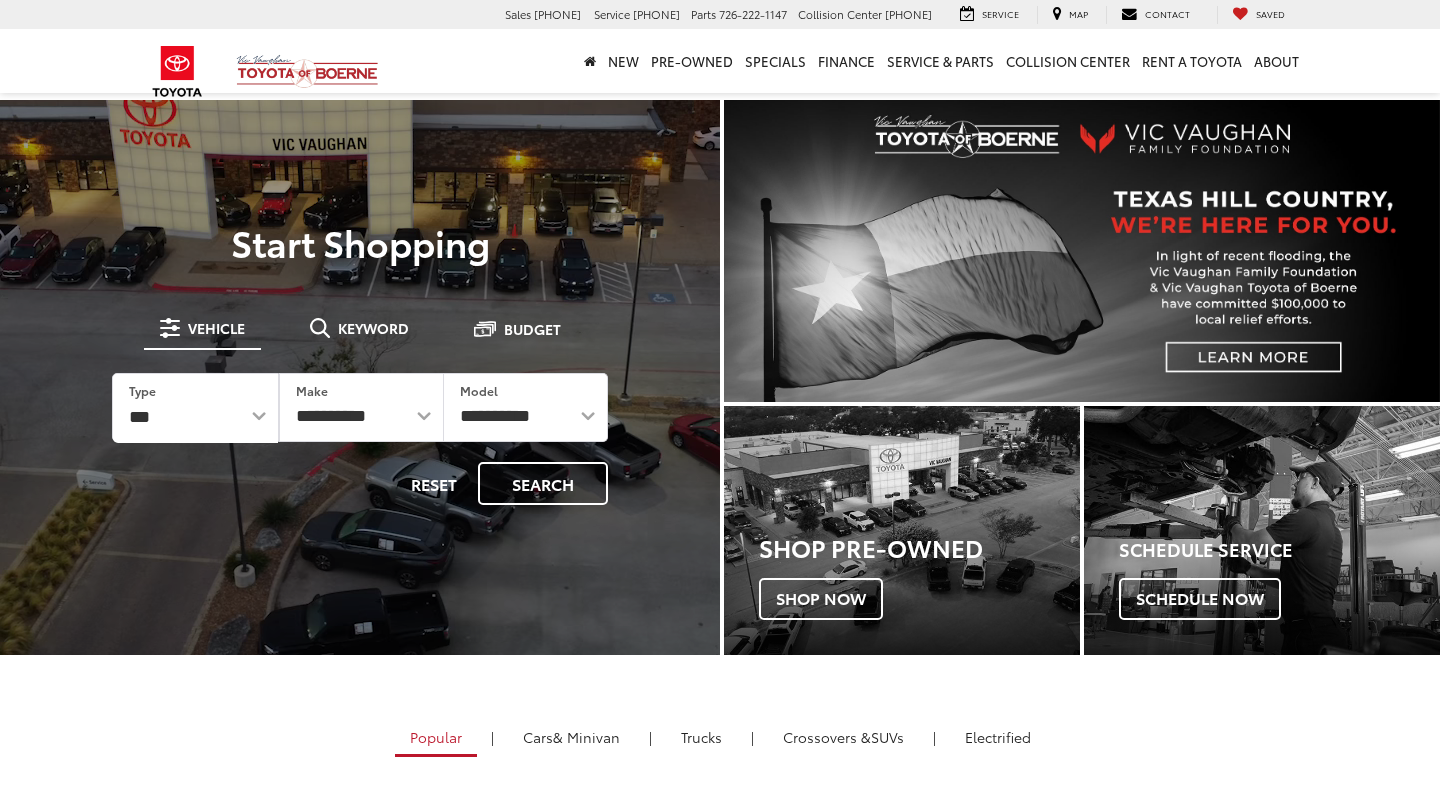scroll, scrollTop: 0, scrollLeft: 0, axis: both 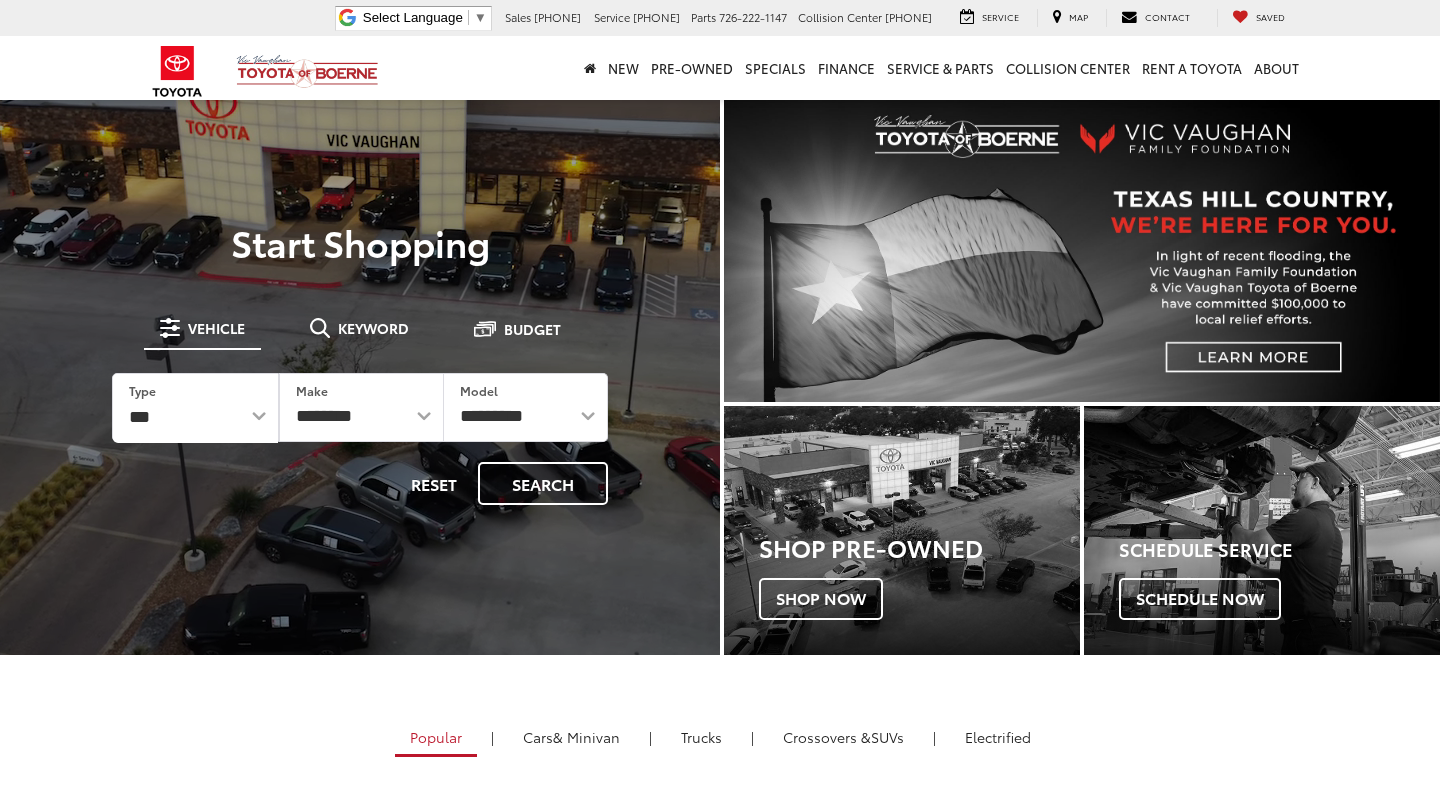 select on "******" 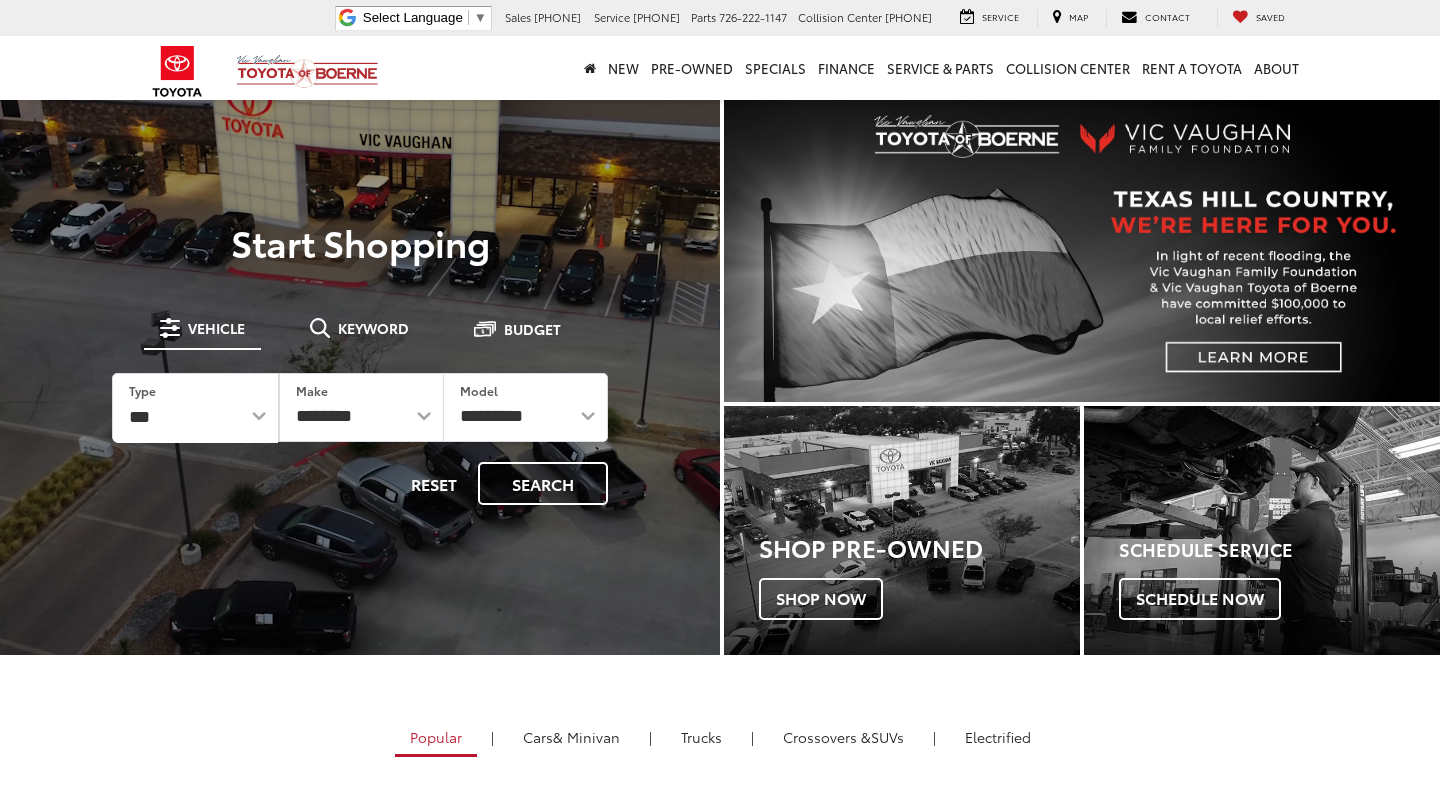 select 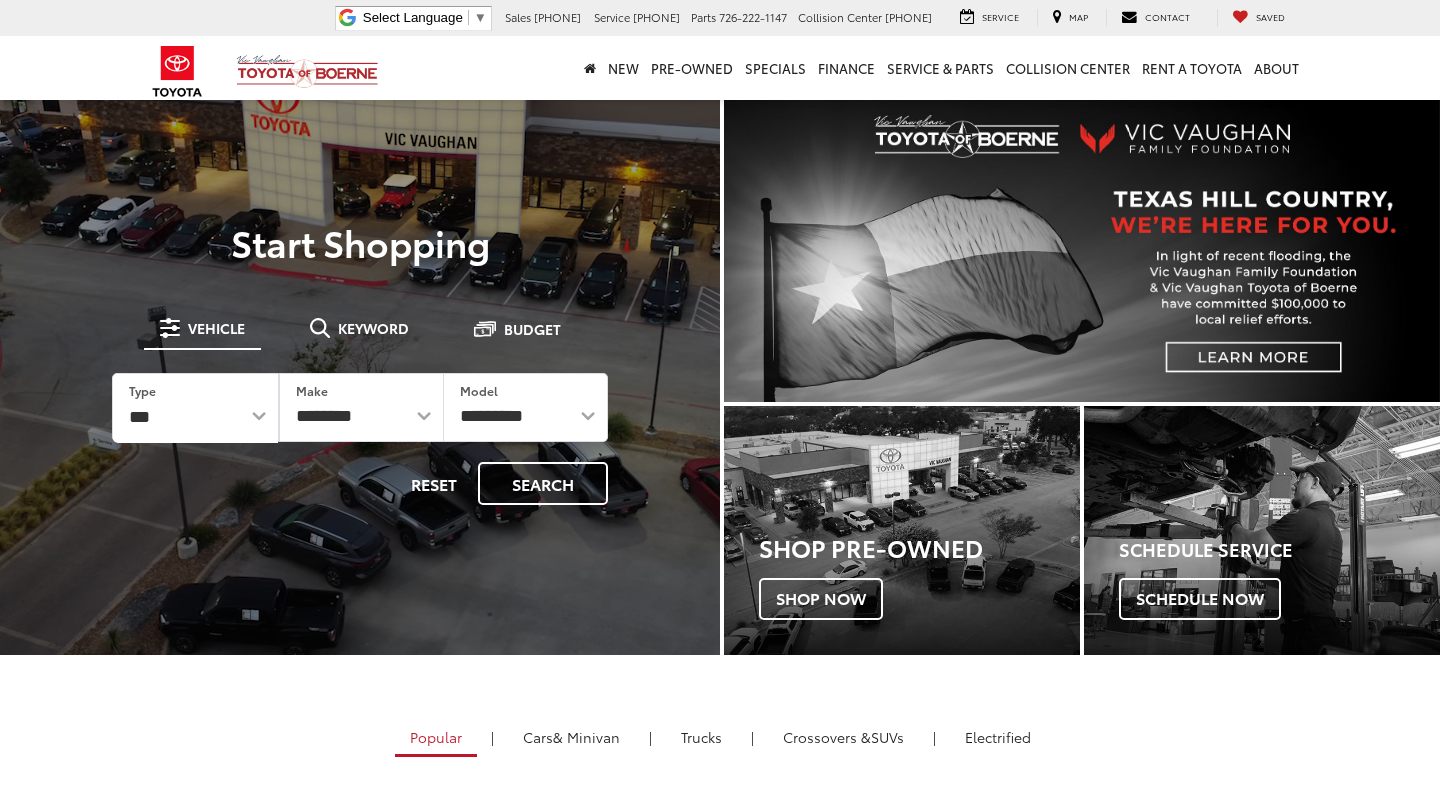 select 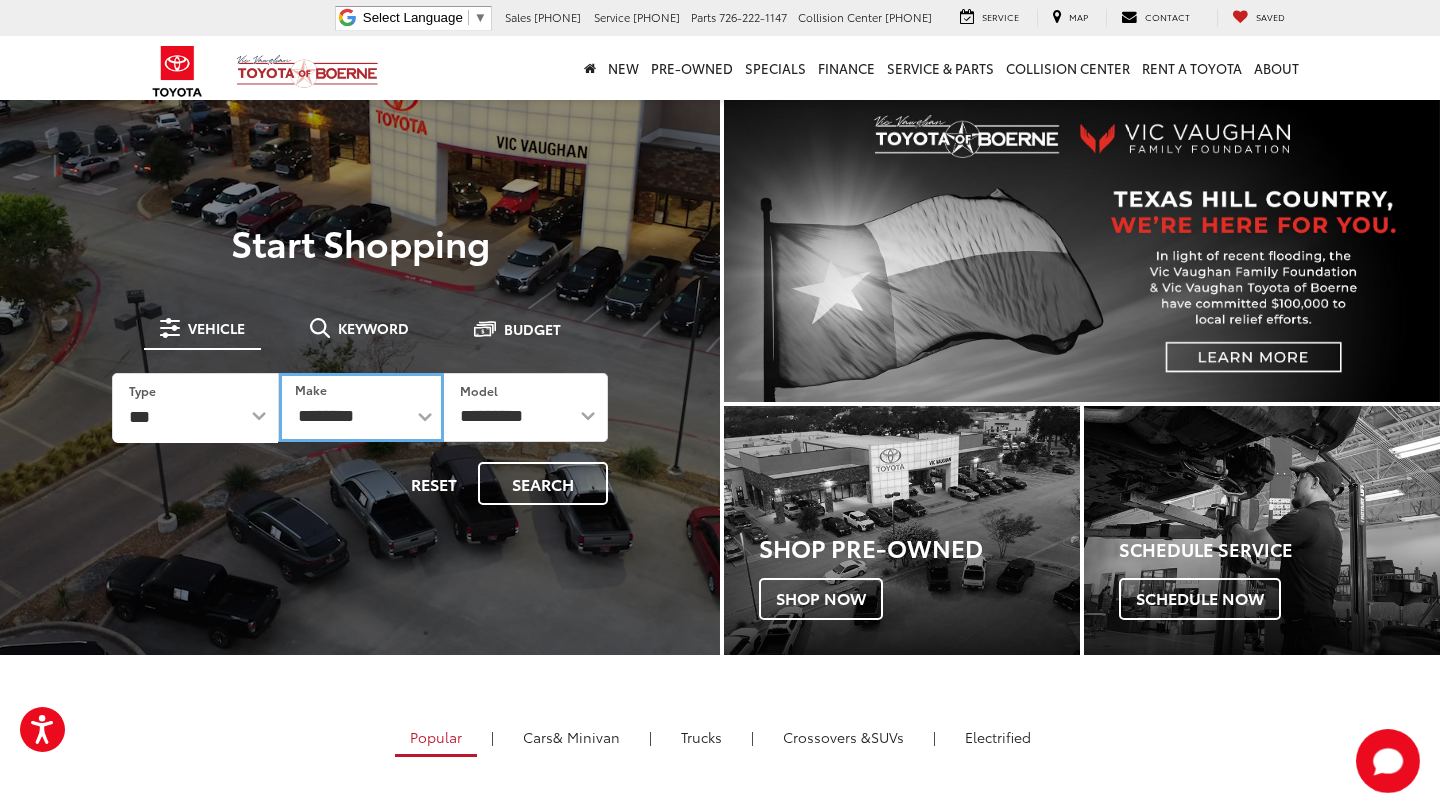 click on "**********" at bounding box center (361, 407) 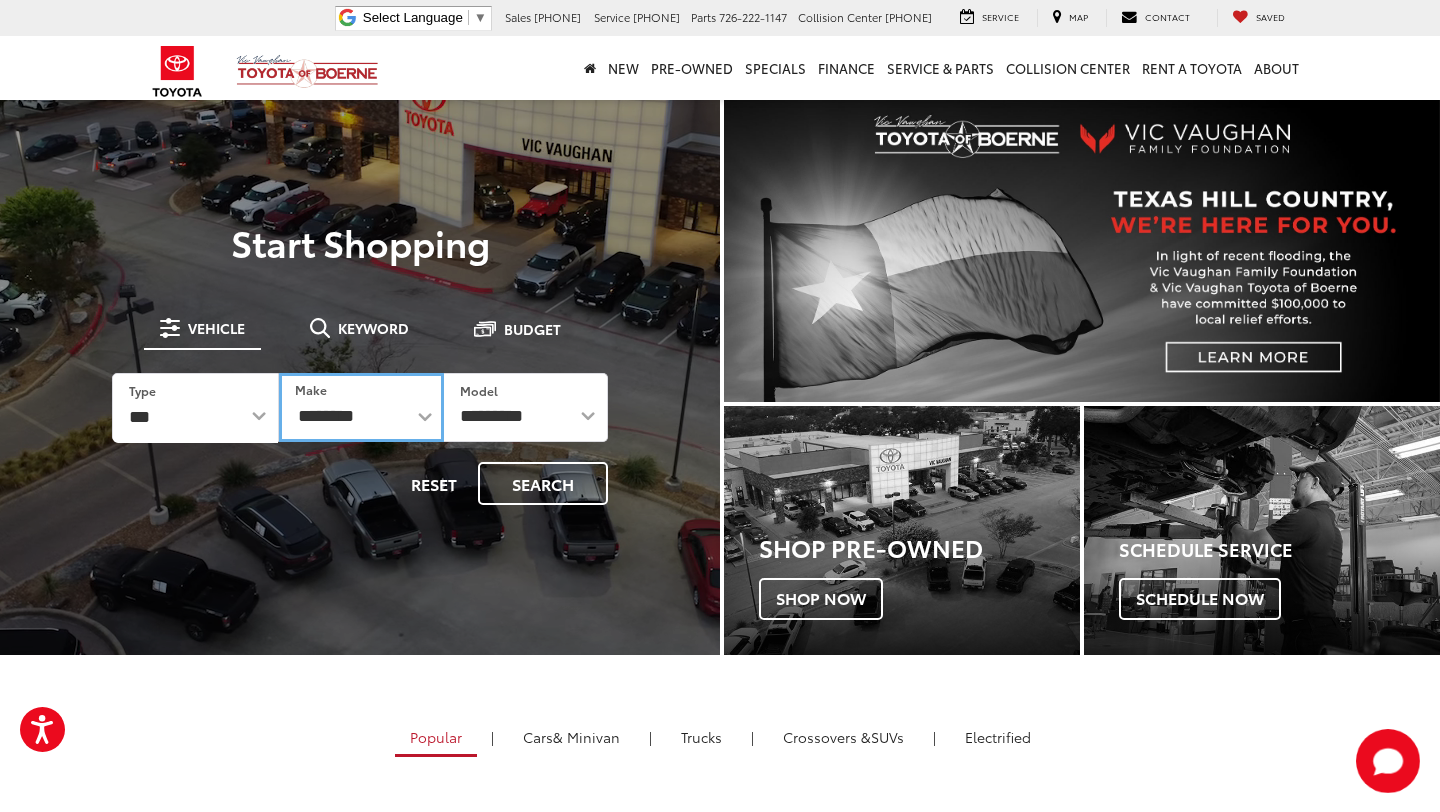 scroll, scrollTop: 0, scrollLeft: 0, axis: both 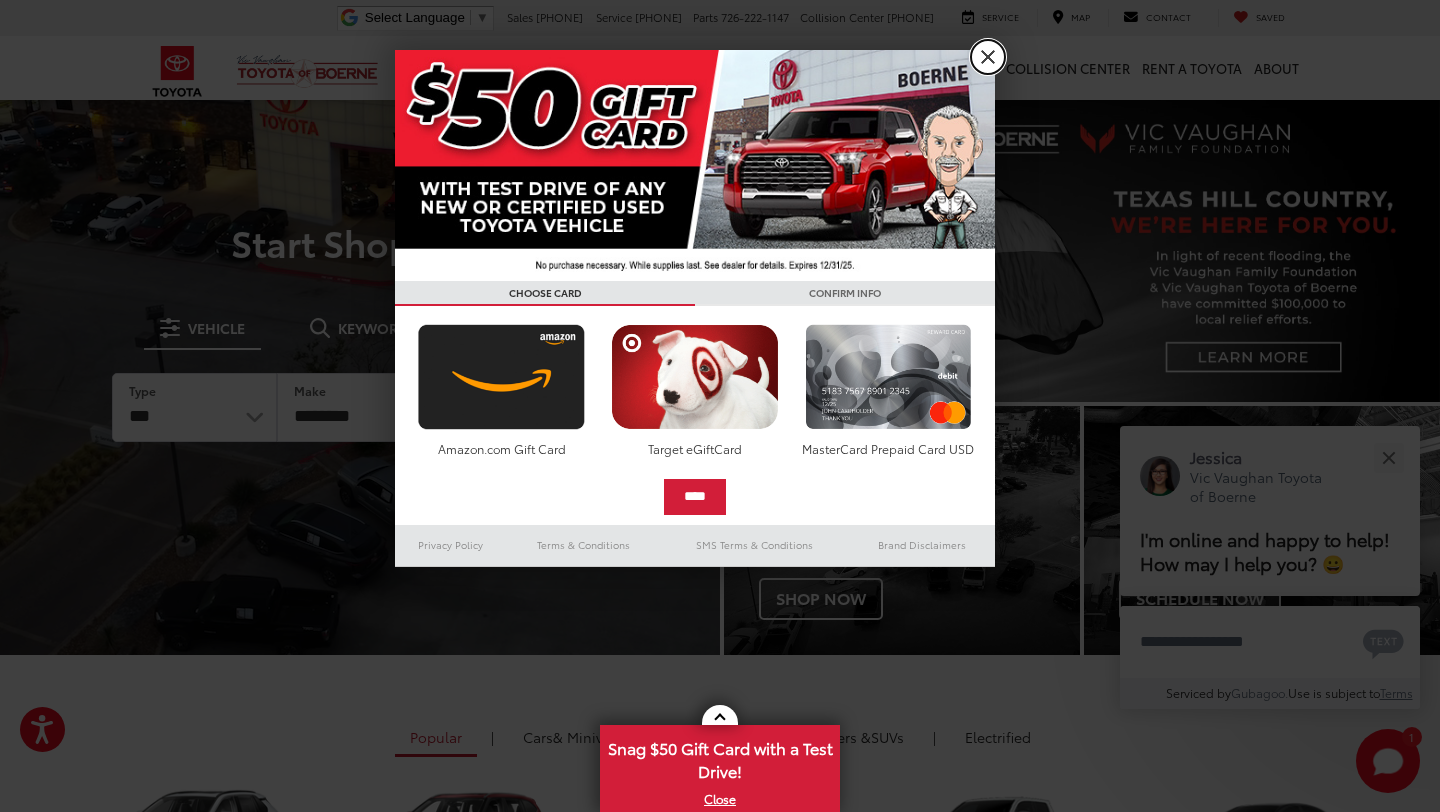 click on "X" at bounding box center [988, 57] 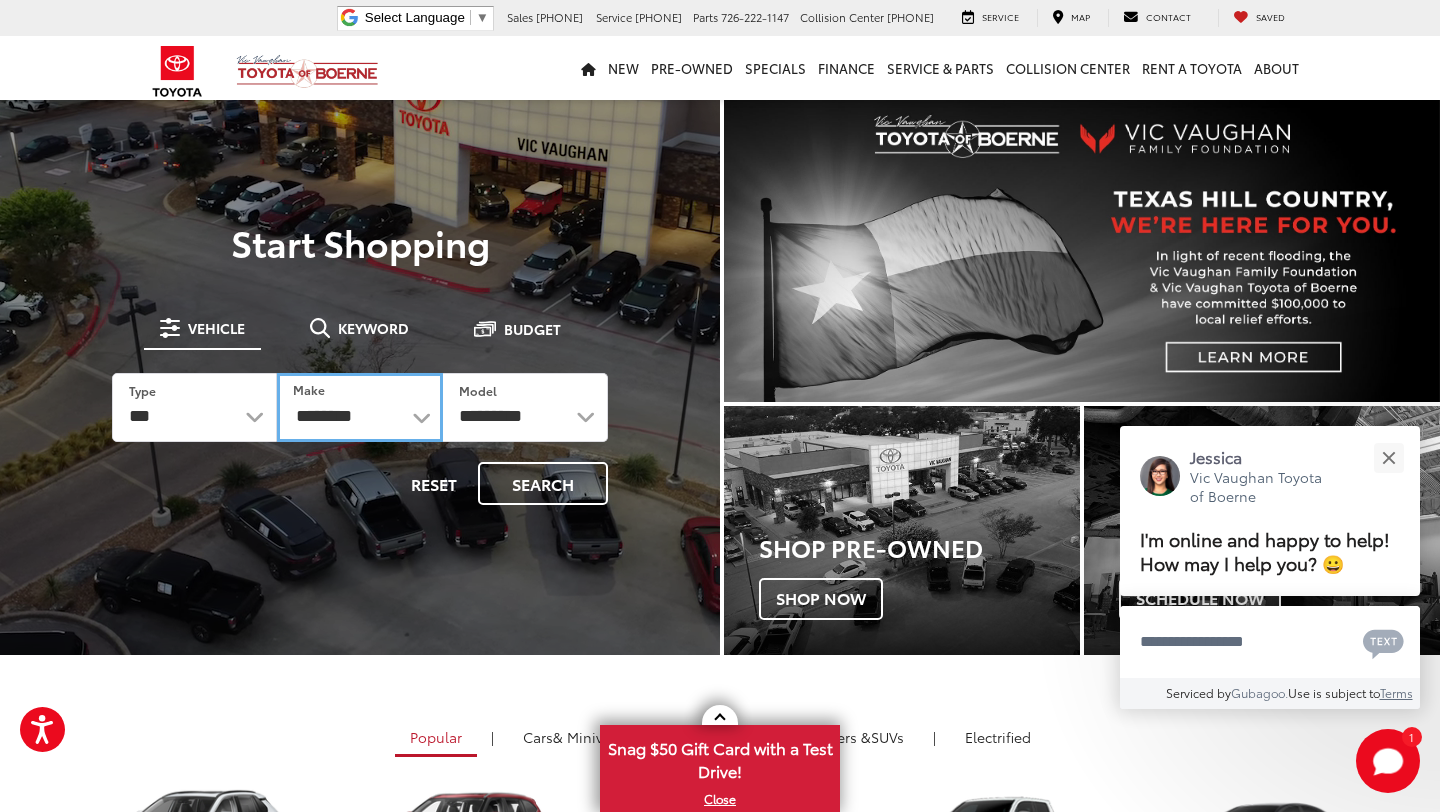 click on "**********" at bounding box center (359, 407) 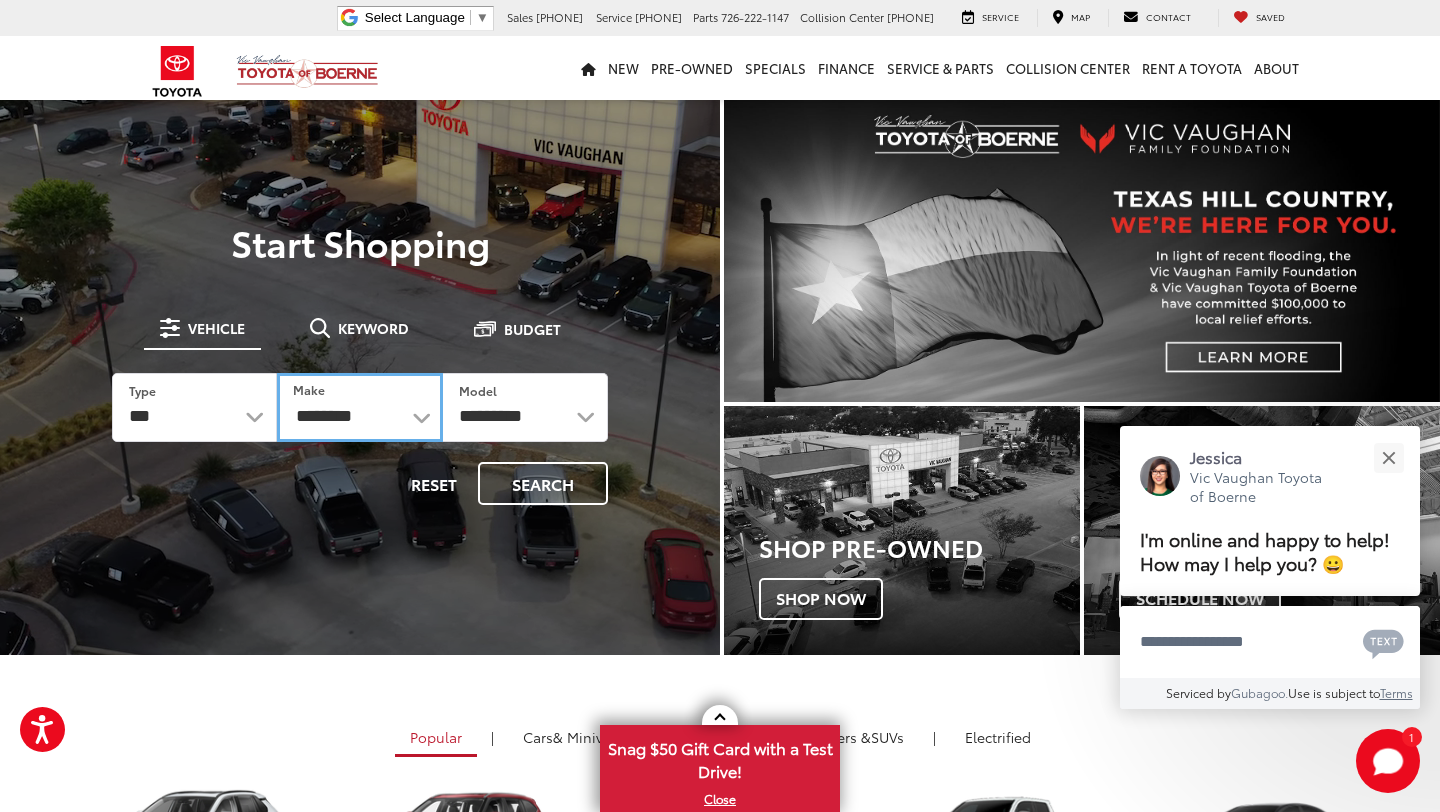 select on "******" 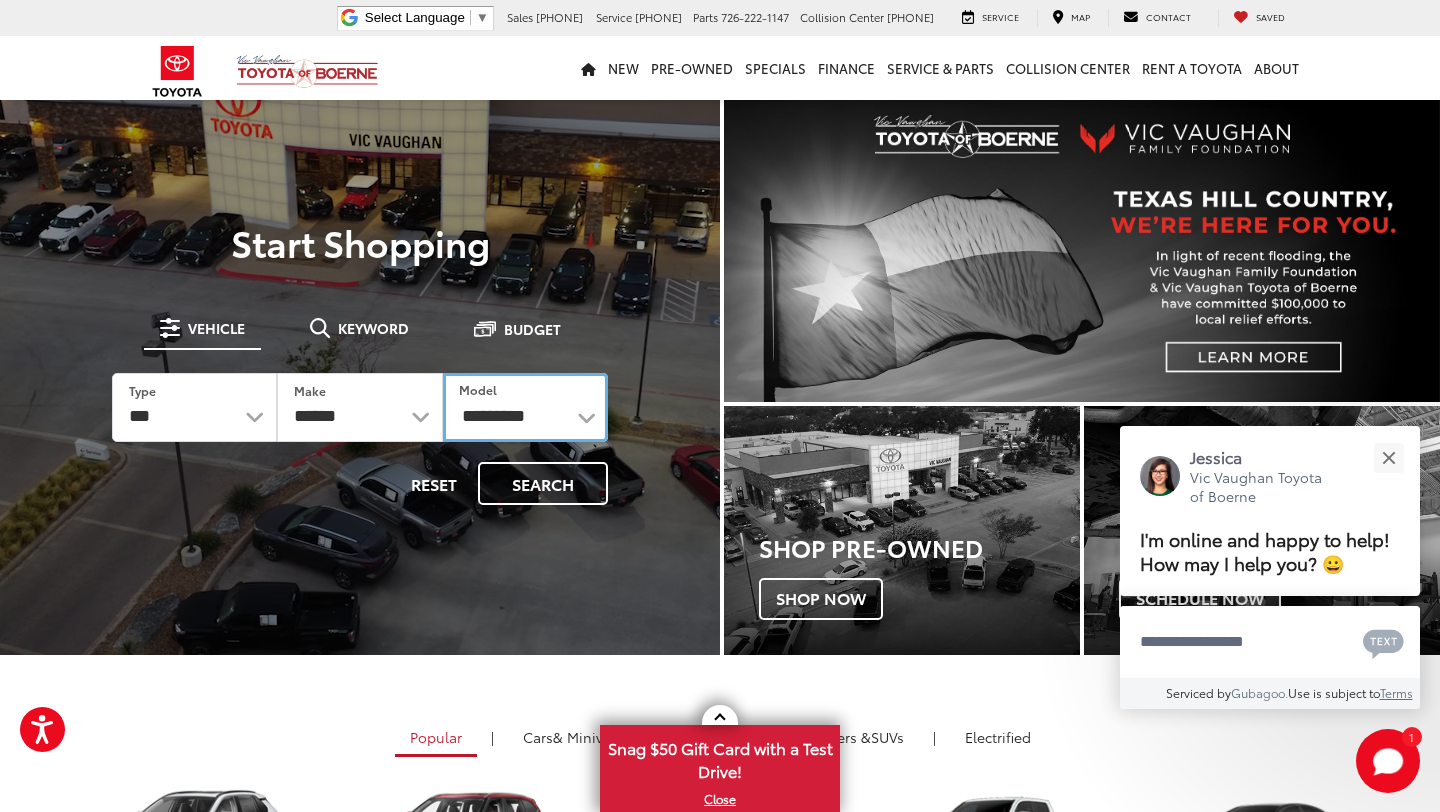 click on "**********" at bounding box center (525, 407) 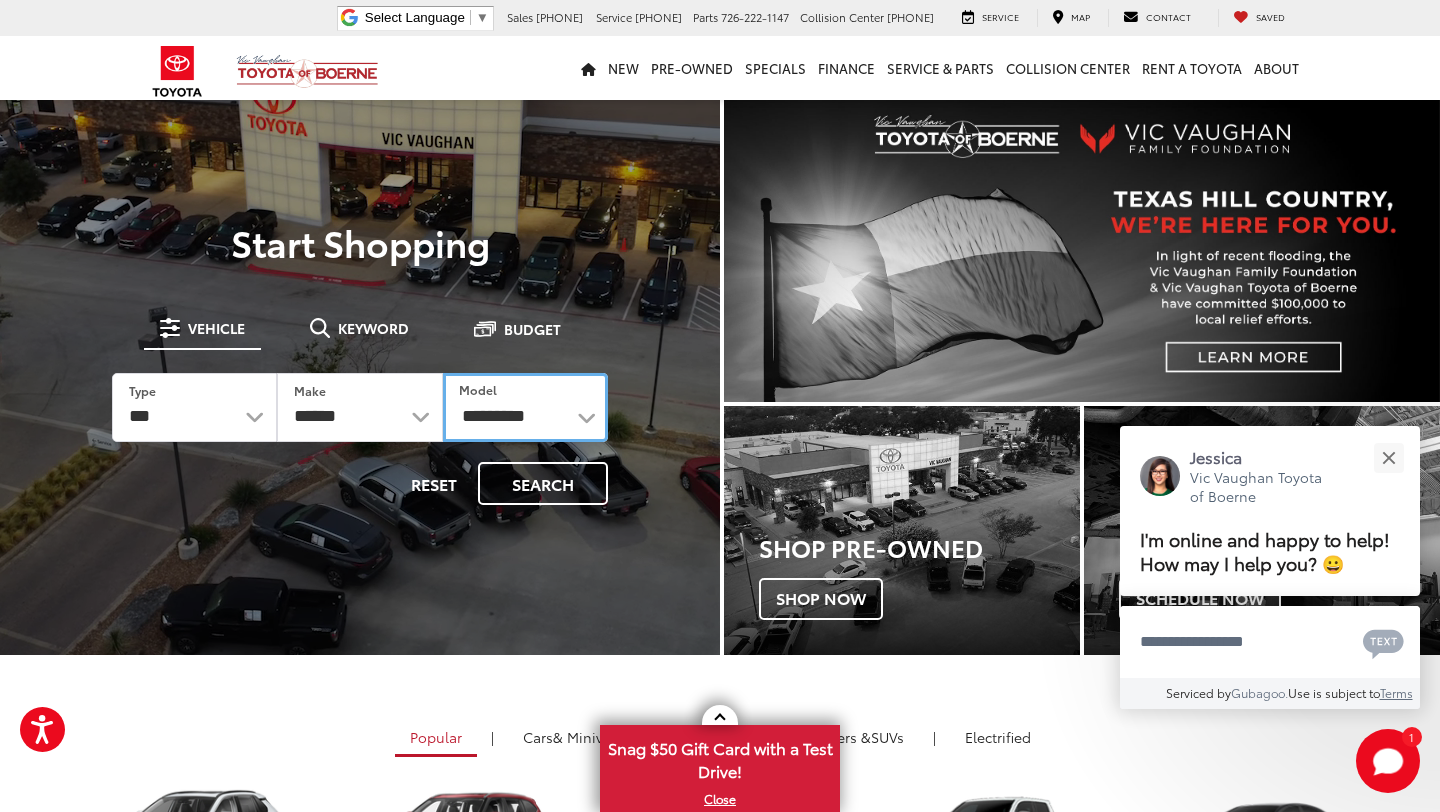 select on "****" 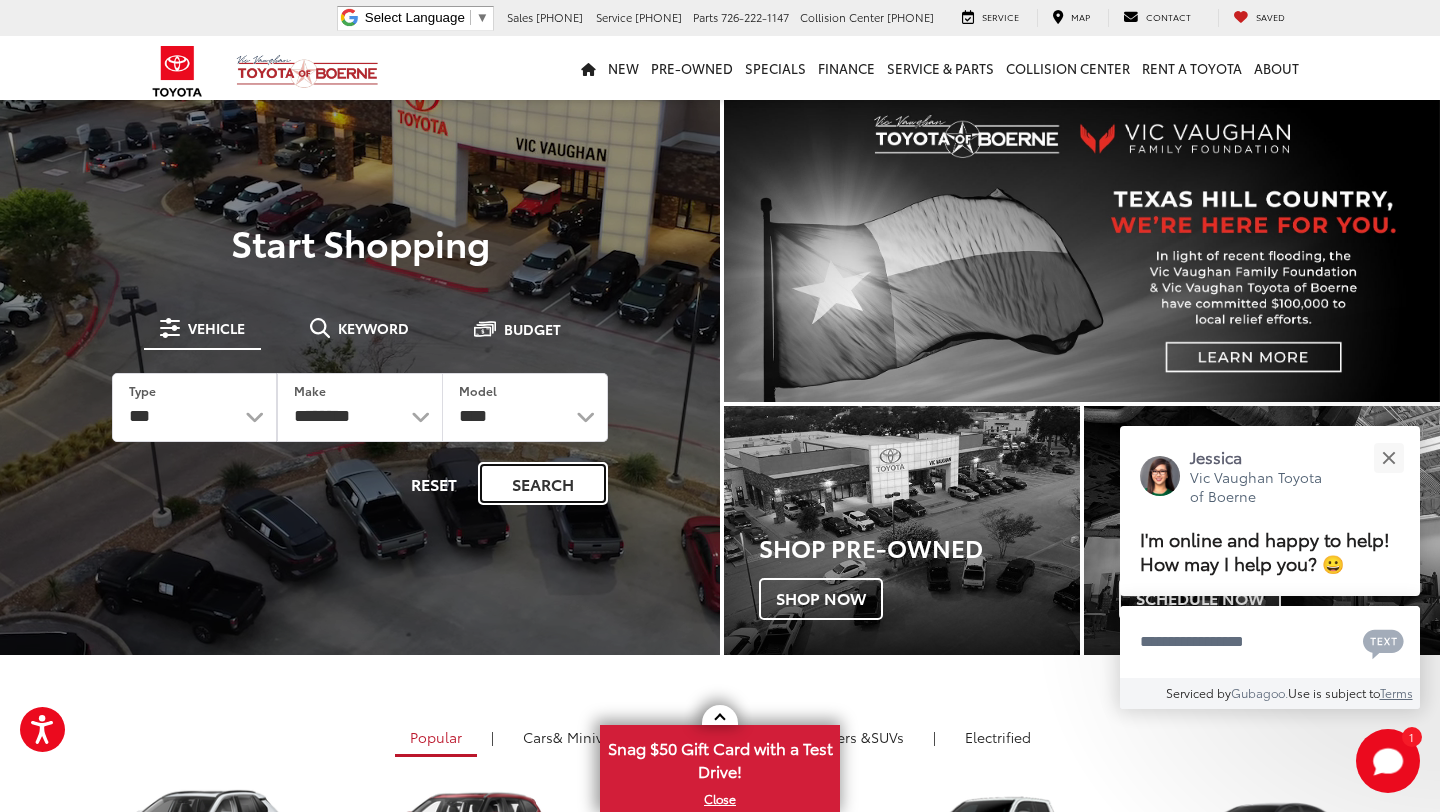 click on "Search" at bounding box center (543, 483) 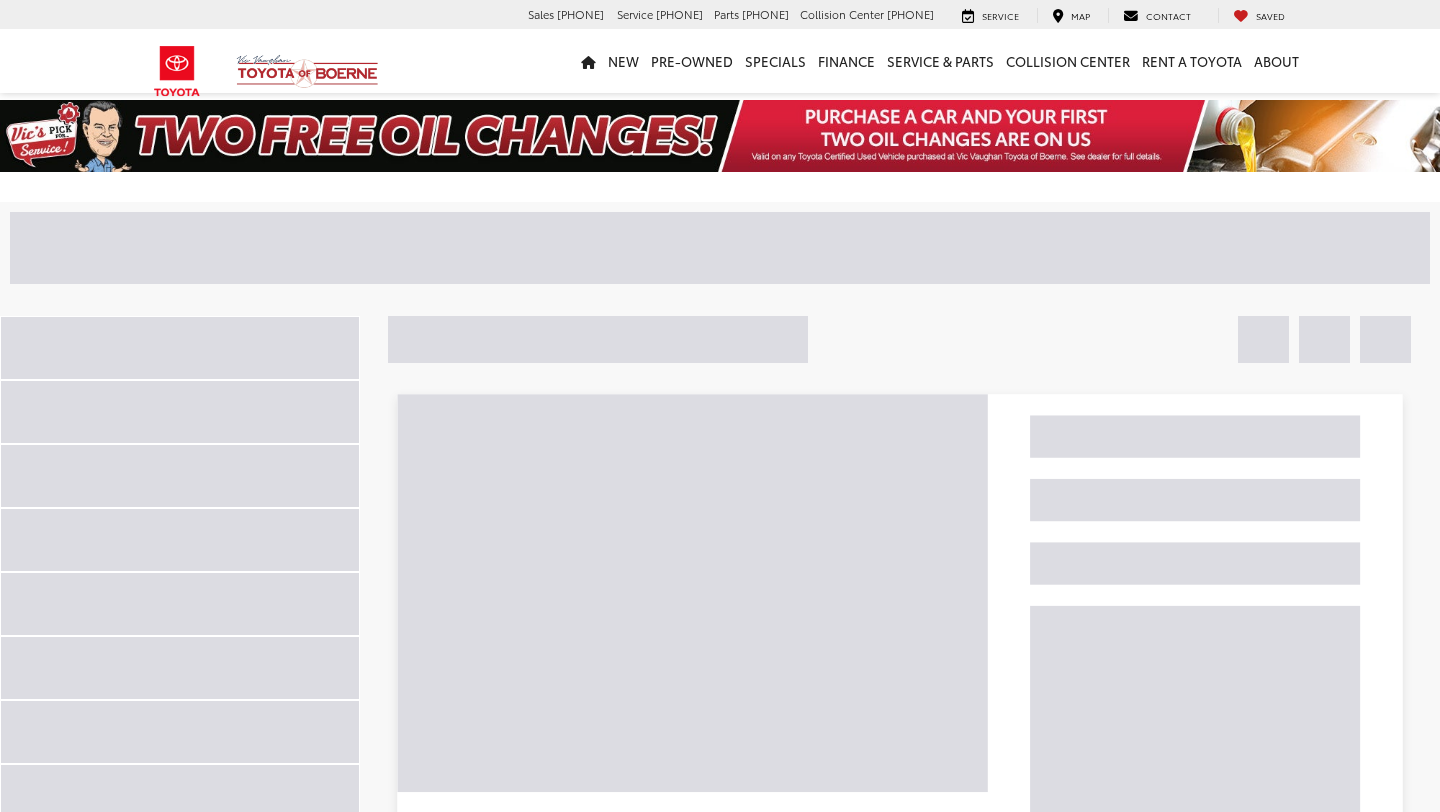 scroll, scrollTop: 0, scrollLeft: 0, axis: both 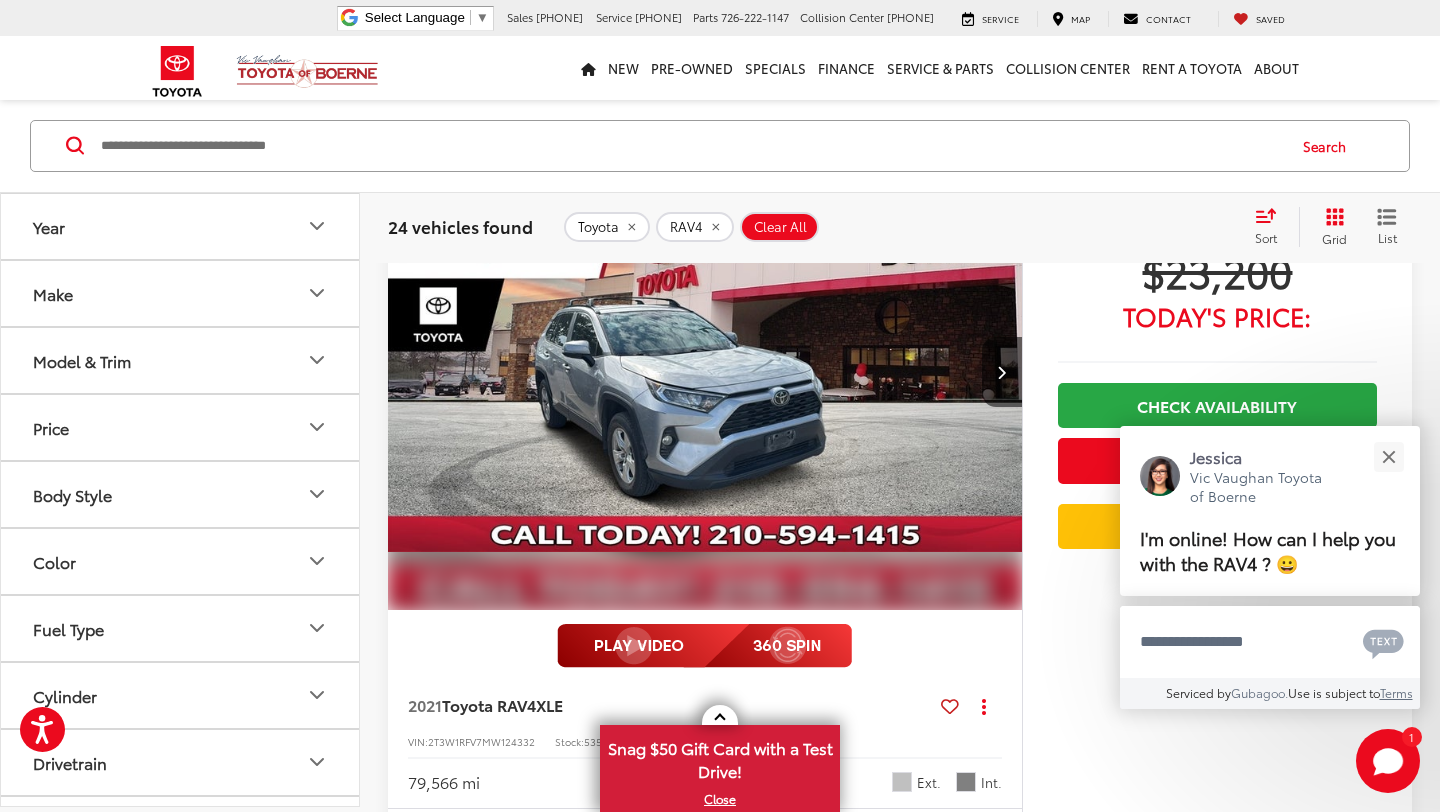 click on "Color" at bounding box center (181, 561) 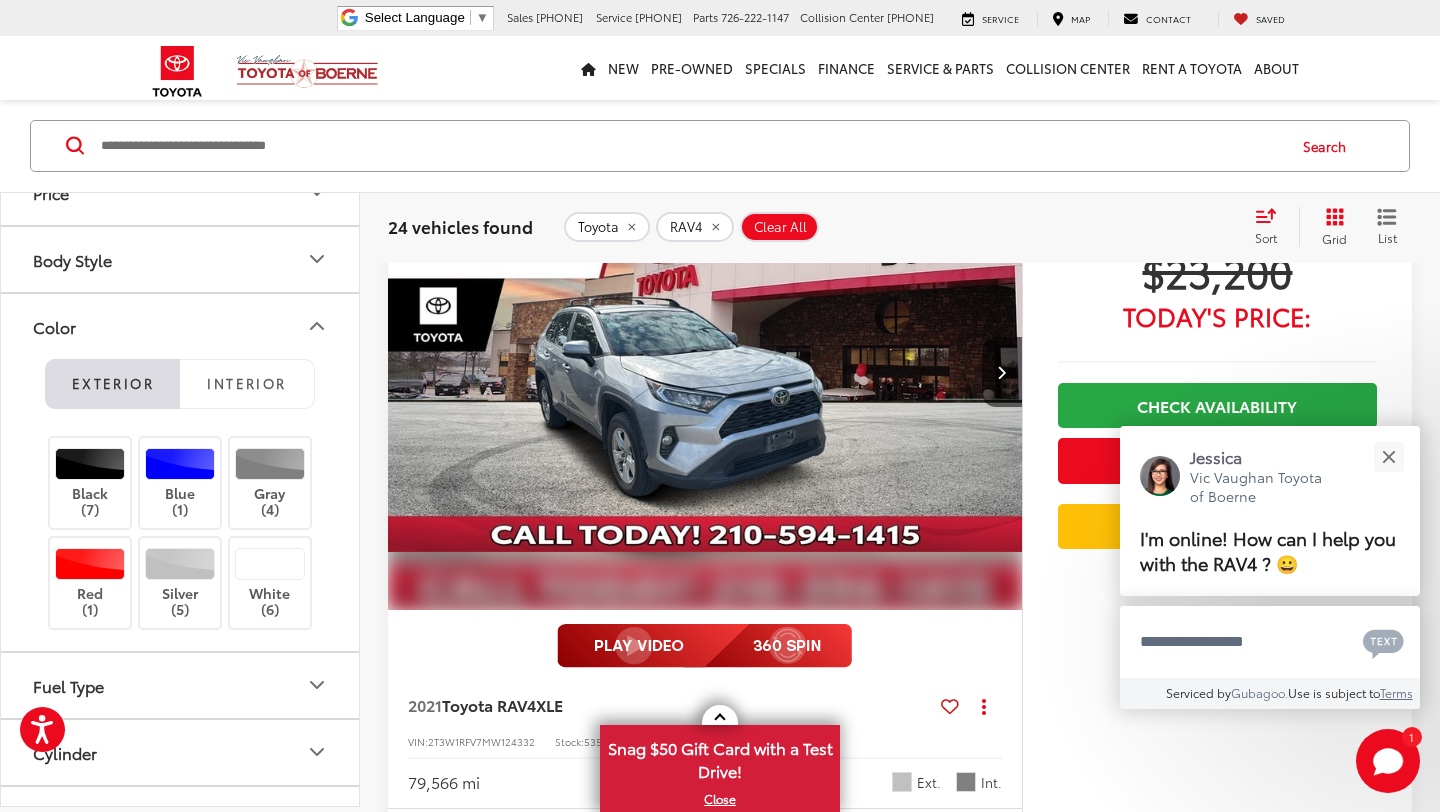 scroll, scrollTop: 260, scrollLeft: 0, axis: vertical 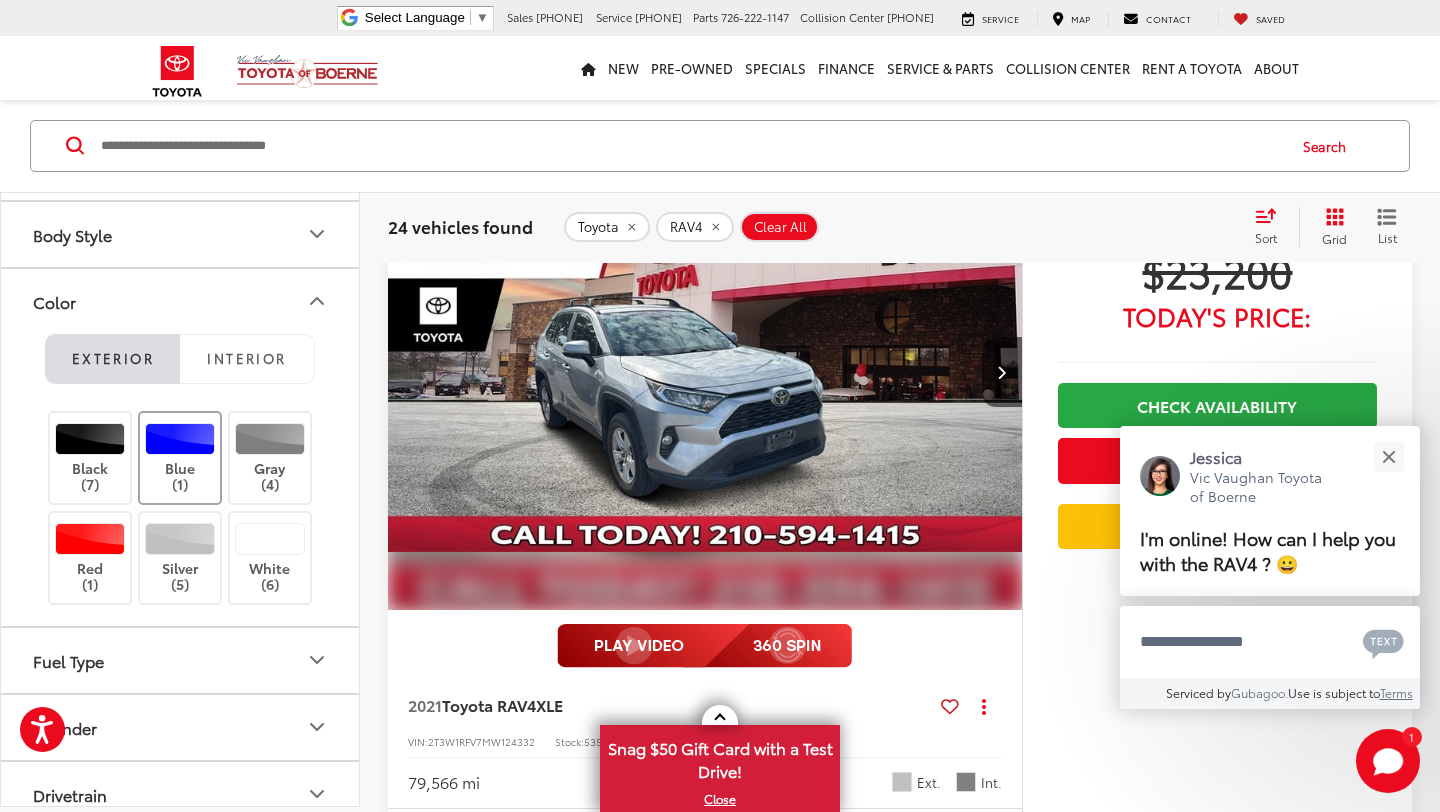 click on "Blue   (1)" at bounding box center (180, 458) 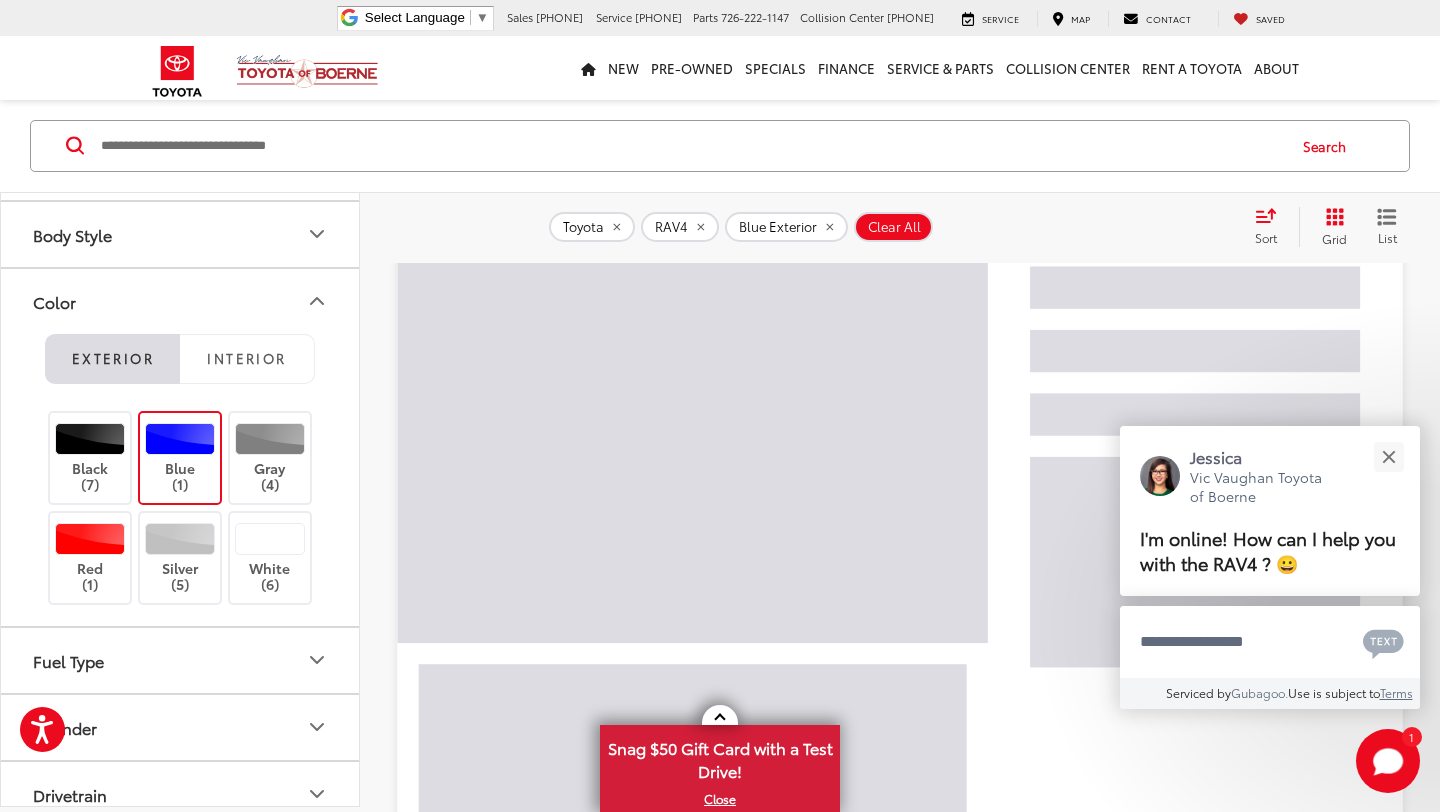 scroll, scrollTop: 102, scrollLeft: 0, axis: vertical 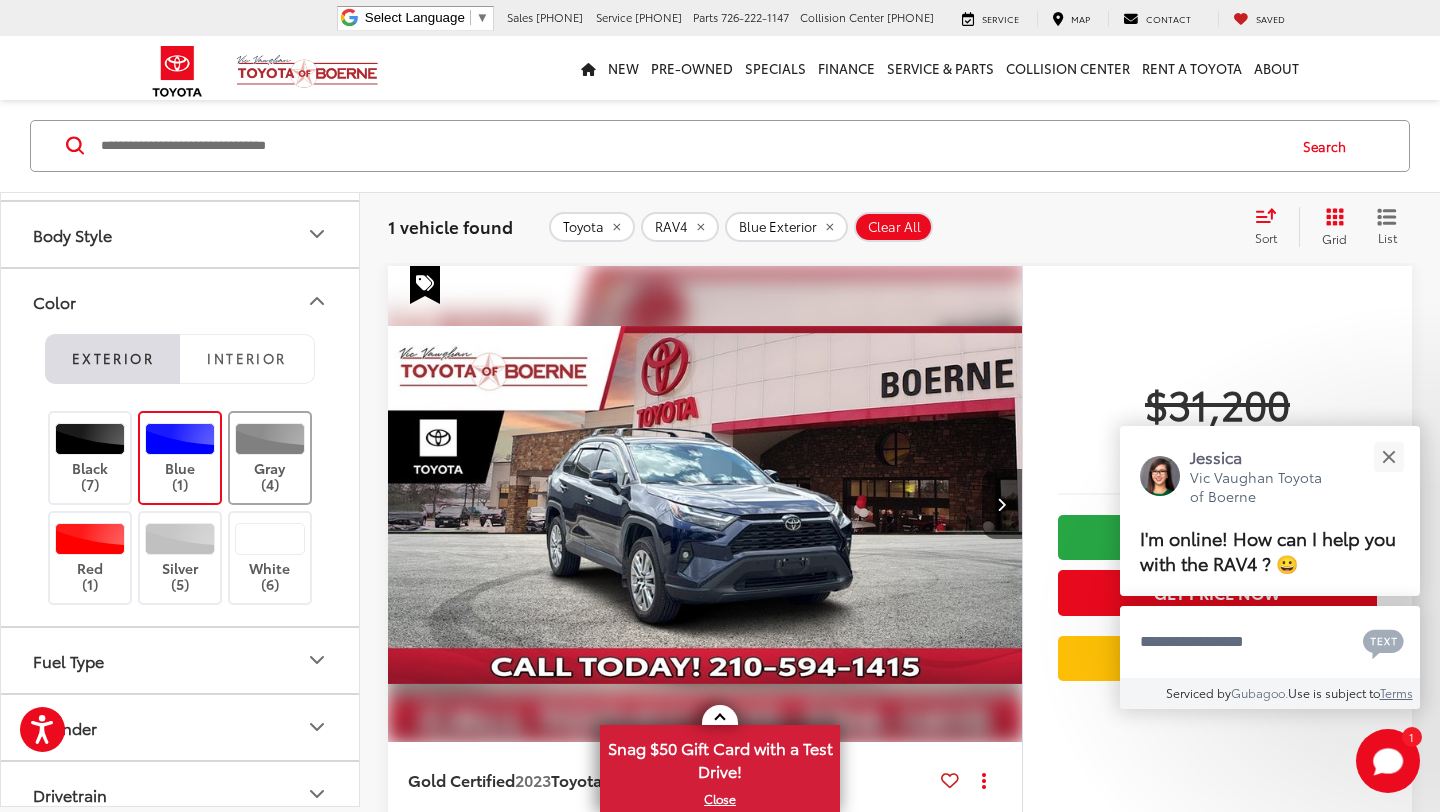 click on "Gray   (4)" at bounding box center (270, 458) 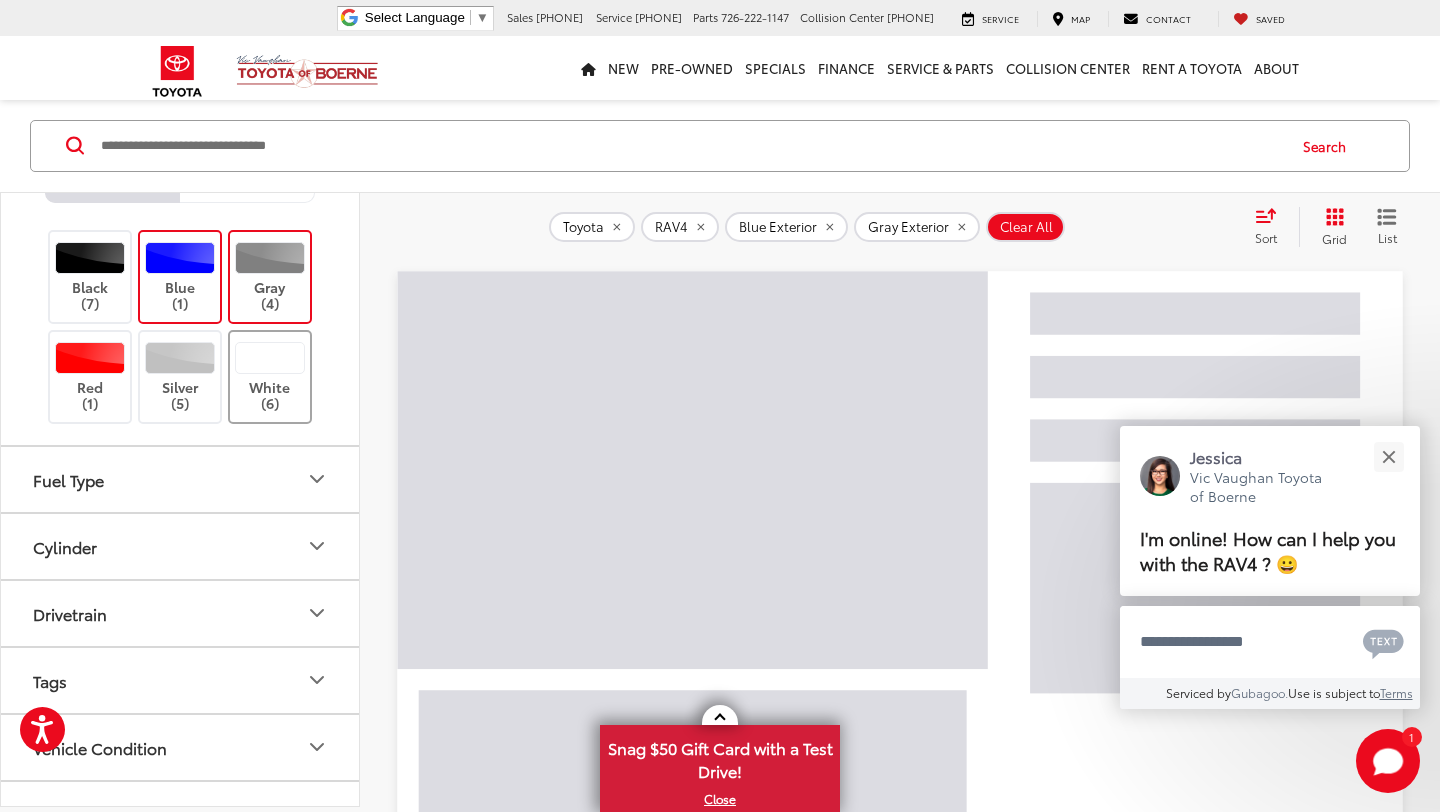 scroll, scrollTop: 442, scrollLeft: 0, axis: vertical 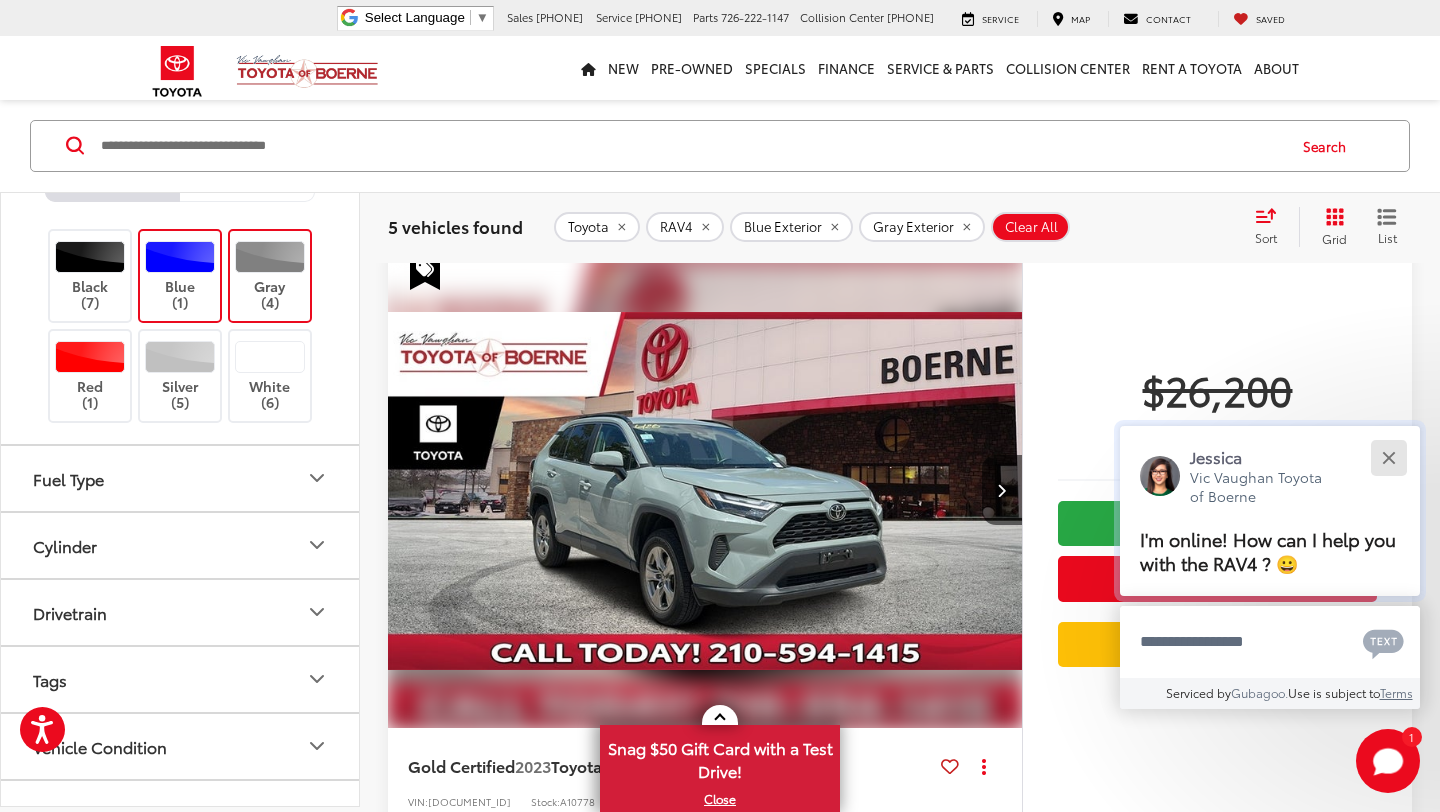click at bounding box center [1388, 457] 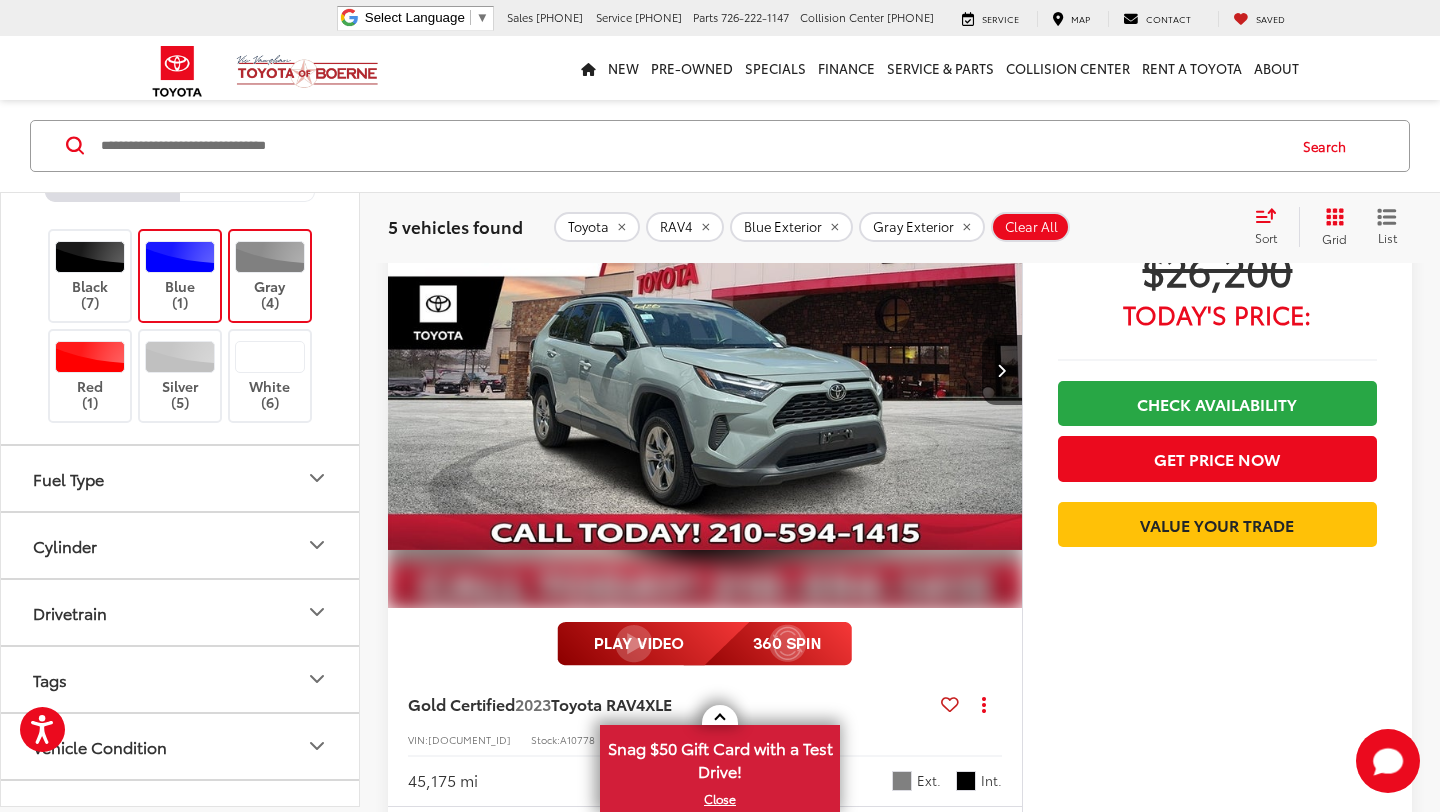 scroll, scrollTop: 237, scrollLeft: 0, axis: vertical 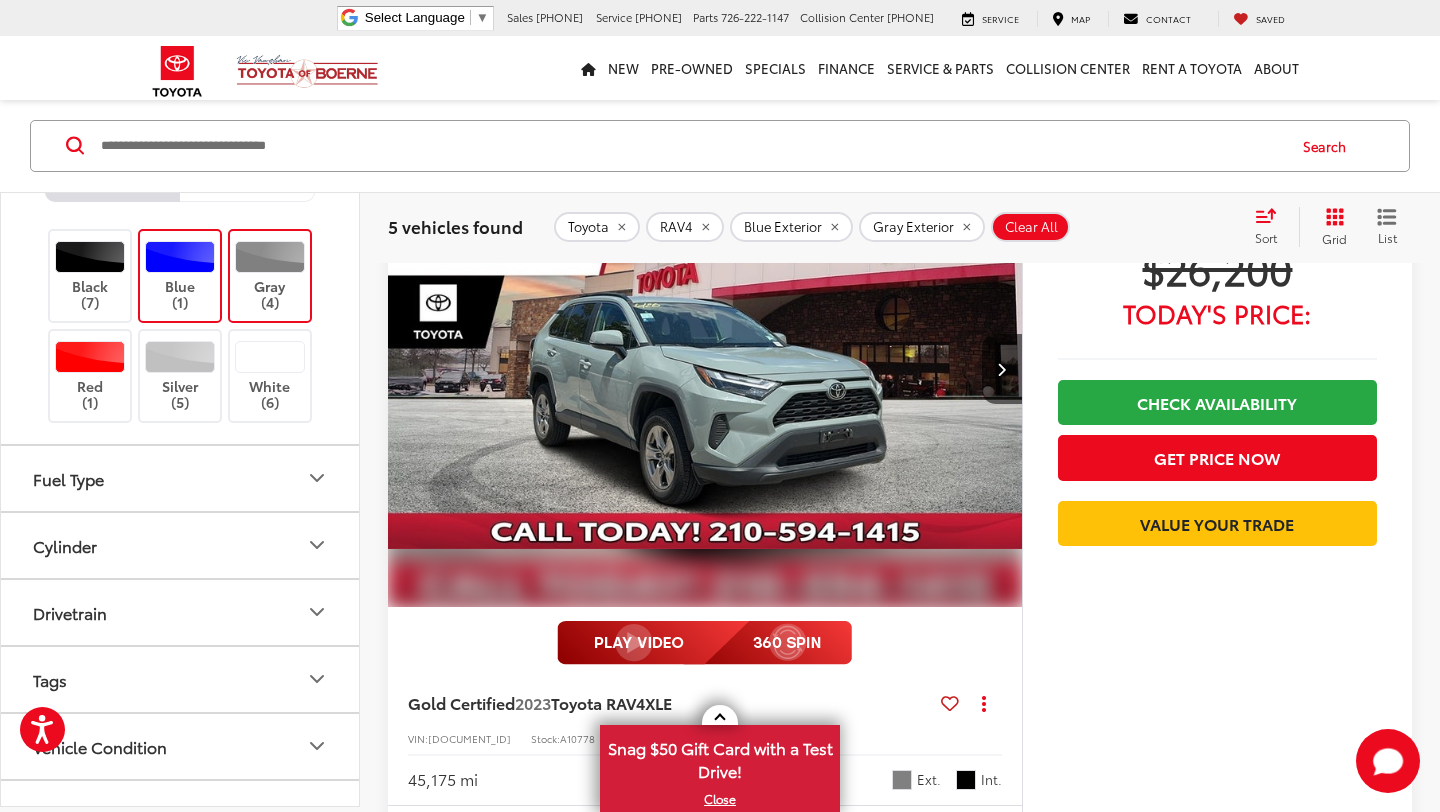 click at bounding box center (705, 370) 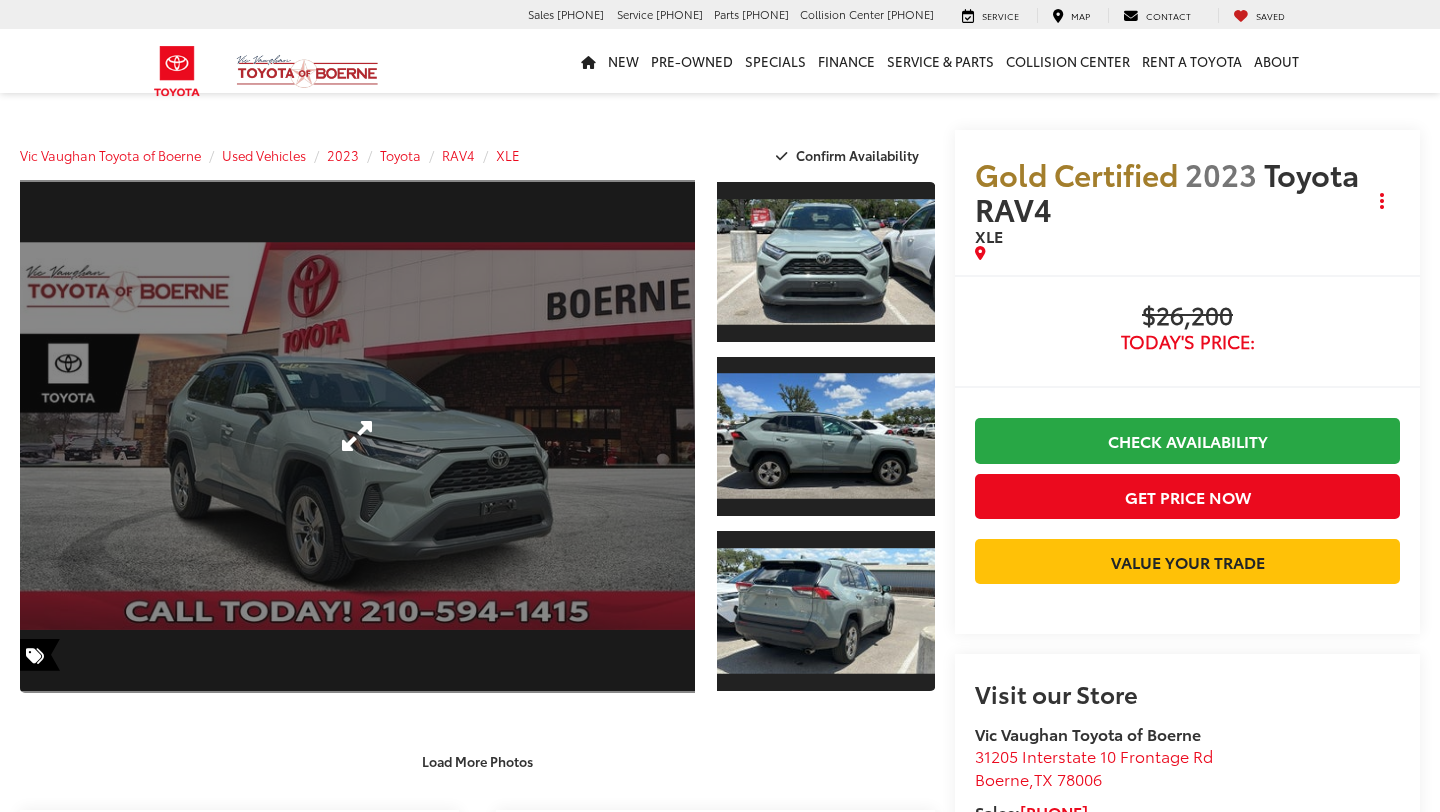 scroll, scrollTop: 0, scrollLeft: 0, axis: both 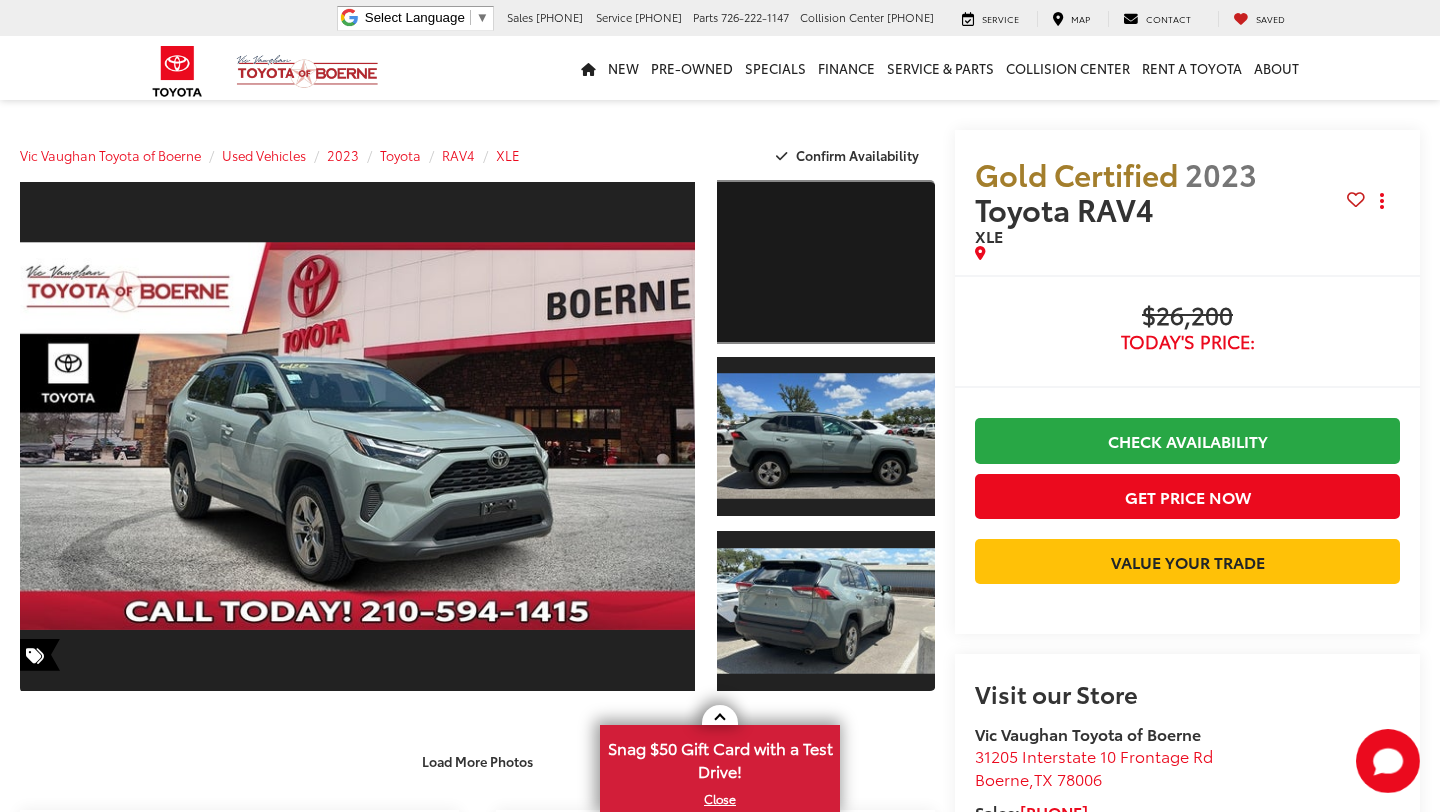 click at bounding box center [826, 262] 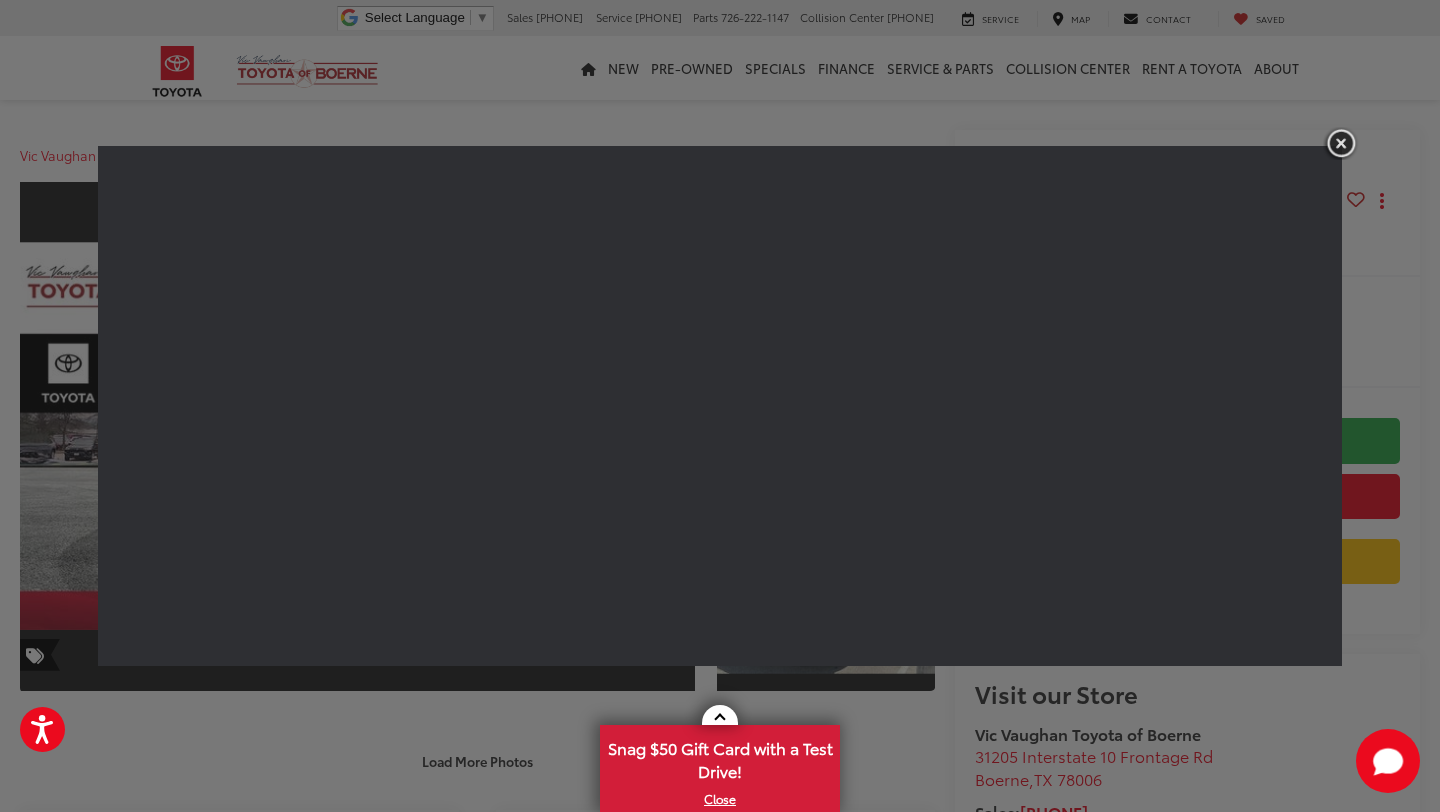 click at bounding box center [1341, 143] 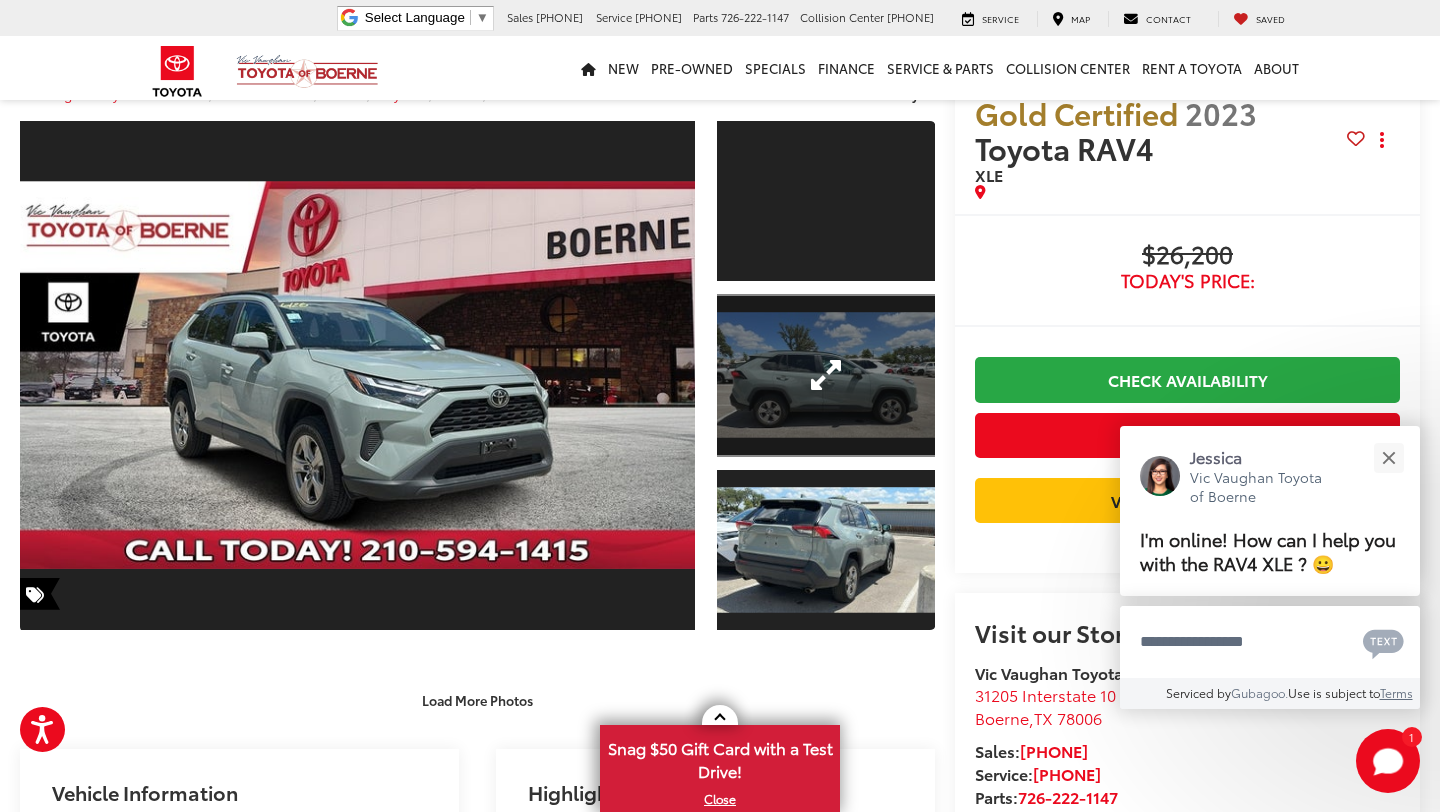 scroll, scrollTop: 18, scrollLeft: 0, axis: vertical 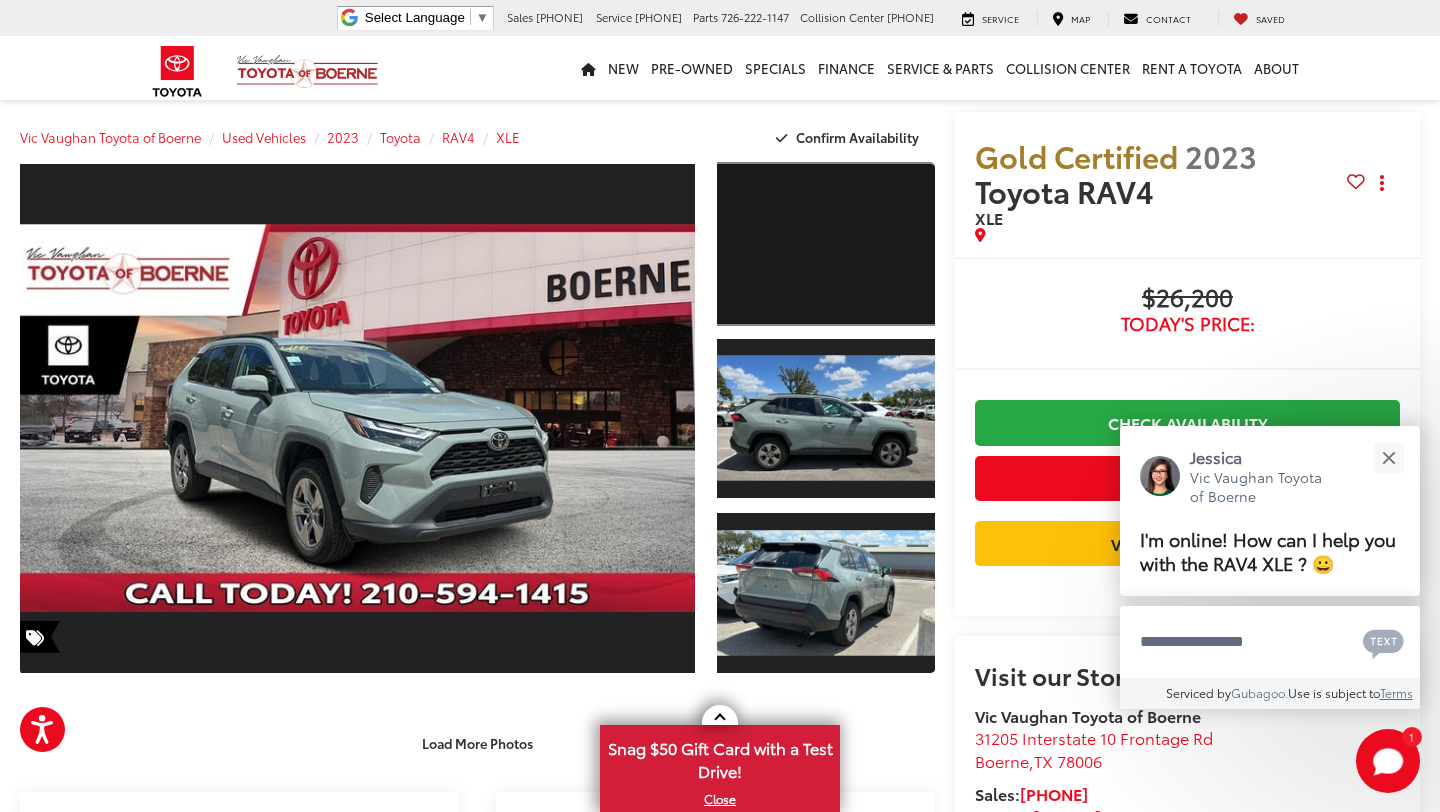 click at bounding box center (826, 244) 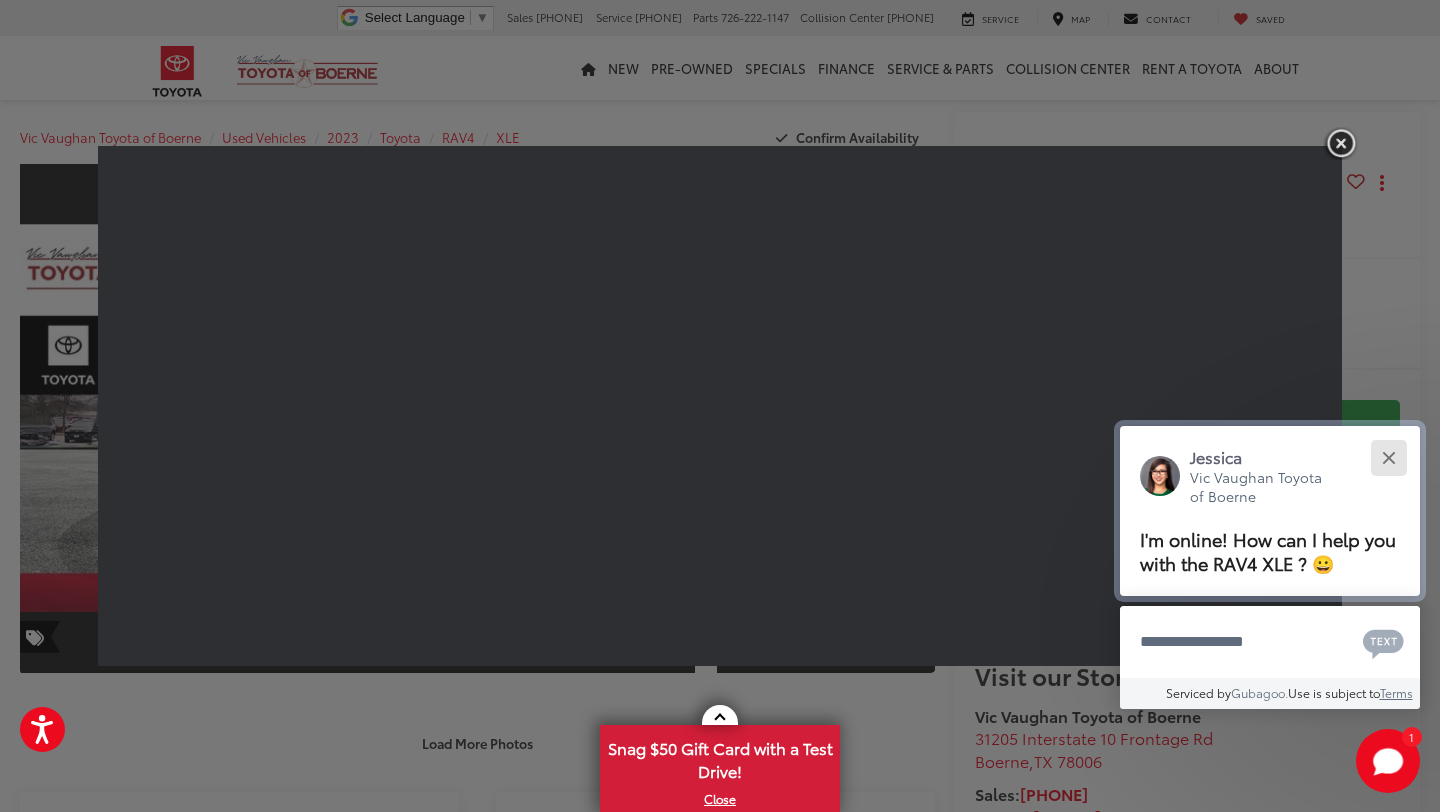 click at bounding box center (1388, 457) 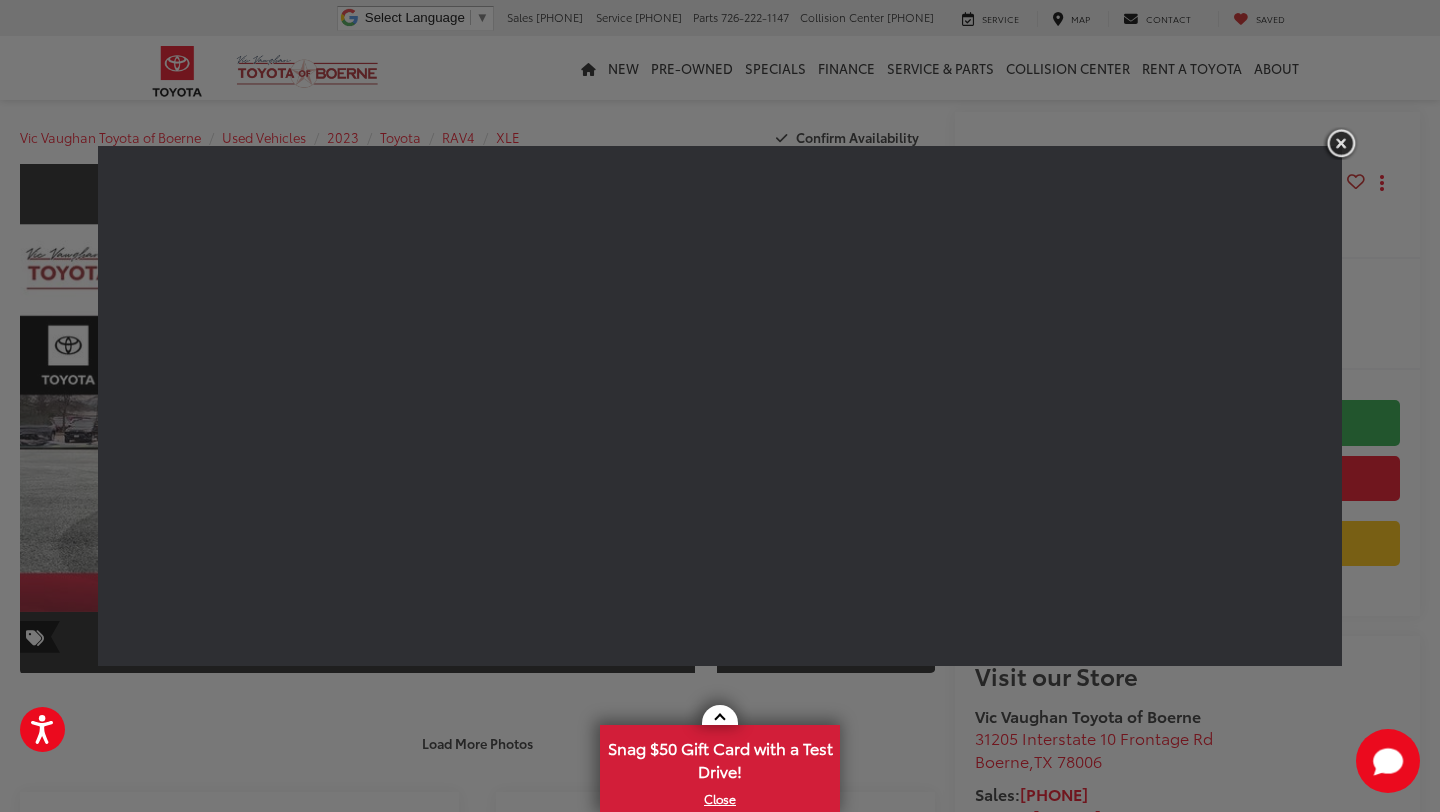 click at bounding box center [1341, 143] 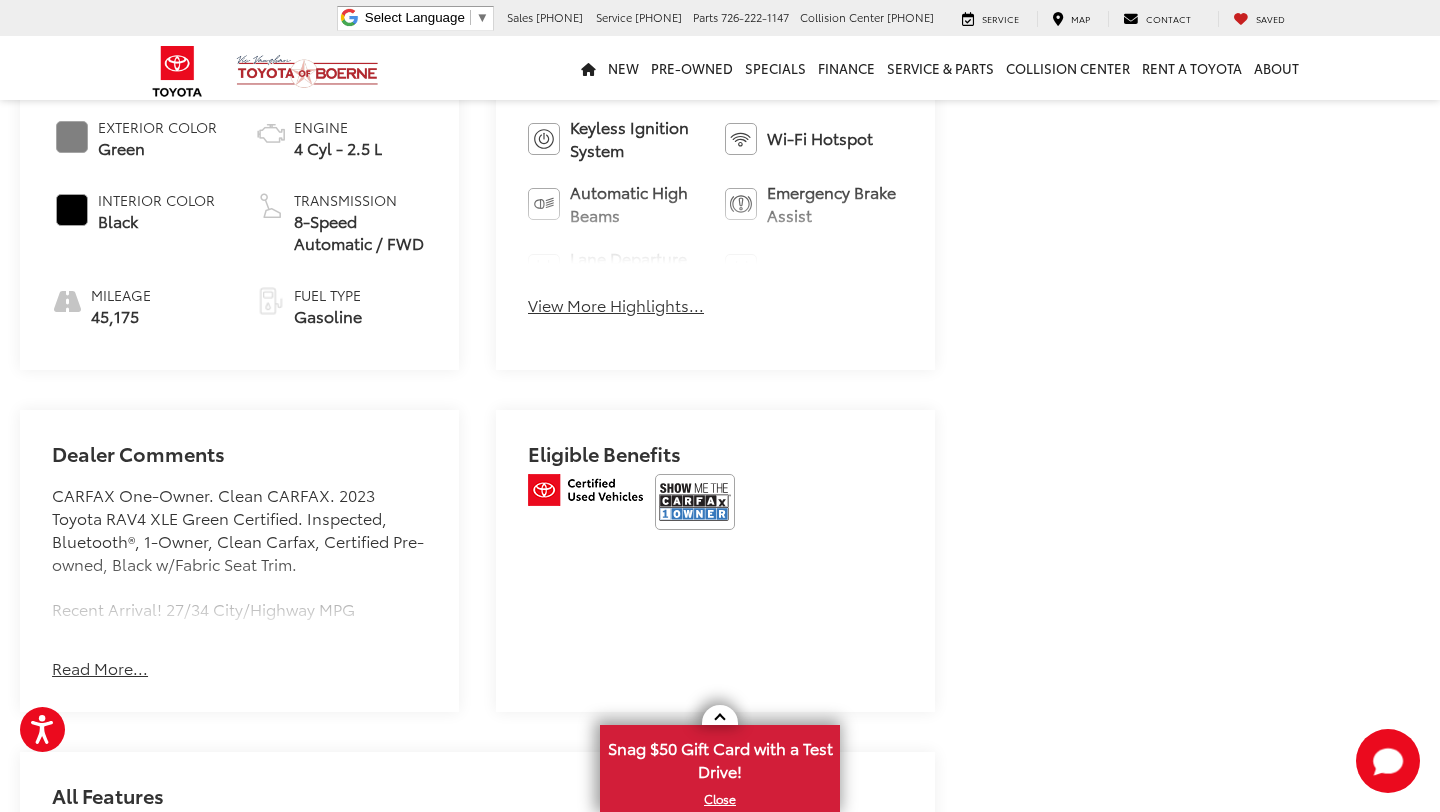 scroll, scrollTop: 0, scrollLeft: 0, axis: both 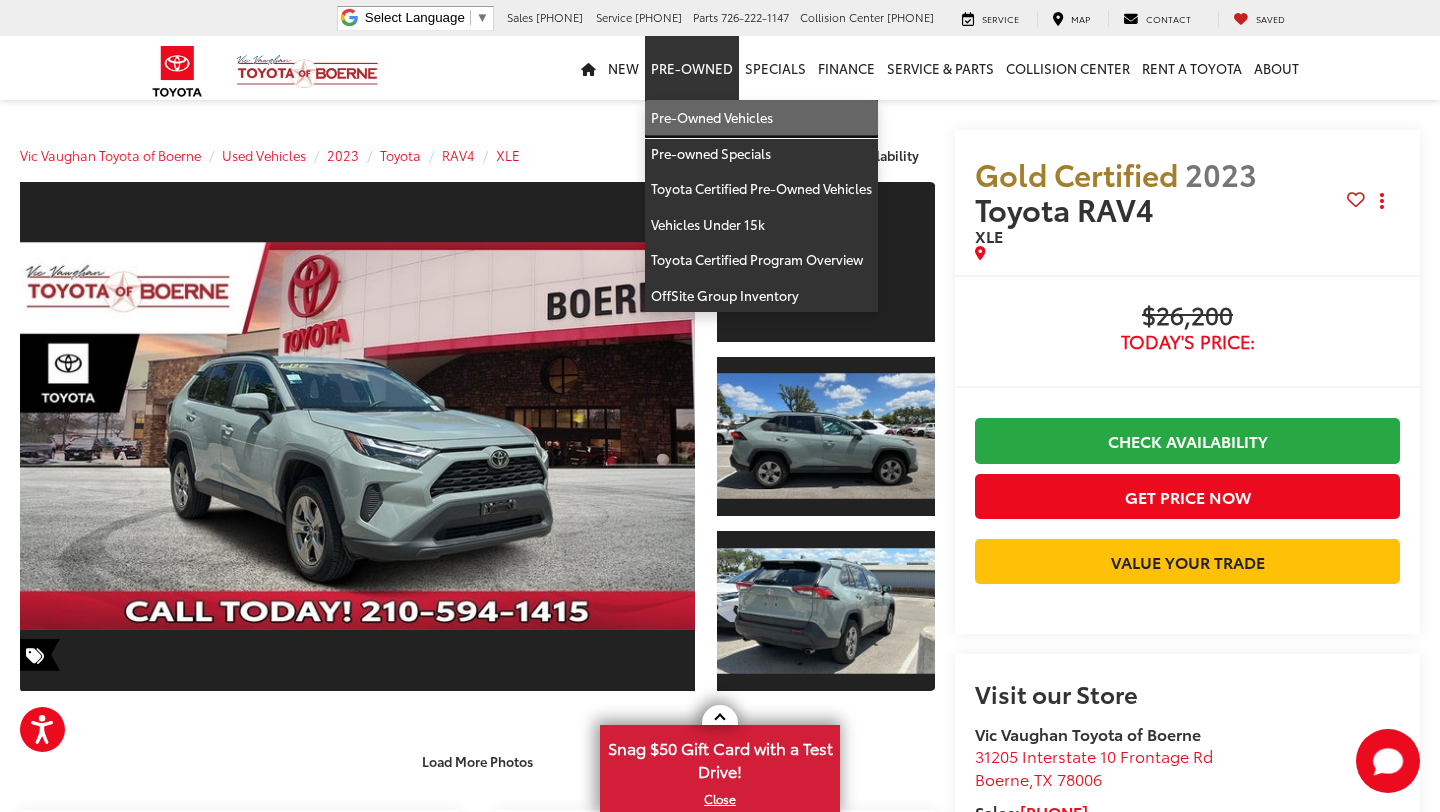 click on "Pre-Owned Vehicles" at bounding box center (761, 118) 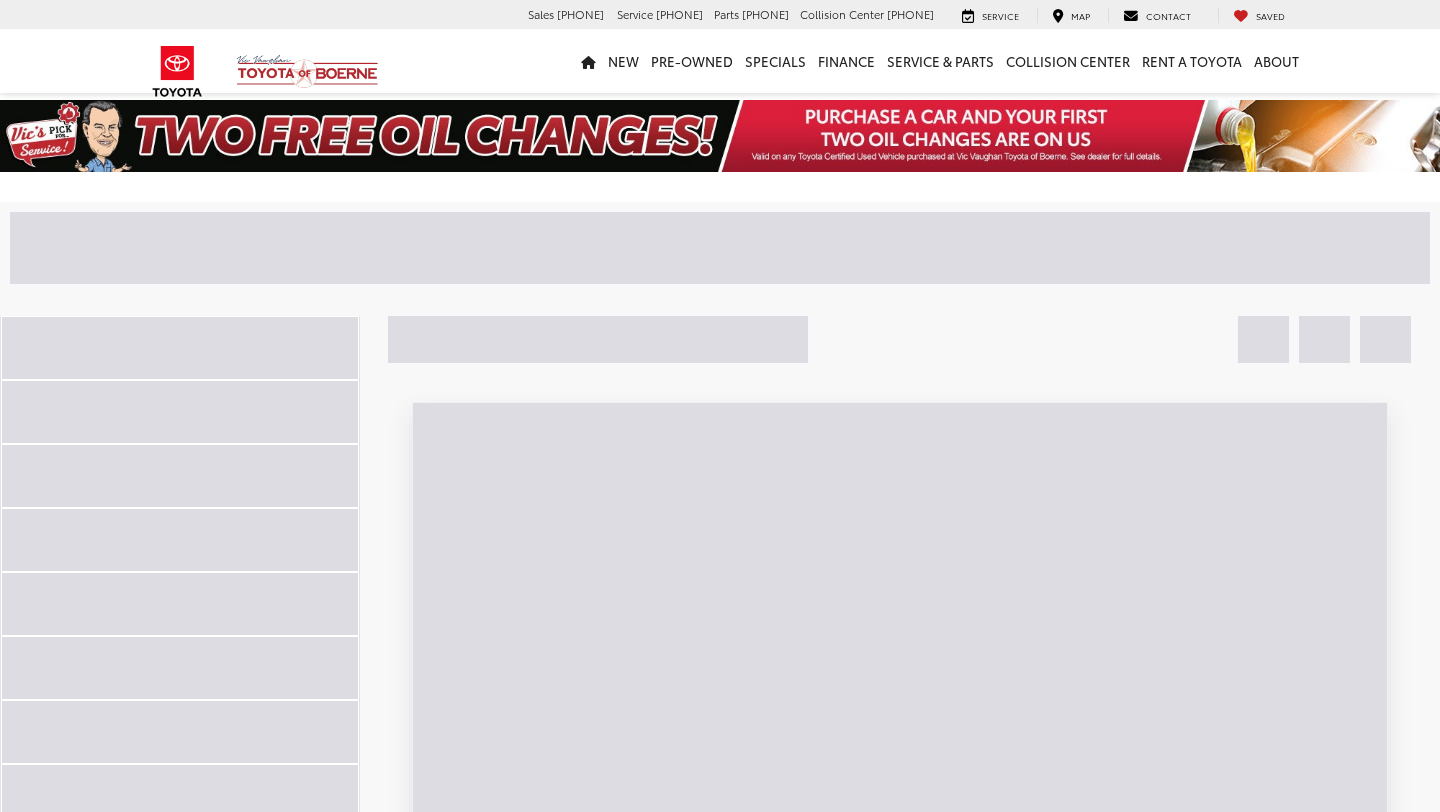 scroll, scrollTop: 0, scrollLeft: 0, axis: both 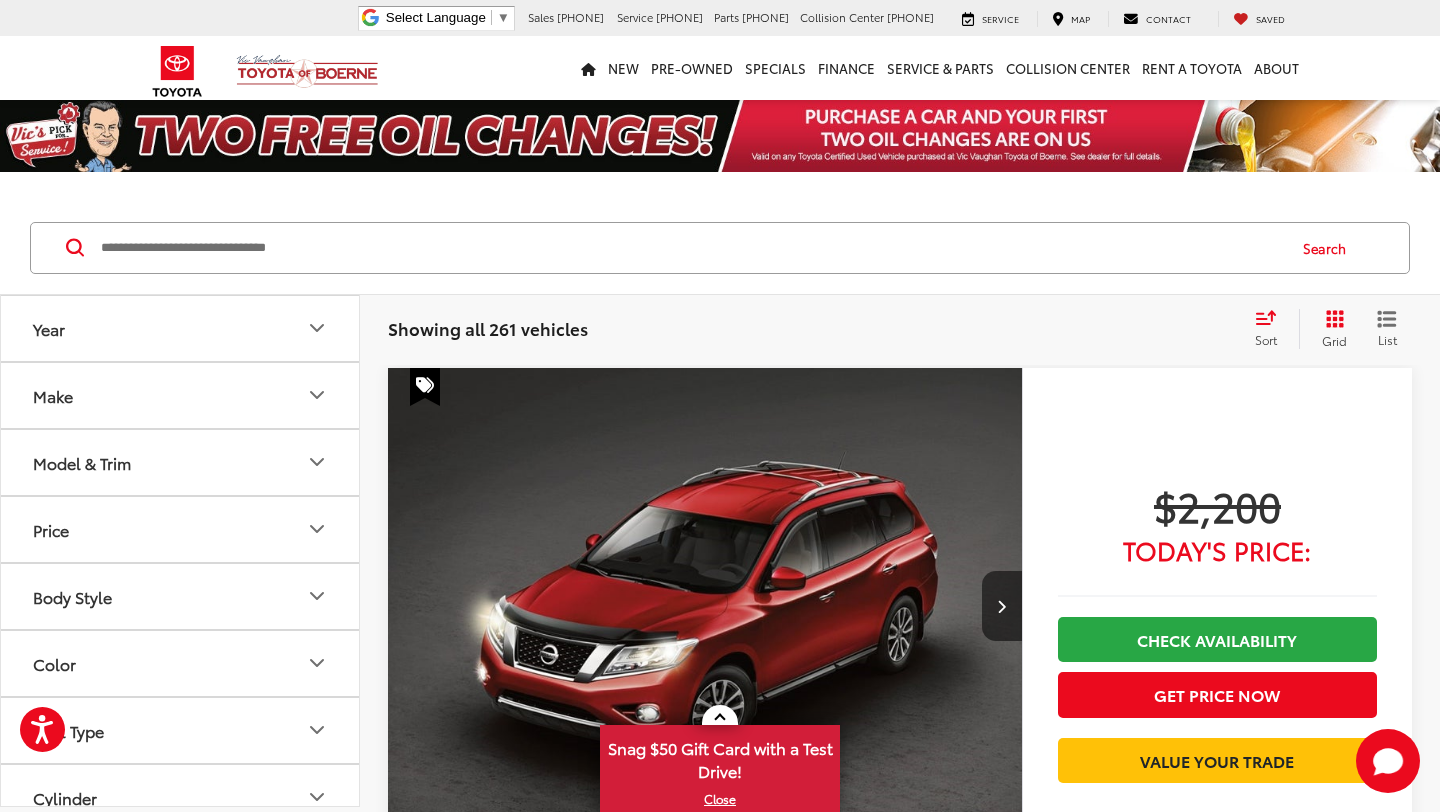 click on "Model & Trim" at bounding box center (181, 462) 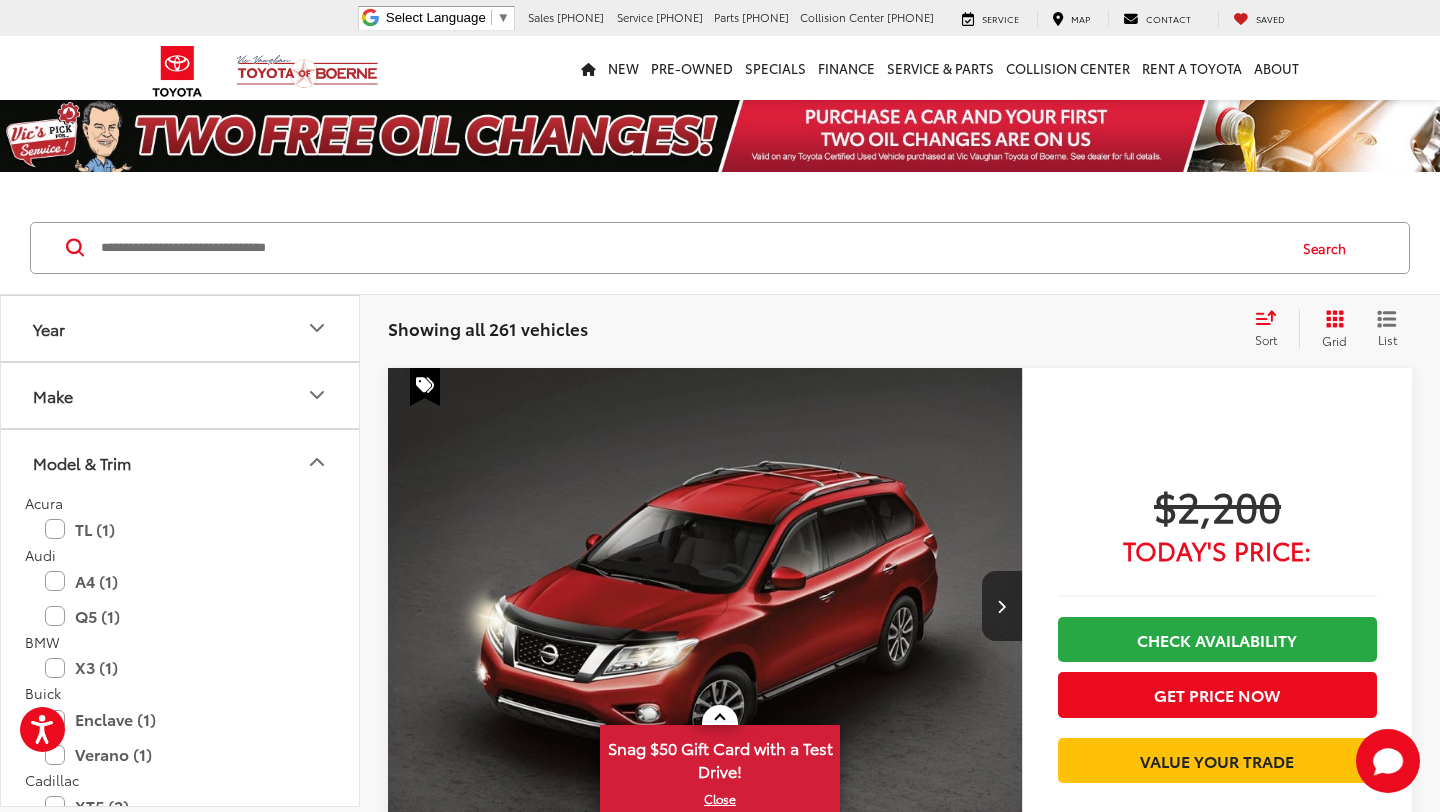 click on "Make" at bounding box center (181, 395) 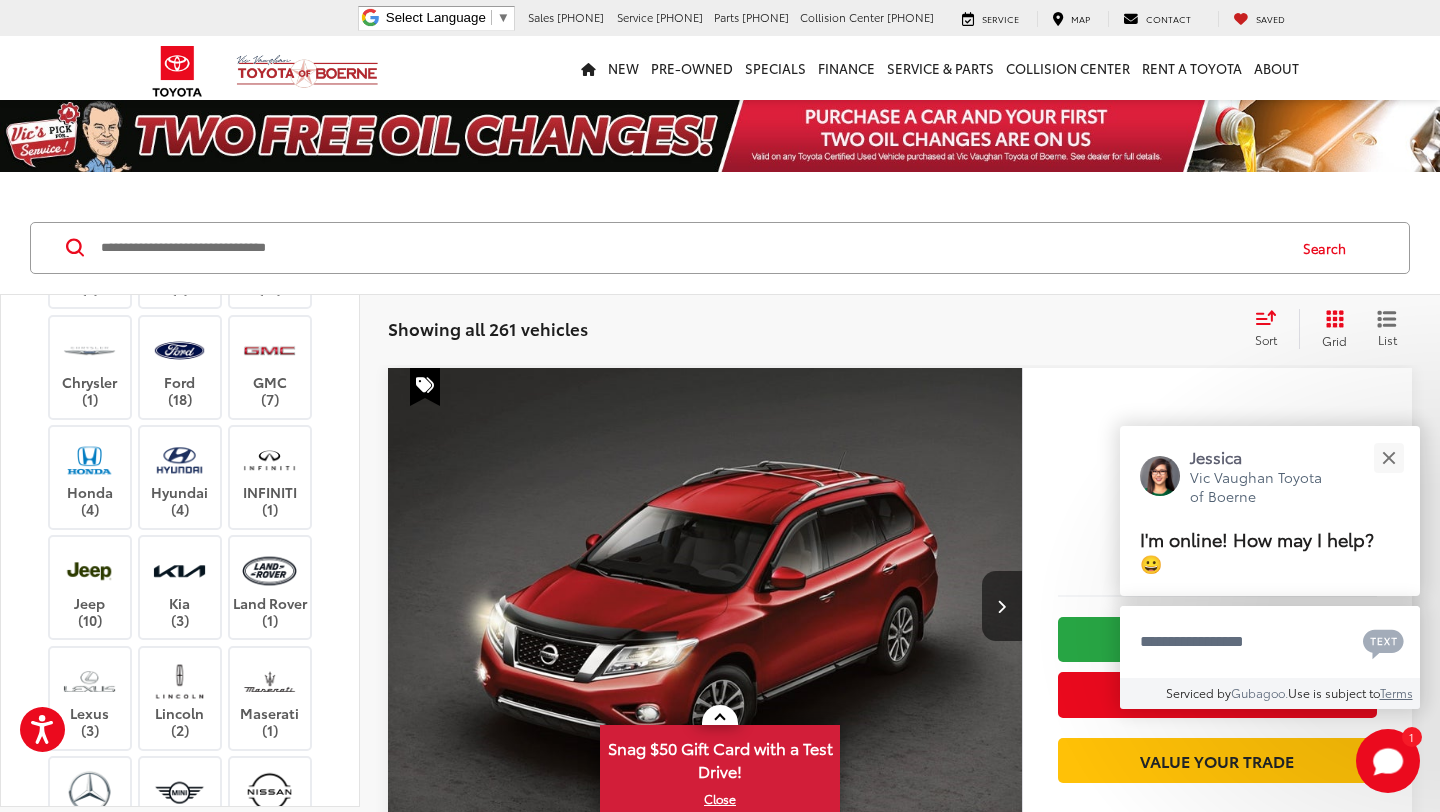 scroll, scrollTop: 245, scrollLeft: 0, axis: vertical 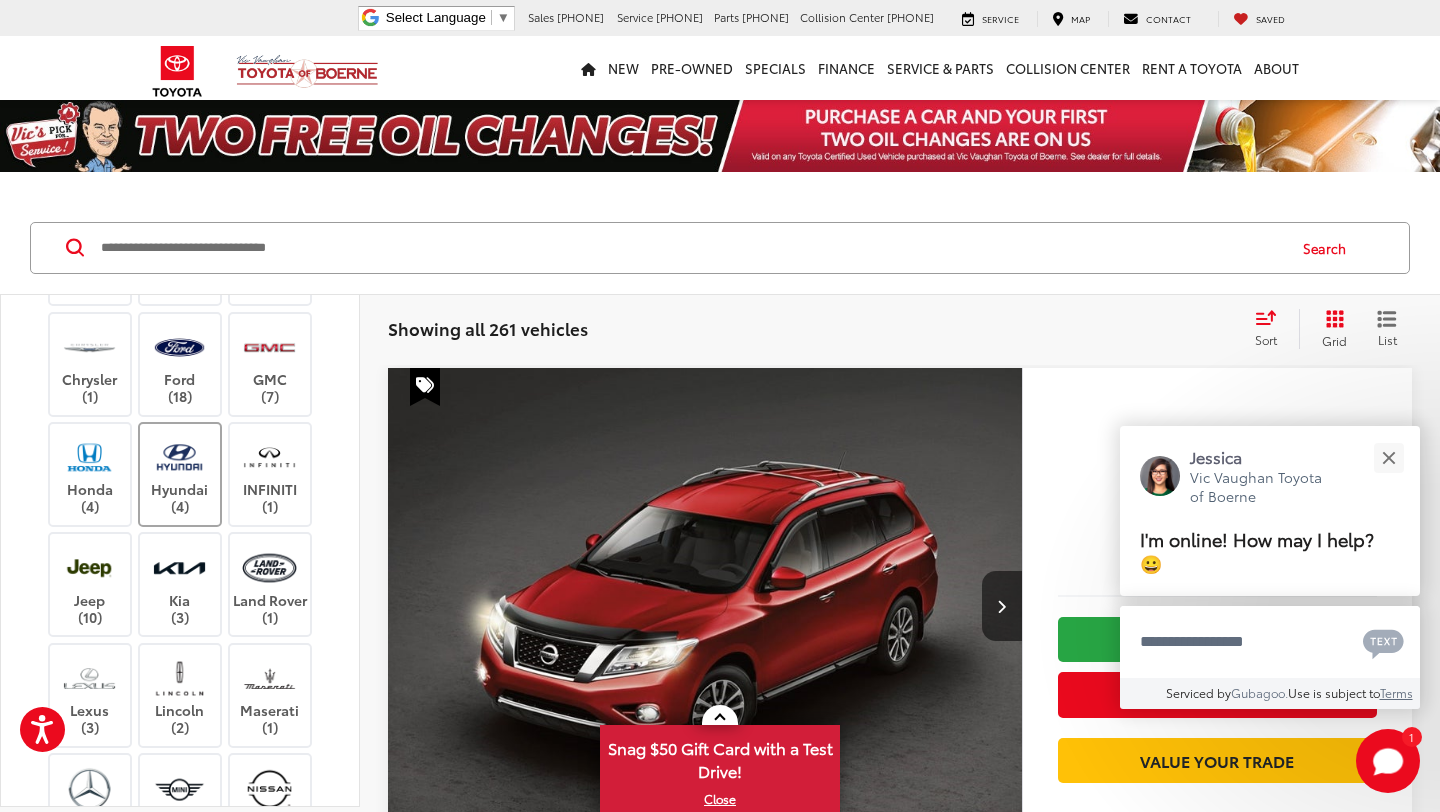 click on "Hyundai   (4)" at bounding box center [180, 474] 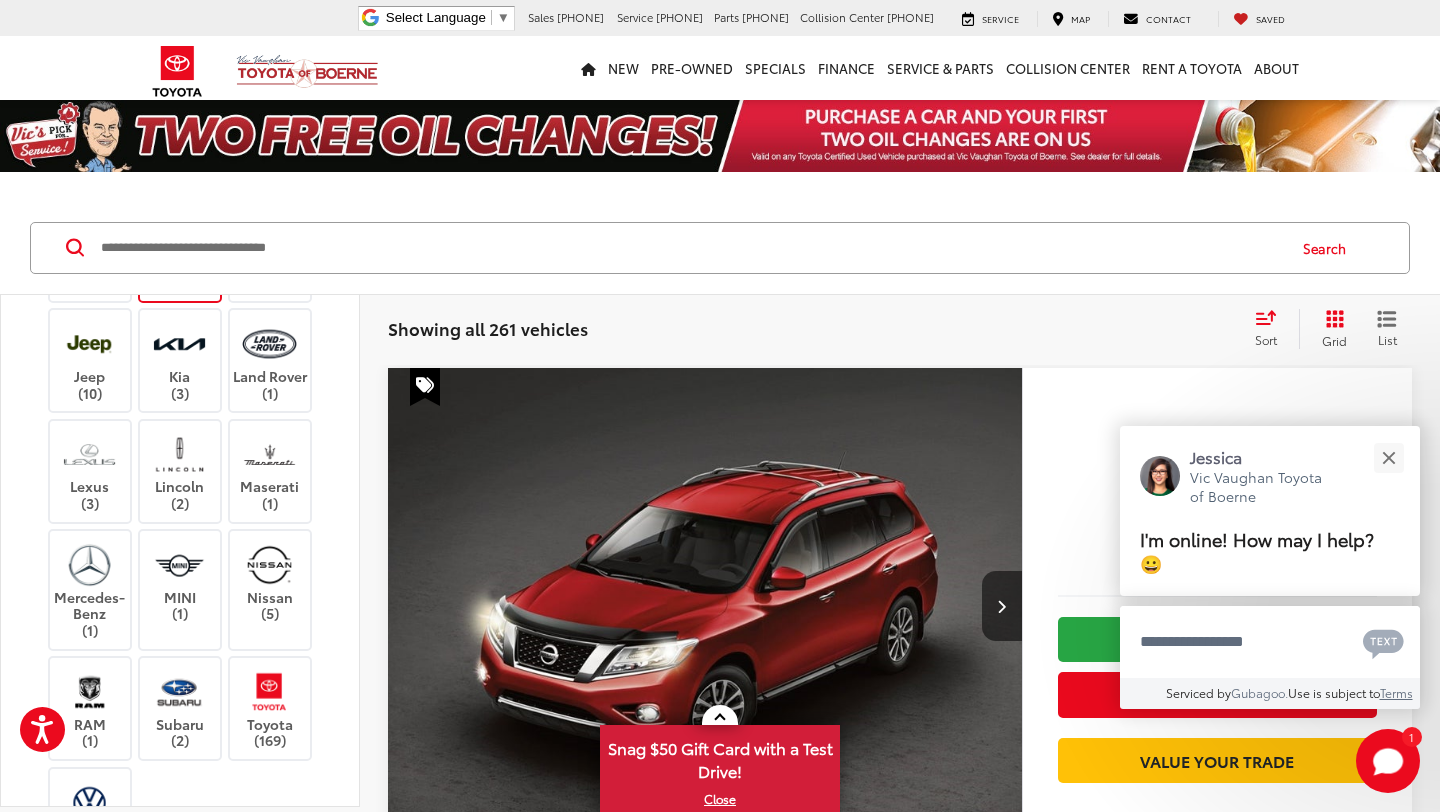 scroll, scrollTop: 470, scrollLeft: 0, axis: vertical 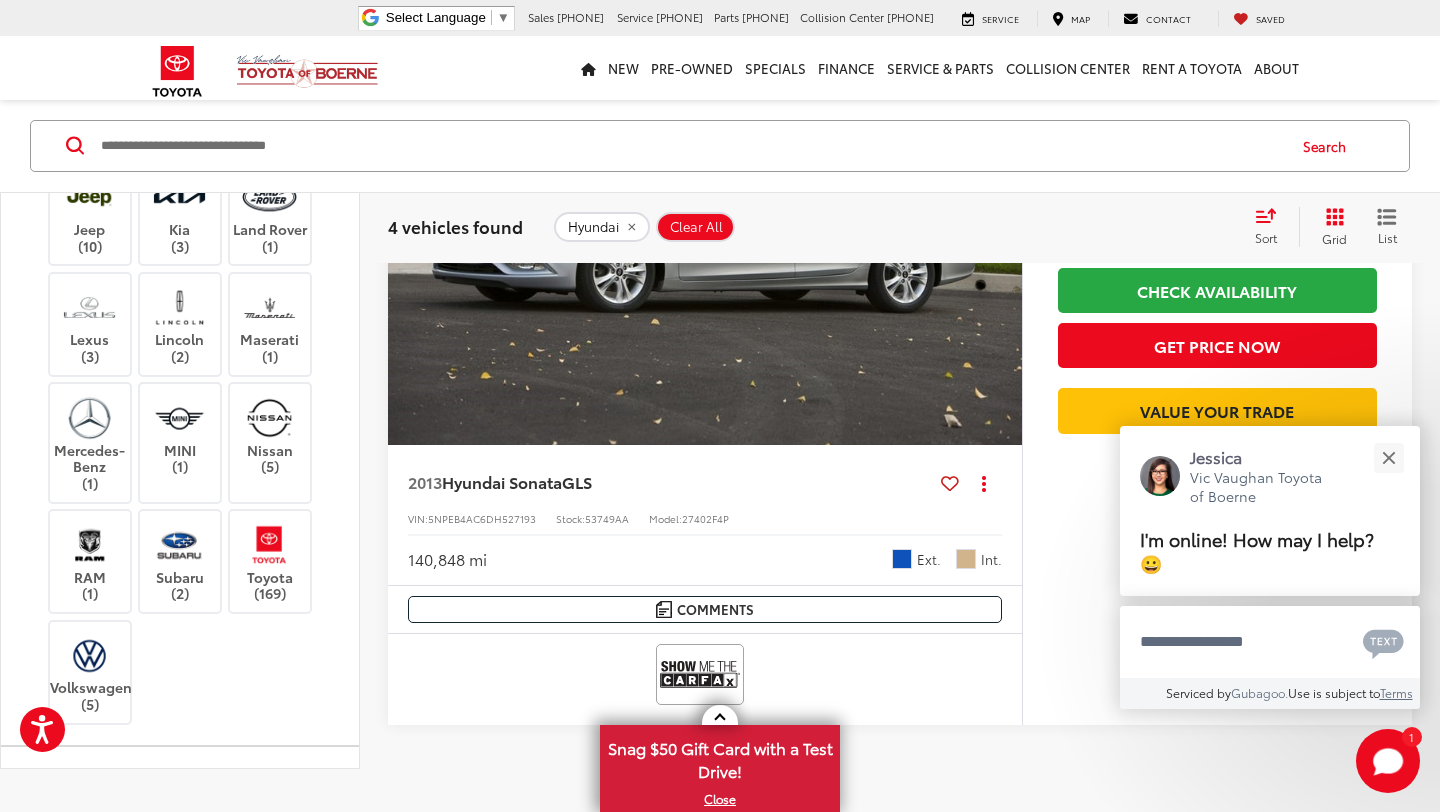 click on "Hyundai   (4)" at bounding box center [180, 103] 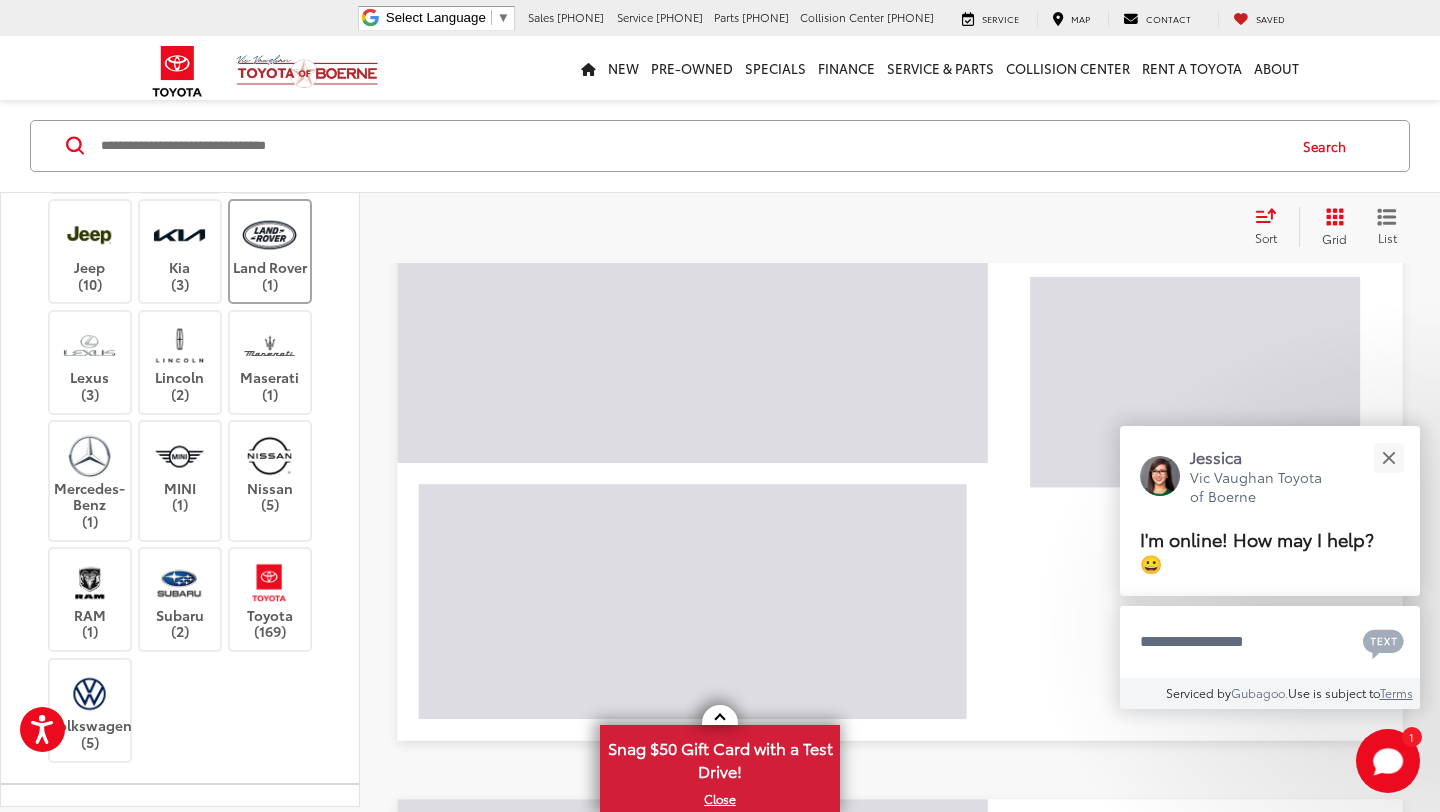 scroll, scrollTop: 102, scrollLeft: 0, axis: vertical 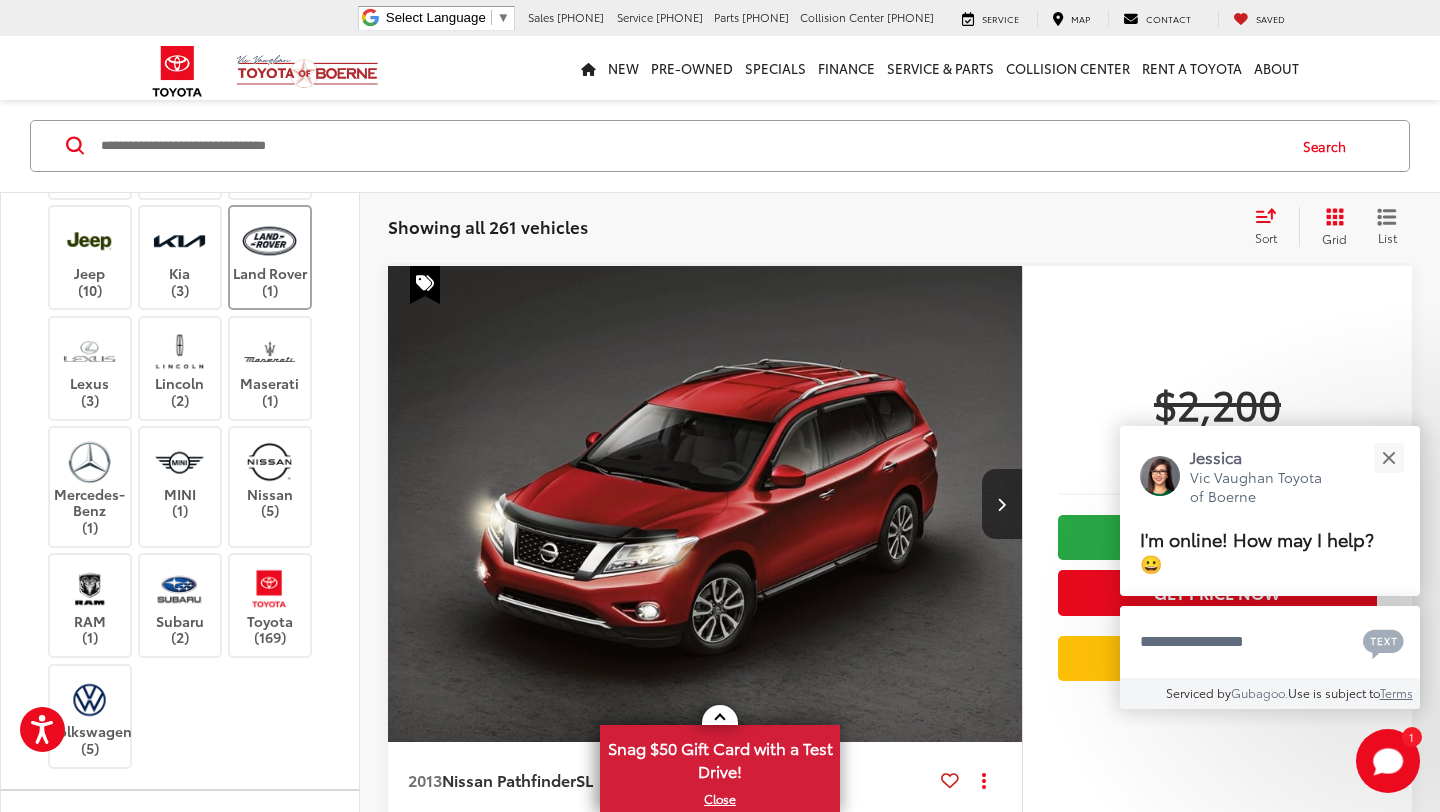 click on "Land Rover   (1)" at bounding box center (270, 257) 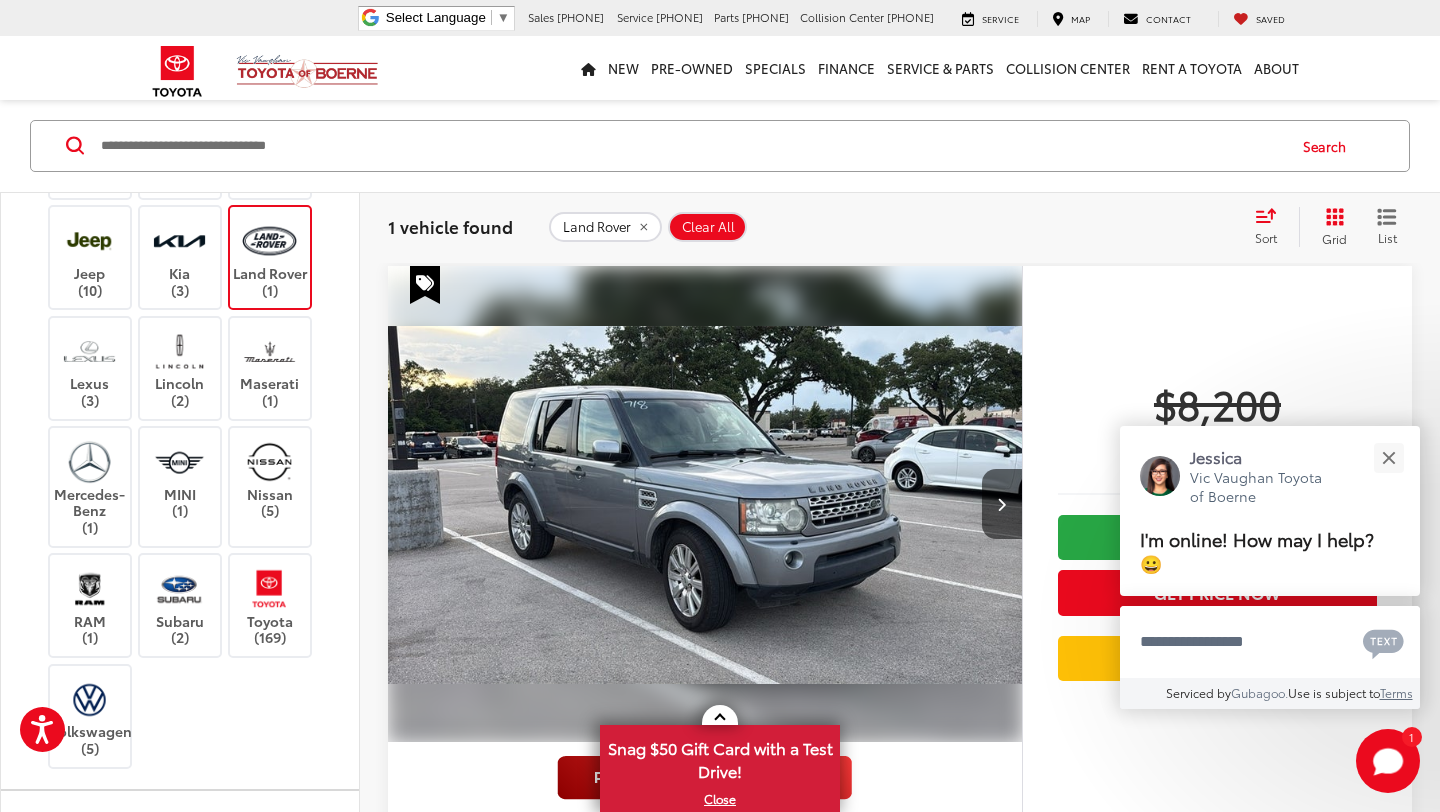 scroll, scrollTop: 128, scrollLeft: 0, axis: vertical 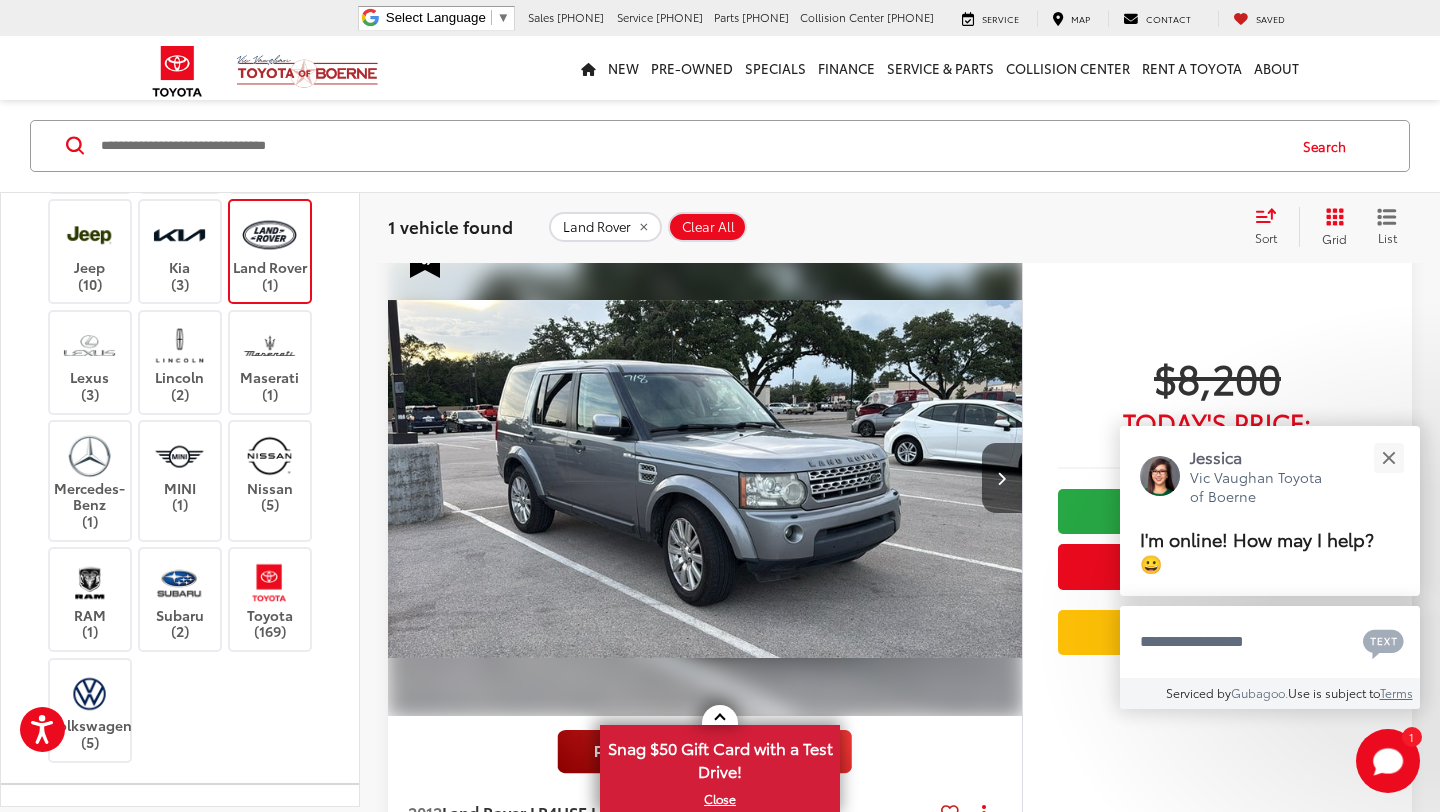 click at bounding box center [269, 234] 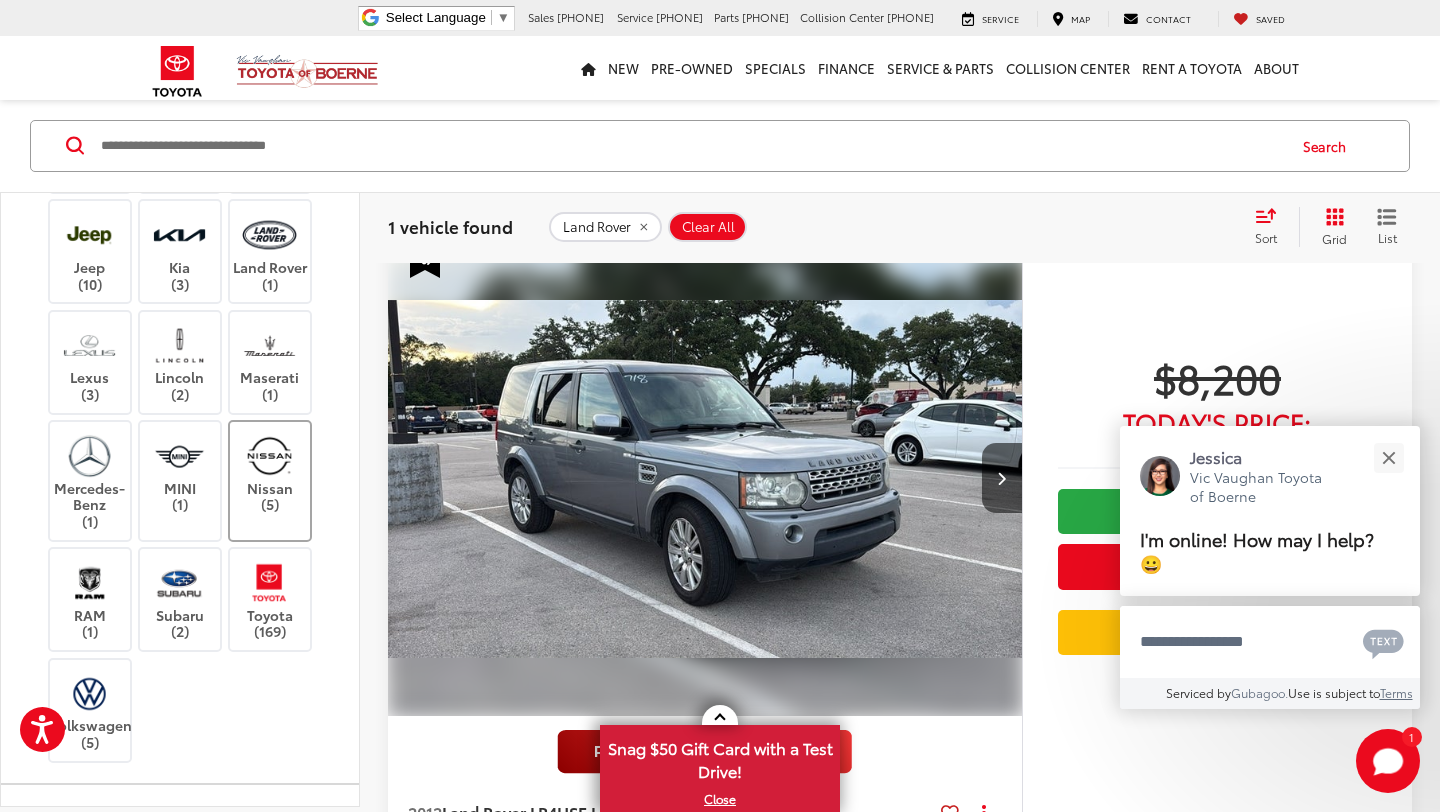 scroll, scrollTop: 102, scrollLeft: 0, axis: vertical 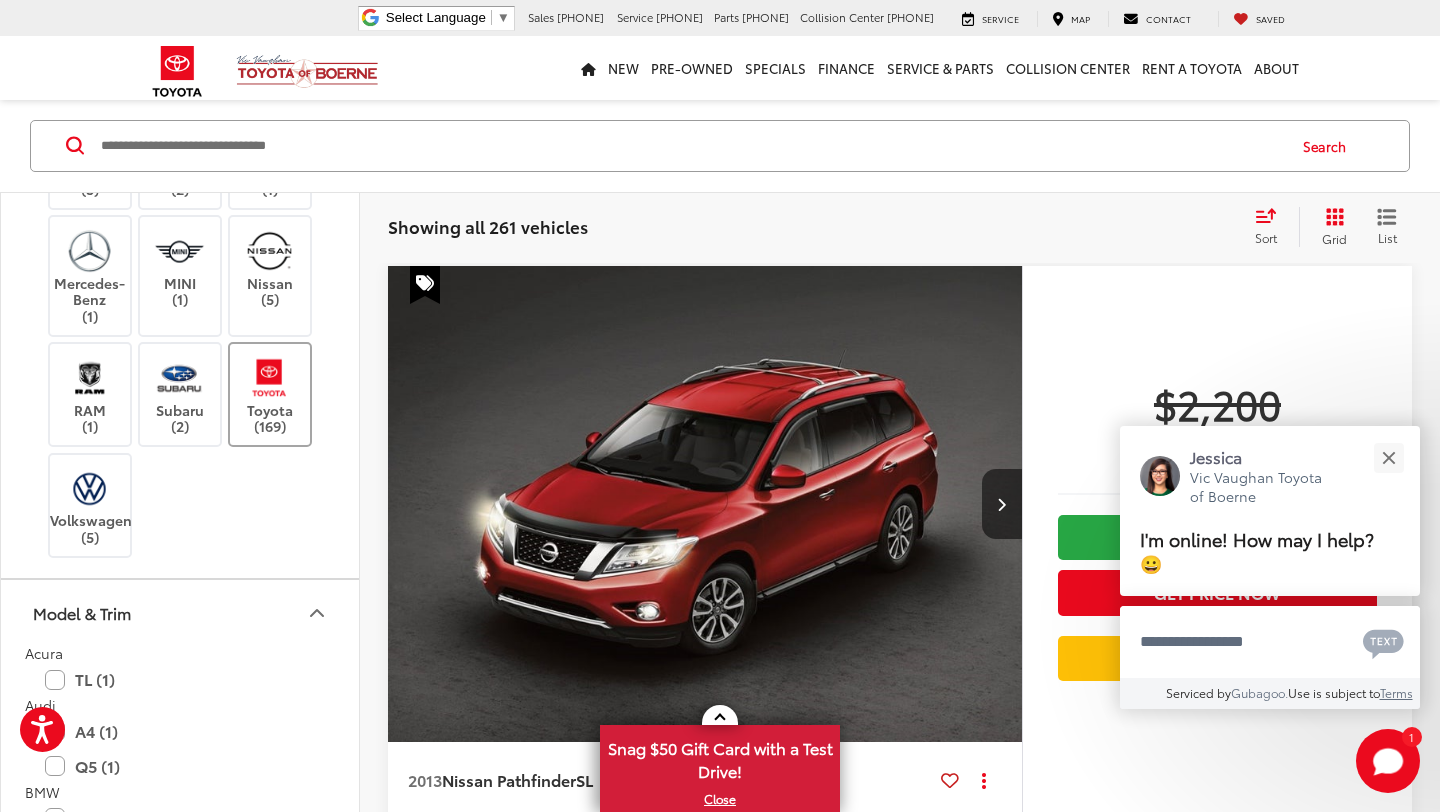 click on "Toyota   (169)" at bounding box center [270, 394] 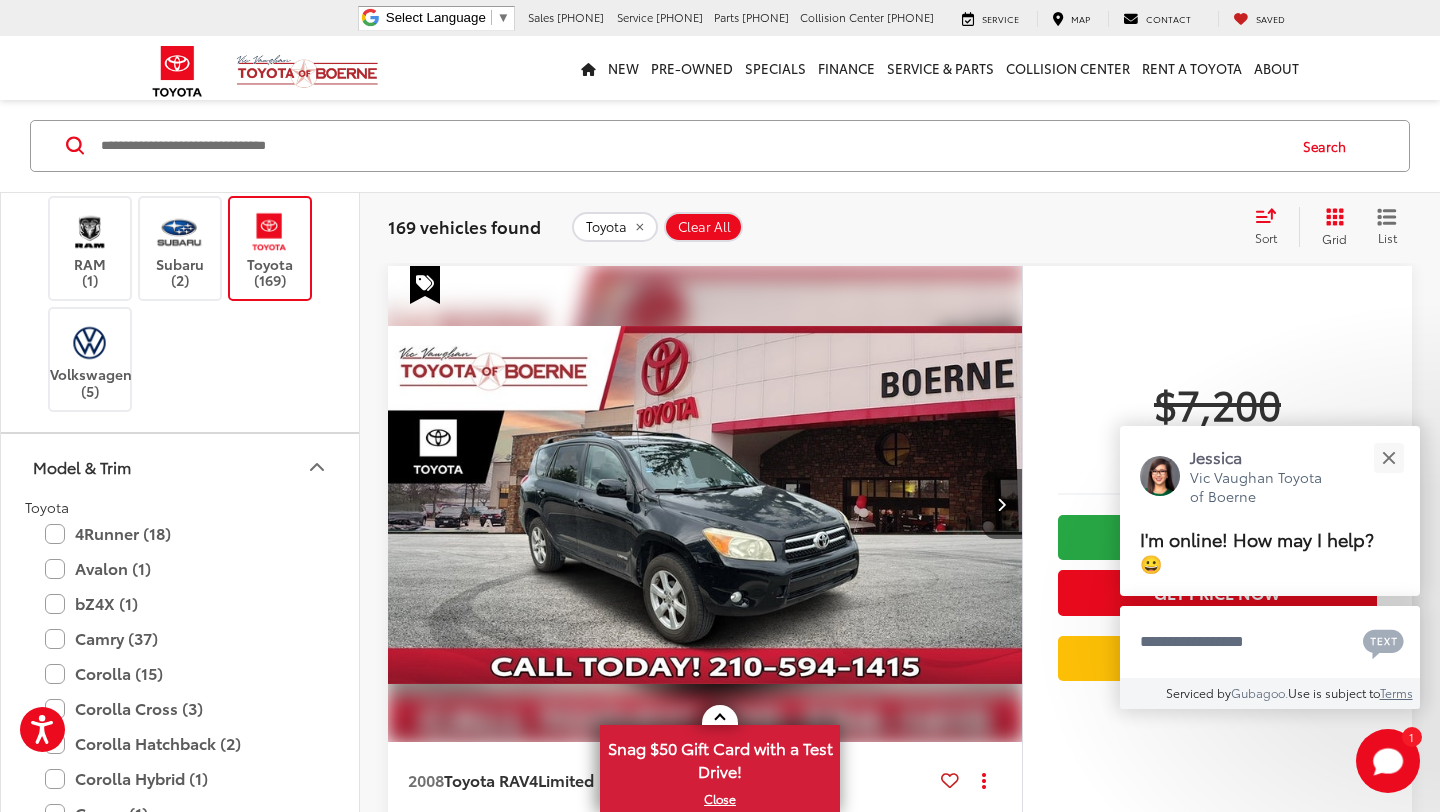 scroll, scrollTop: 863, scrollLeft: 0, axis: vertical 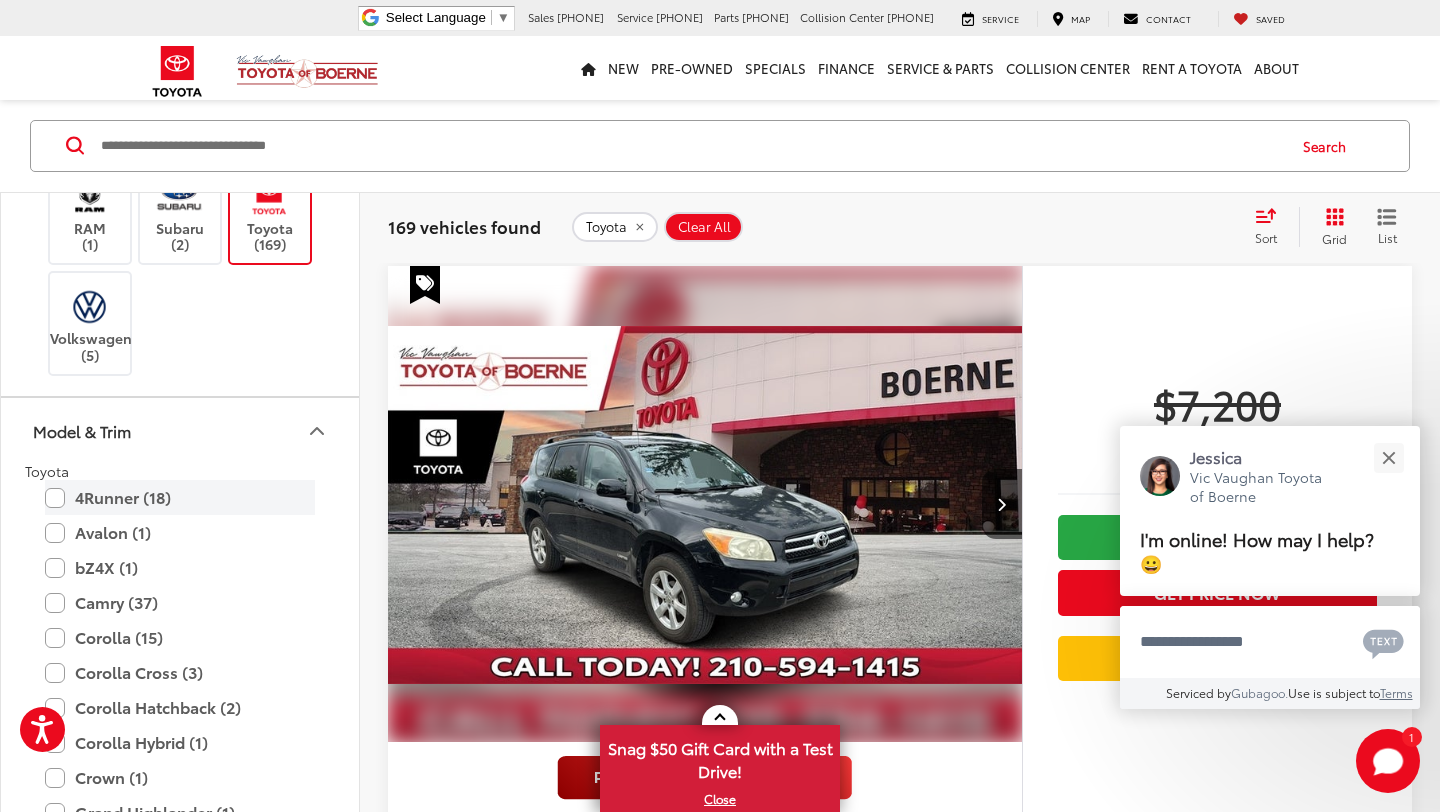 click on "4Runner (18)" at bounding box center [180, 497] 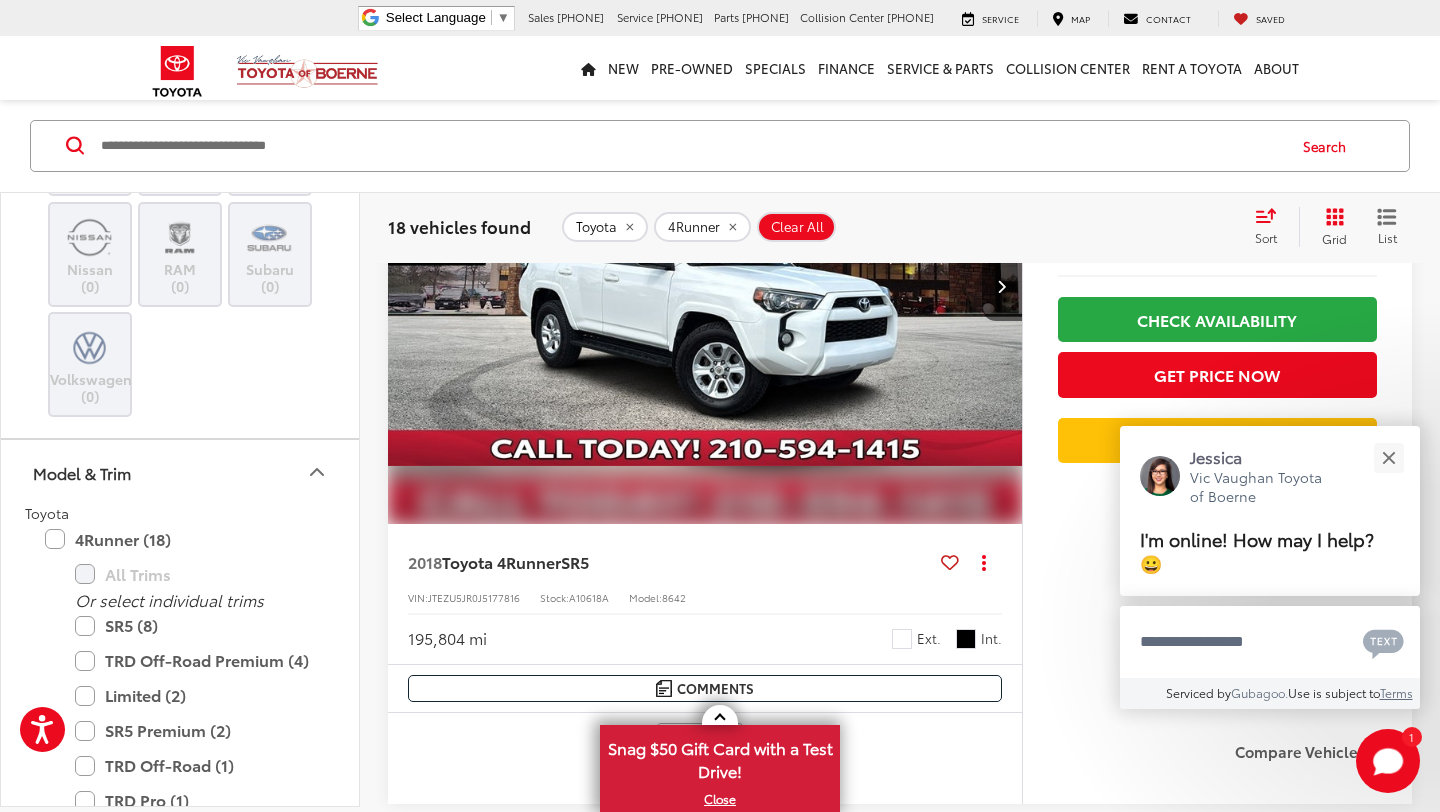 scroll, scrollTop: 322, scrollLeft: 0, axis: vertical 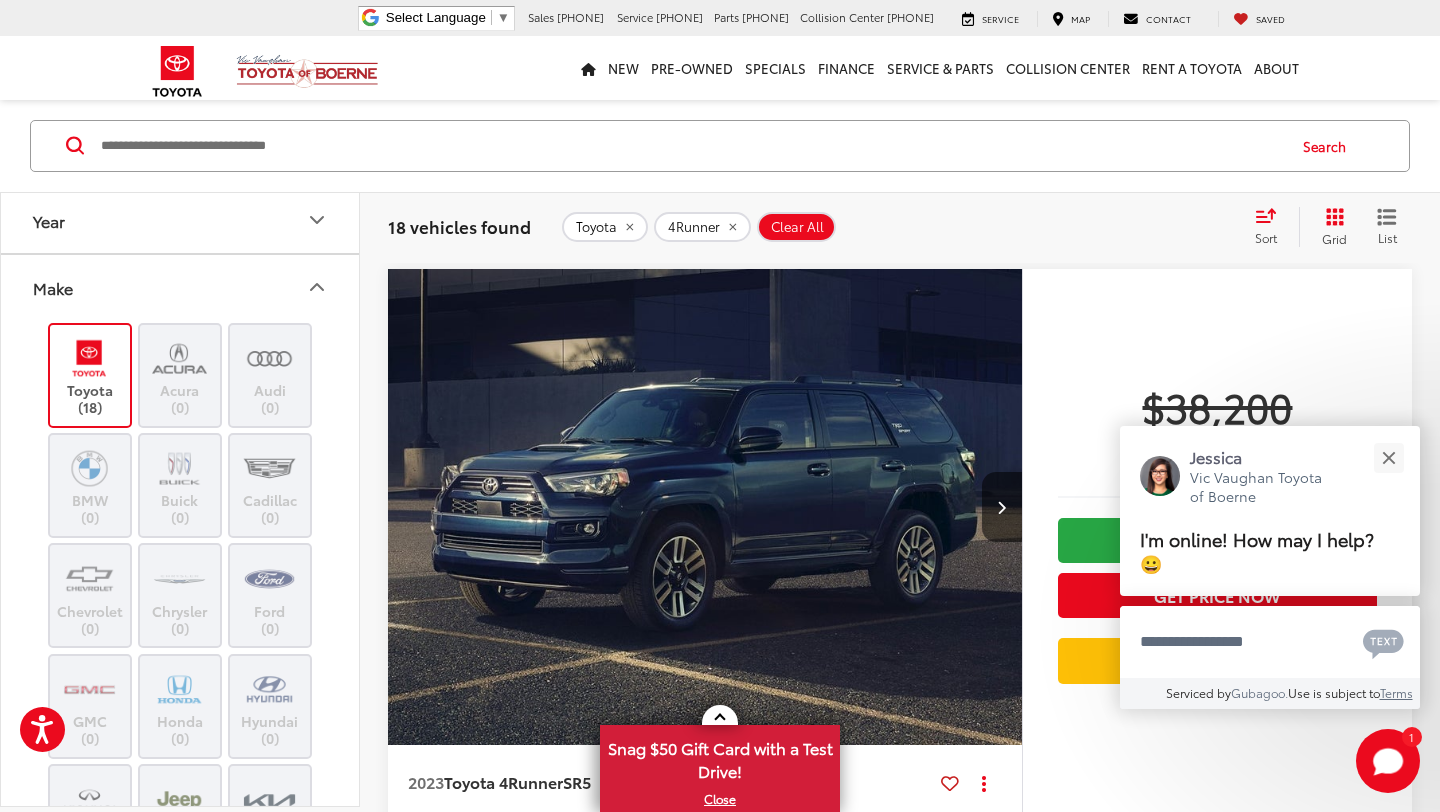 click at bounding box center (89, 357) 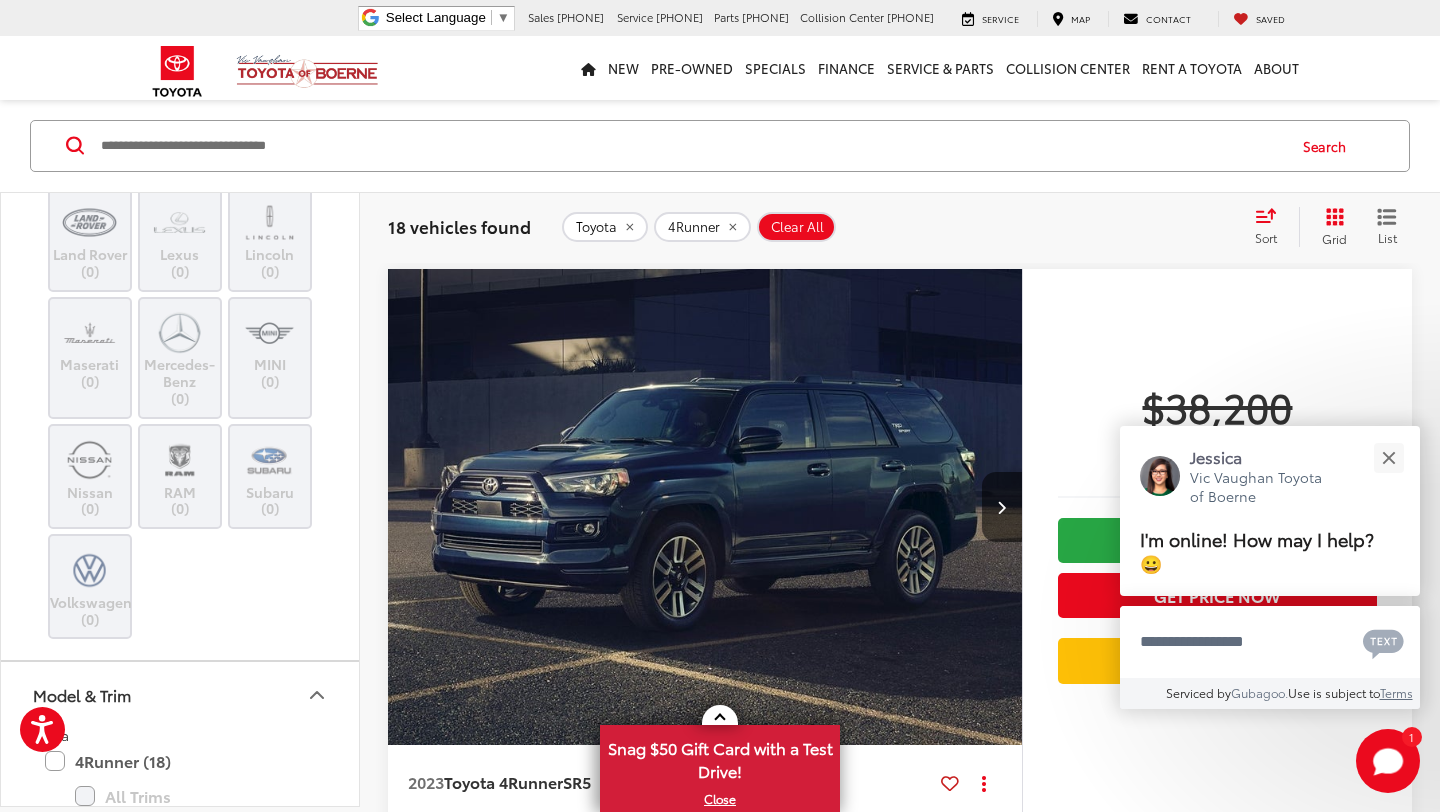 scroll, scrollTop: 692, scrollLeft: 0, axis: vertical 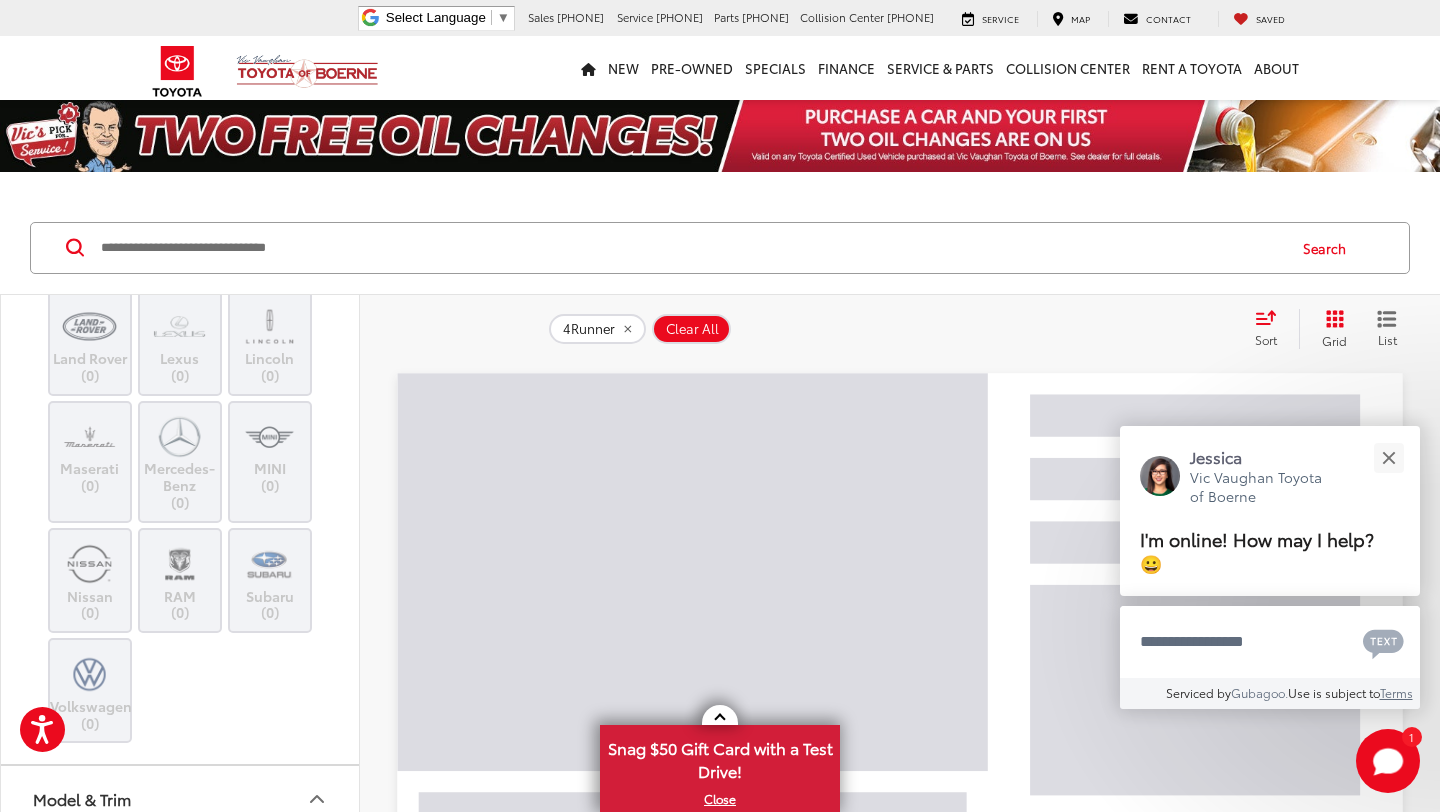 click on "4Runner" 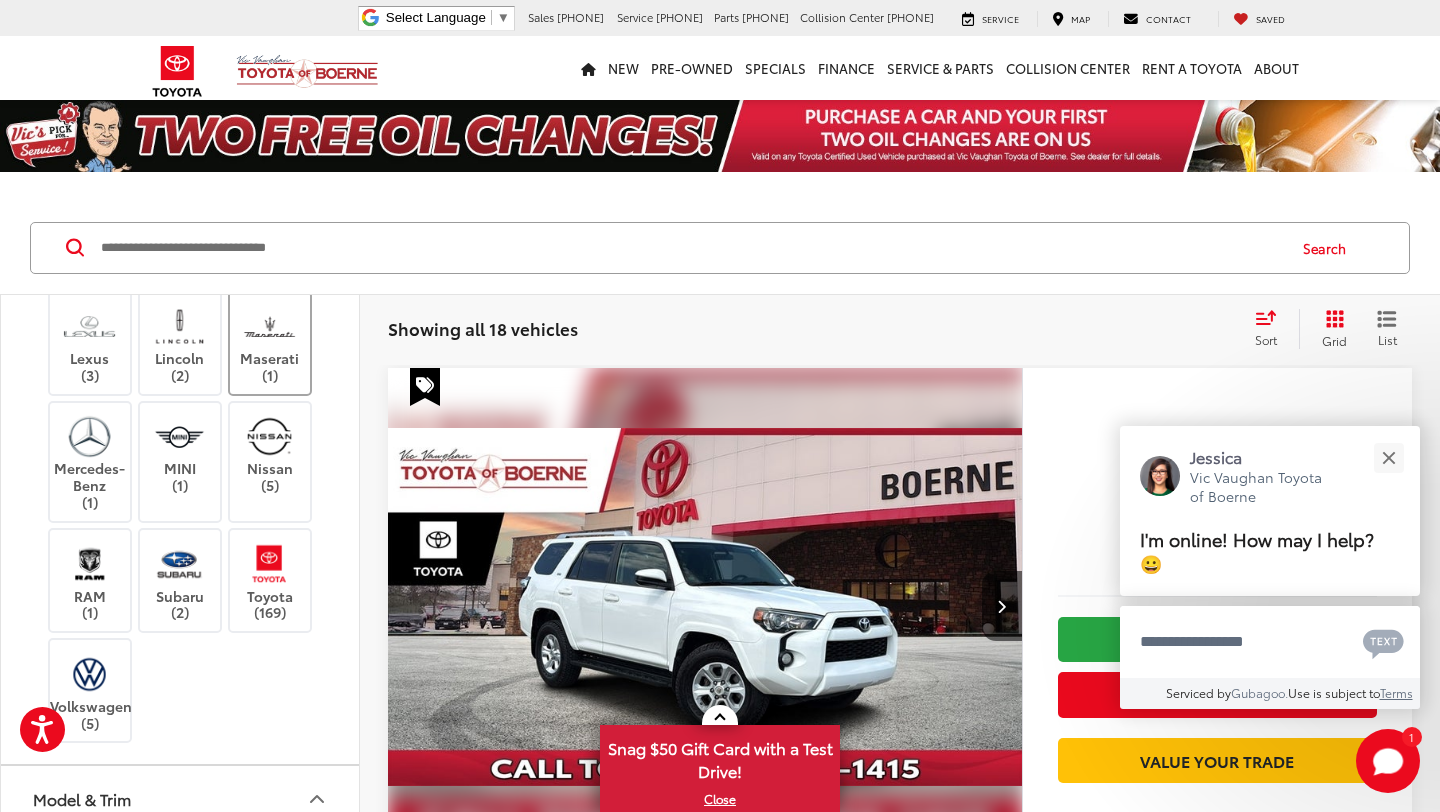scroll, scrollTop: 582, scrollLeft: 0, axis: vertical 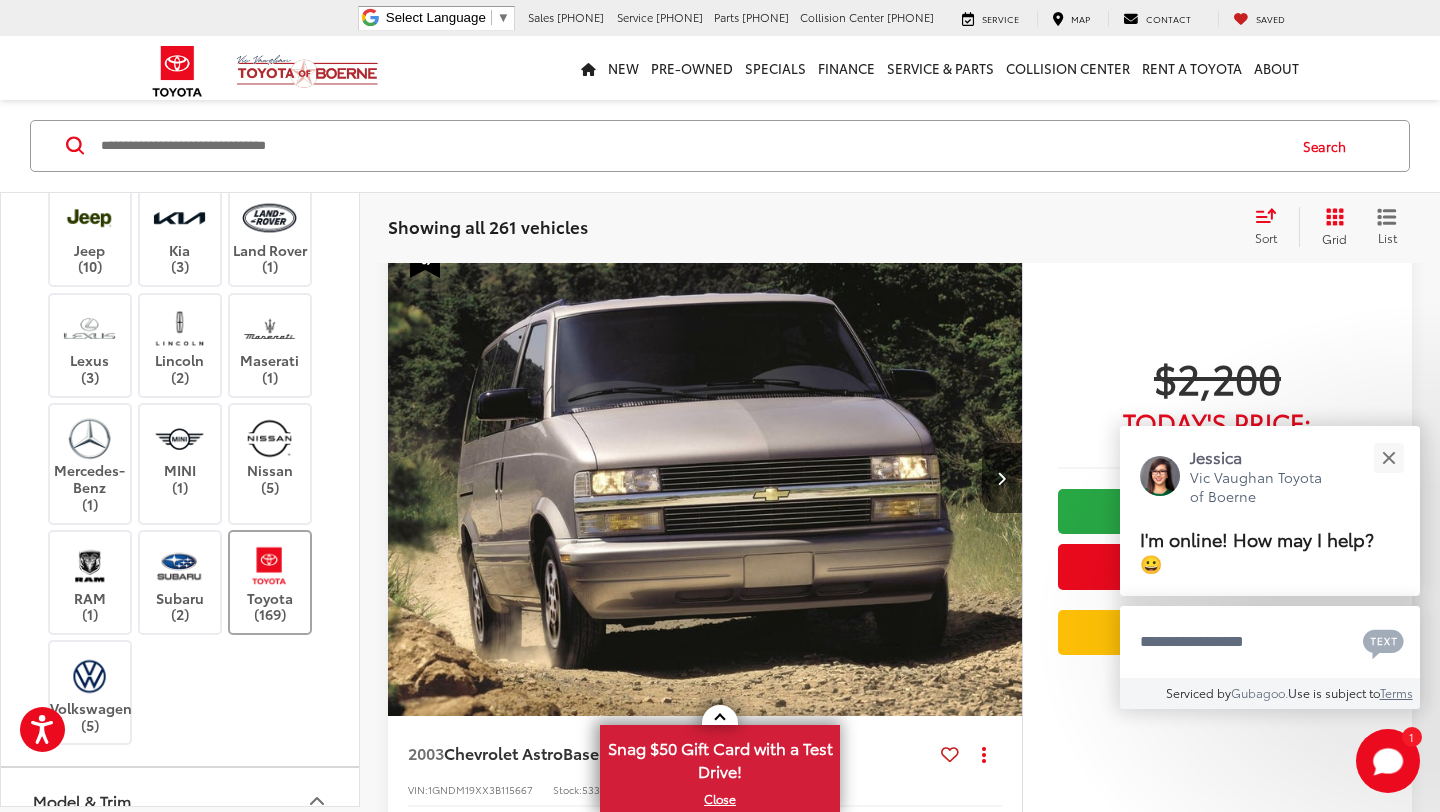 click on "Toyota   (169)" at bounding box center [270, 582] 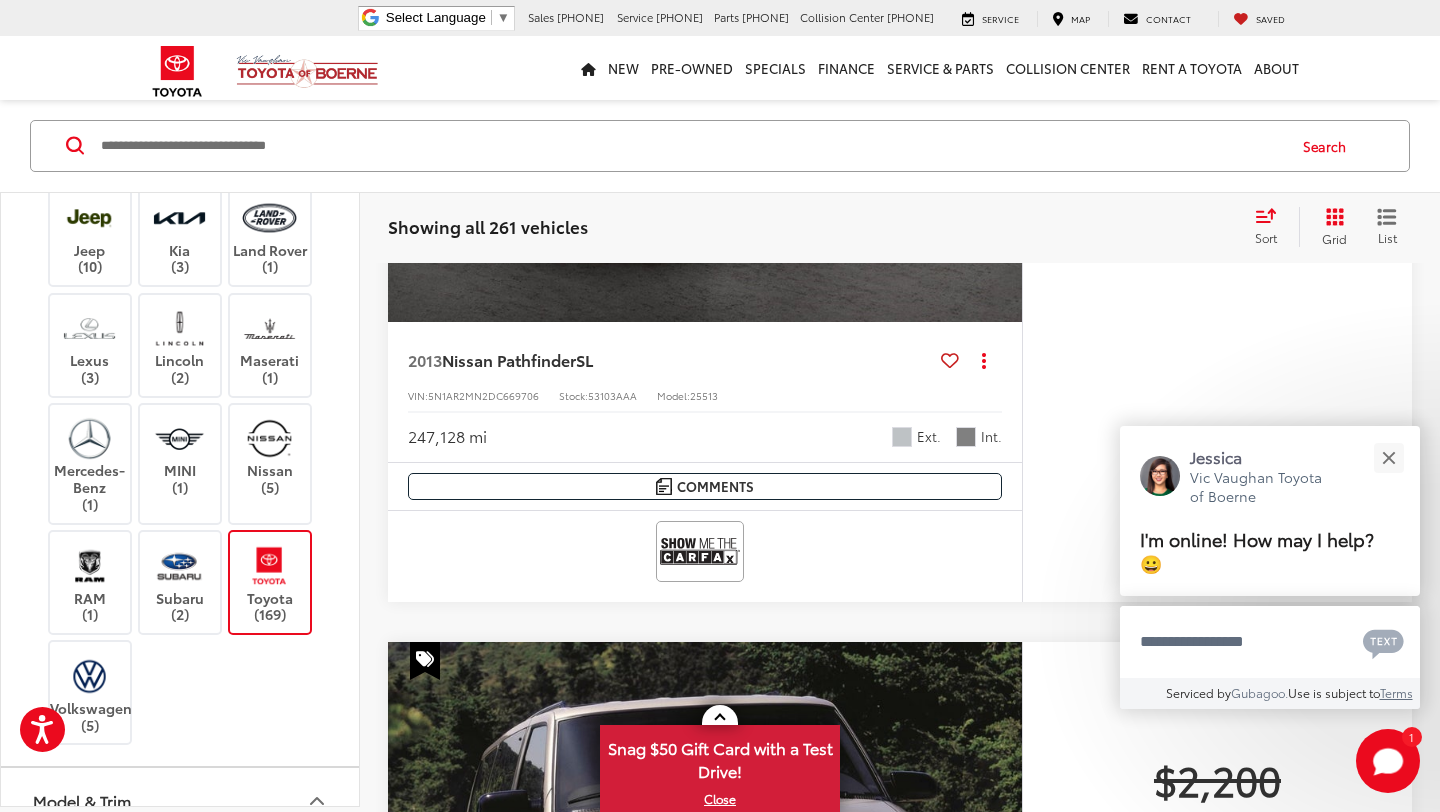 scroll, scrollTop: 293, scrollLeft: 0, axis: vertical 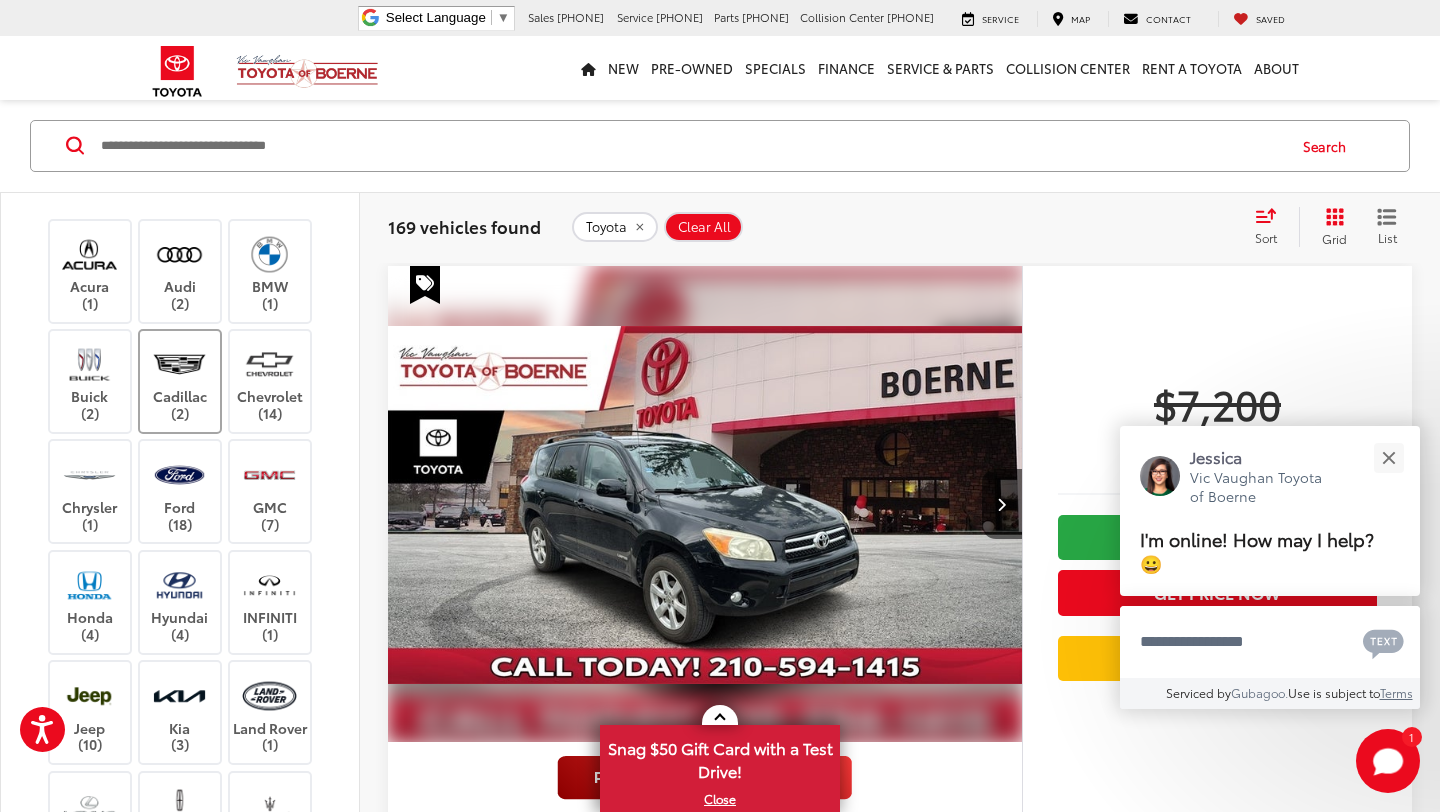 click on "Cadillac   (2)" at bounding box center (180, 381) 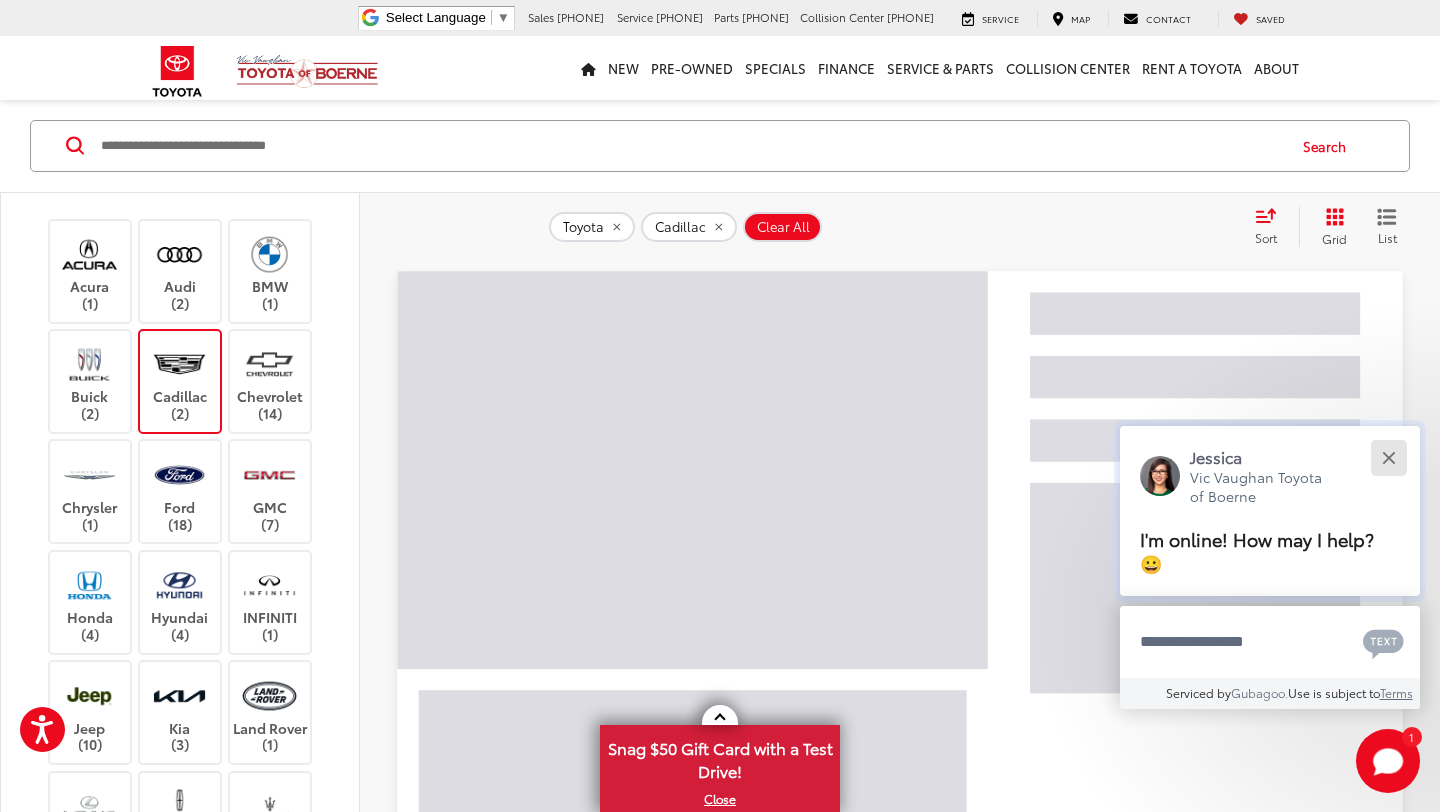 click at bounding box center (1388, 457) 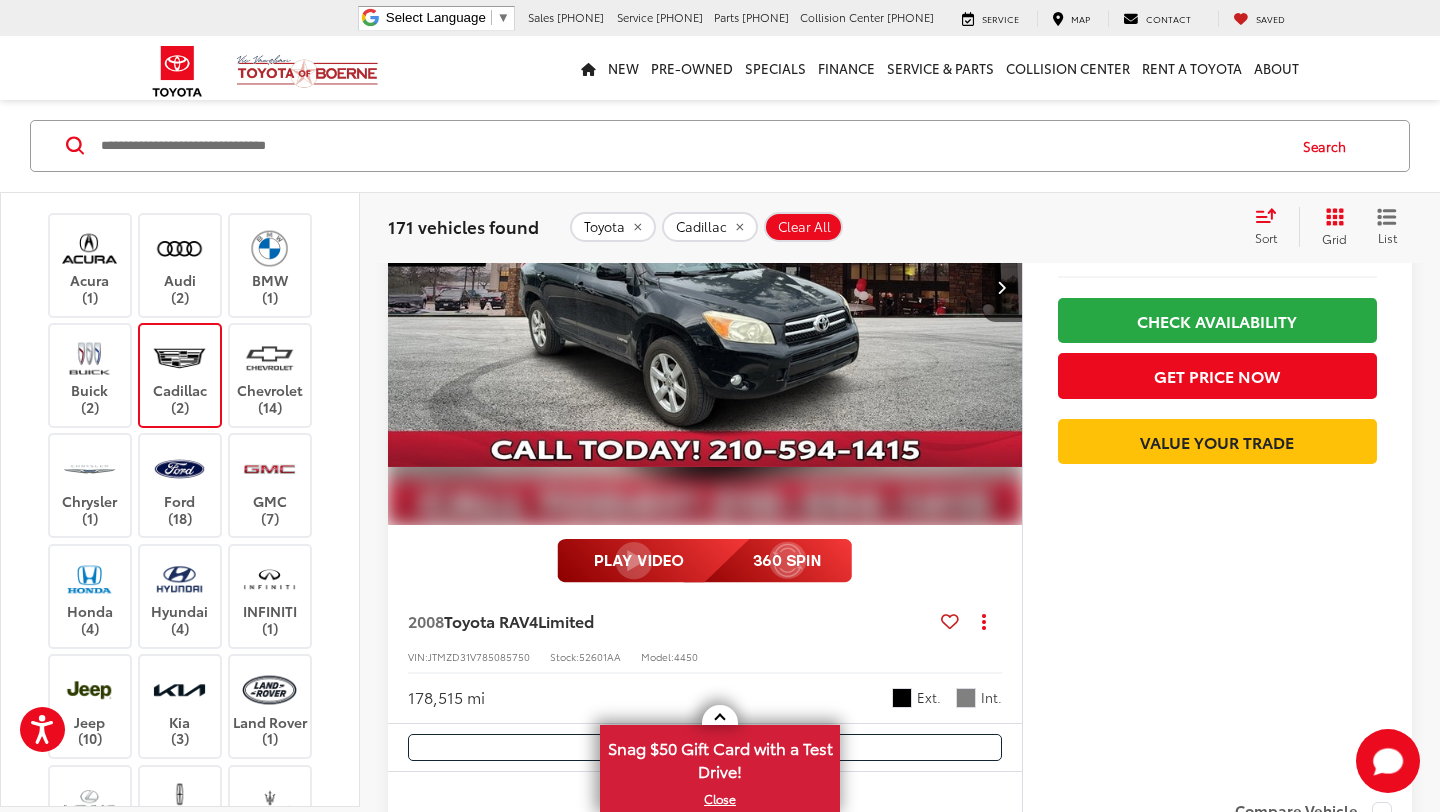 scroll, scrollTop: 0, scrollLeft: 0, axis: both 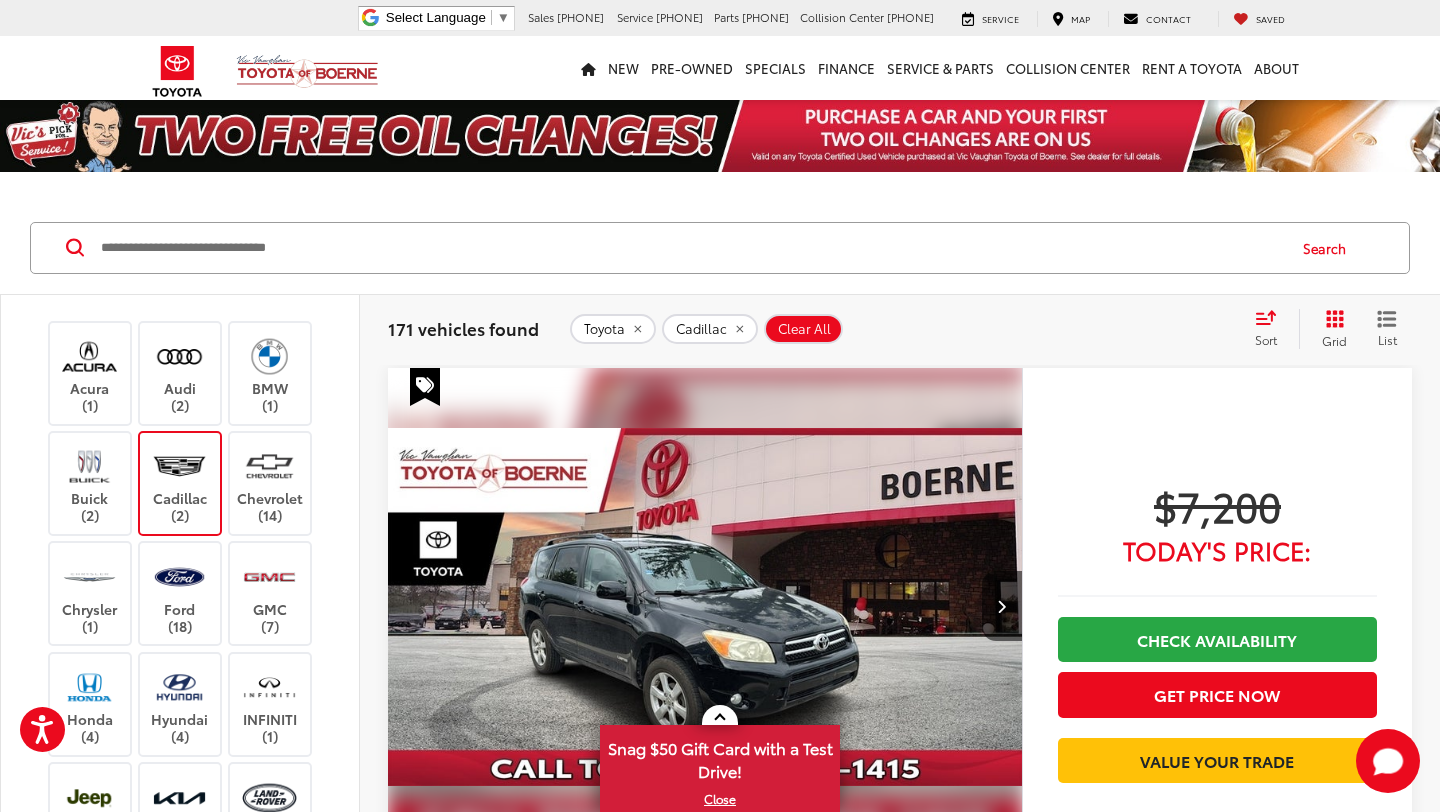 click 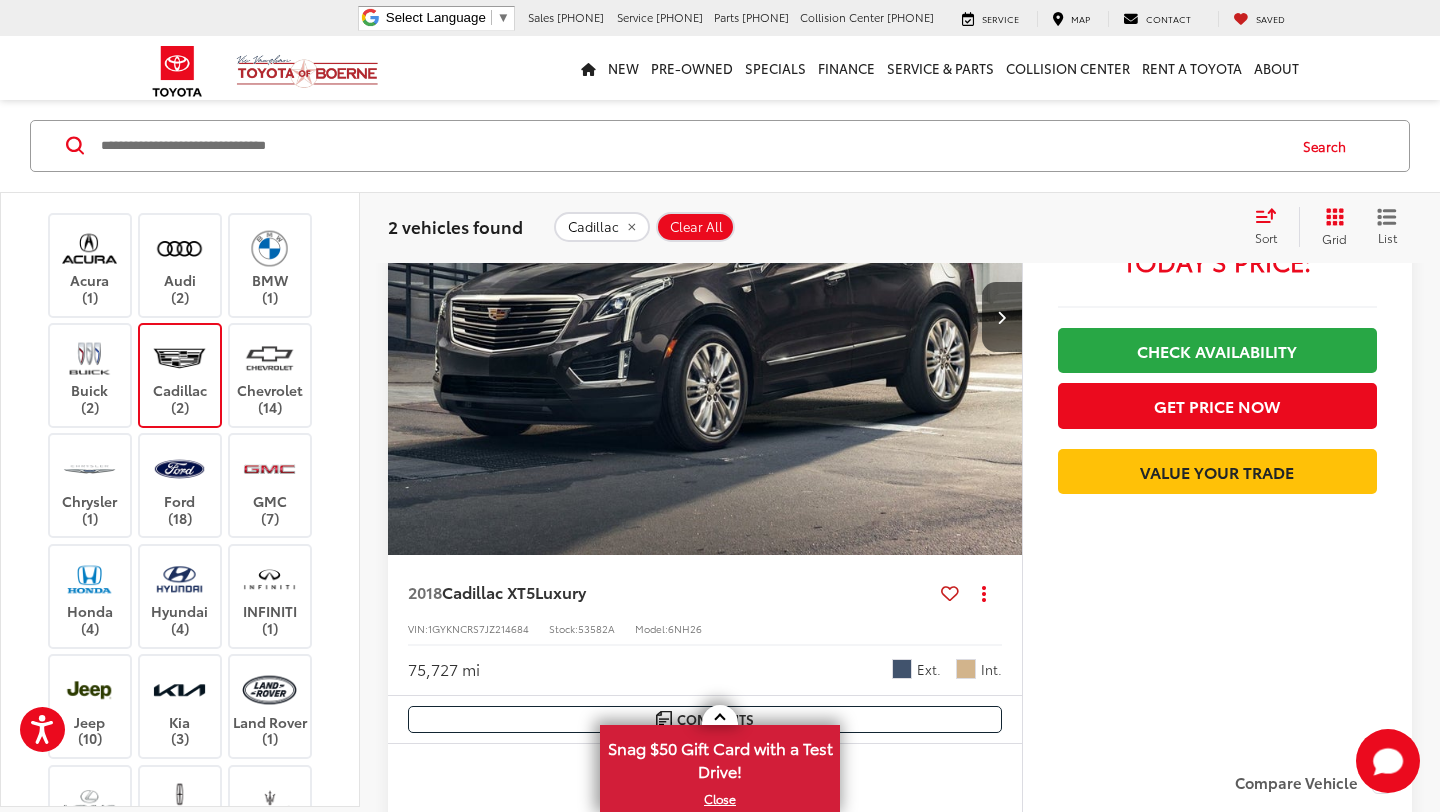 scroll, scrollTop: 1141, scrollLeft: 0, axis: vertical 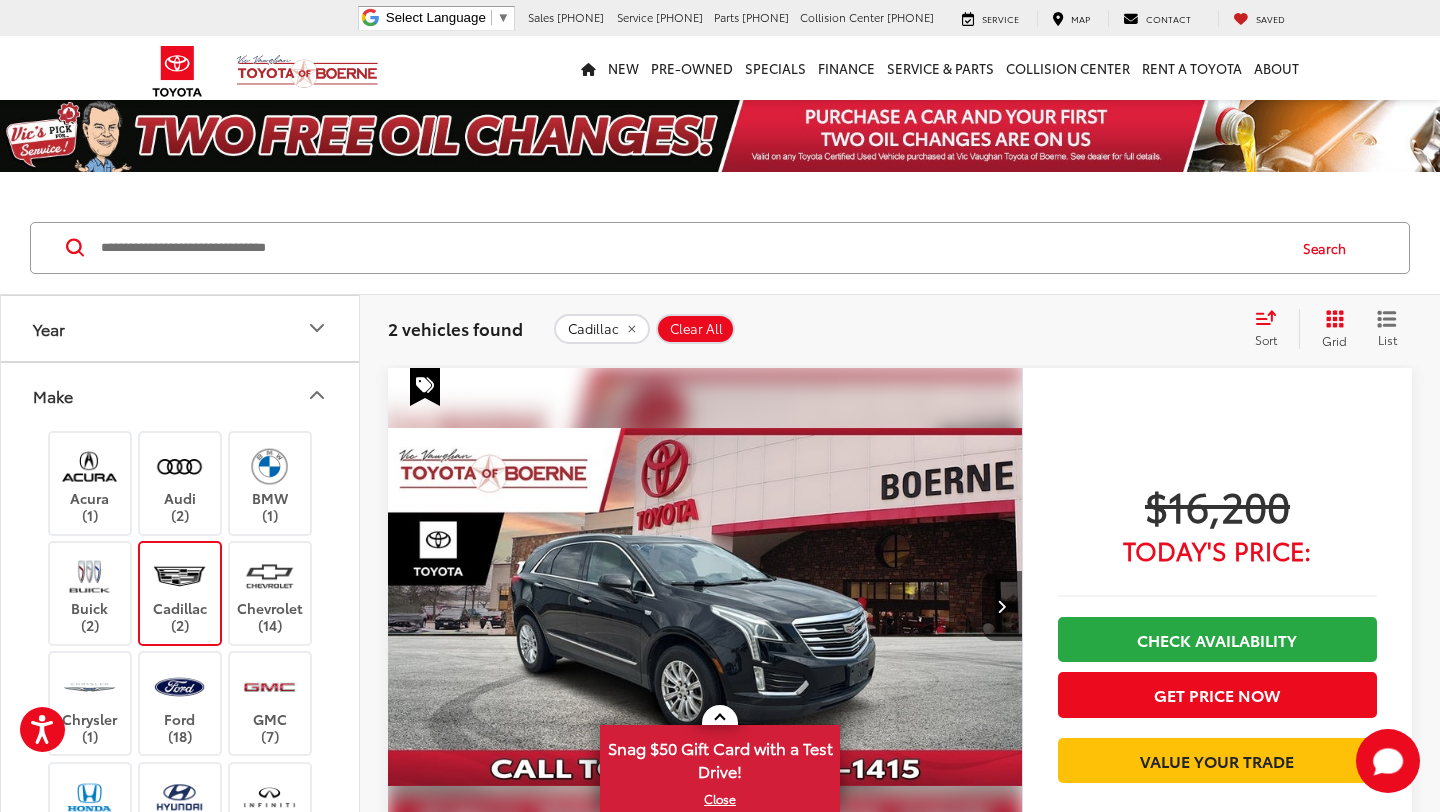 click on "Cadillac" 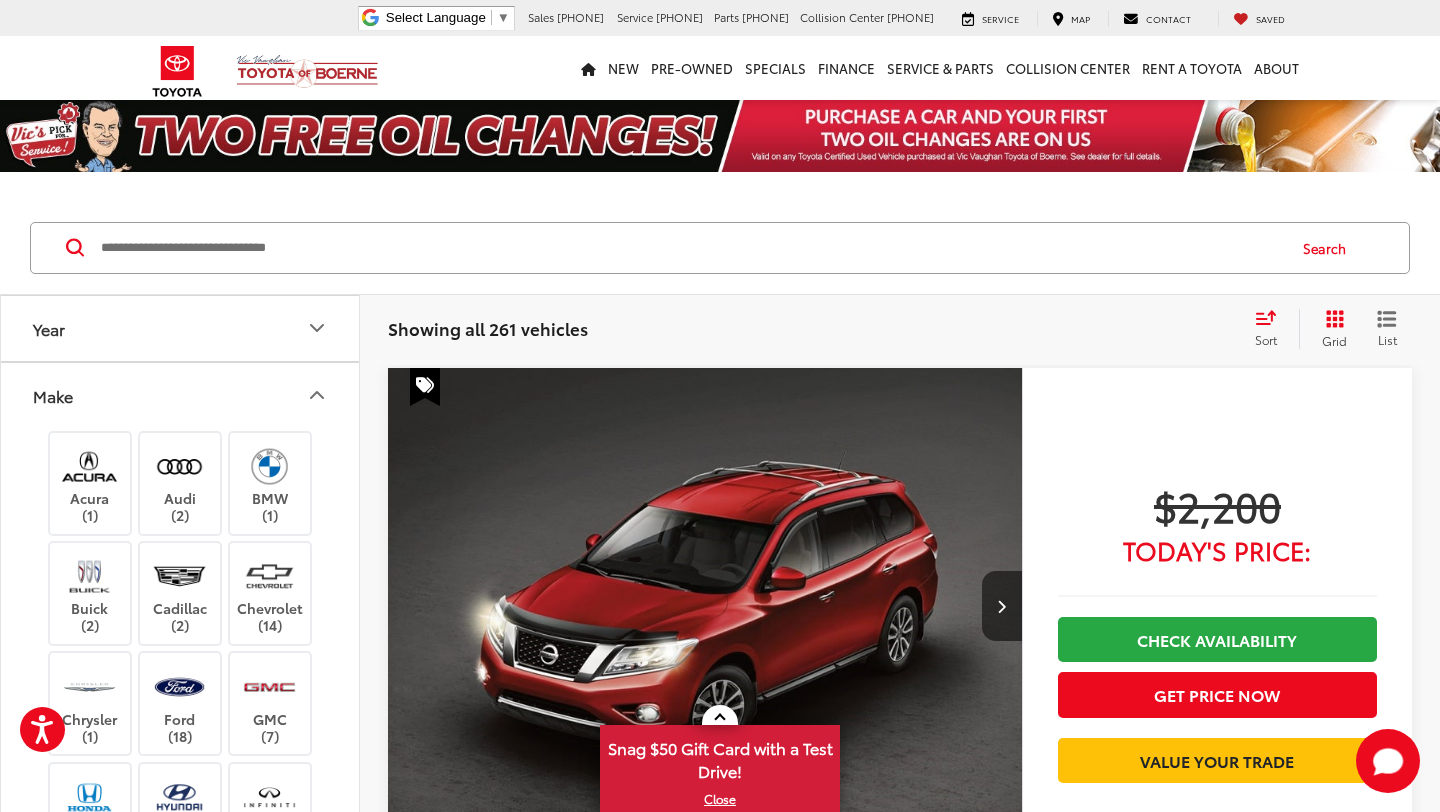 click on "Make" at bounding box center (181, 395) 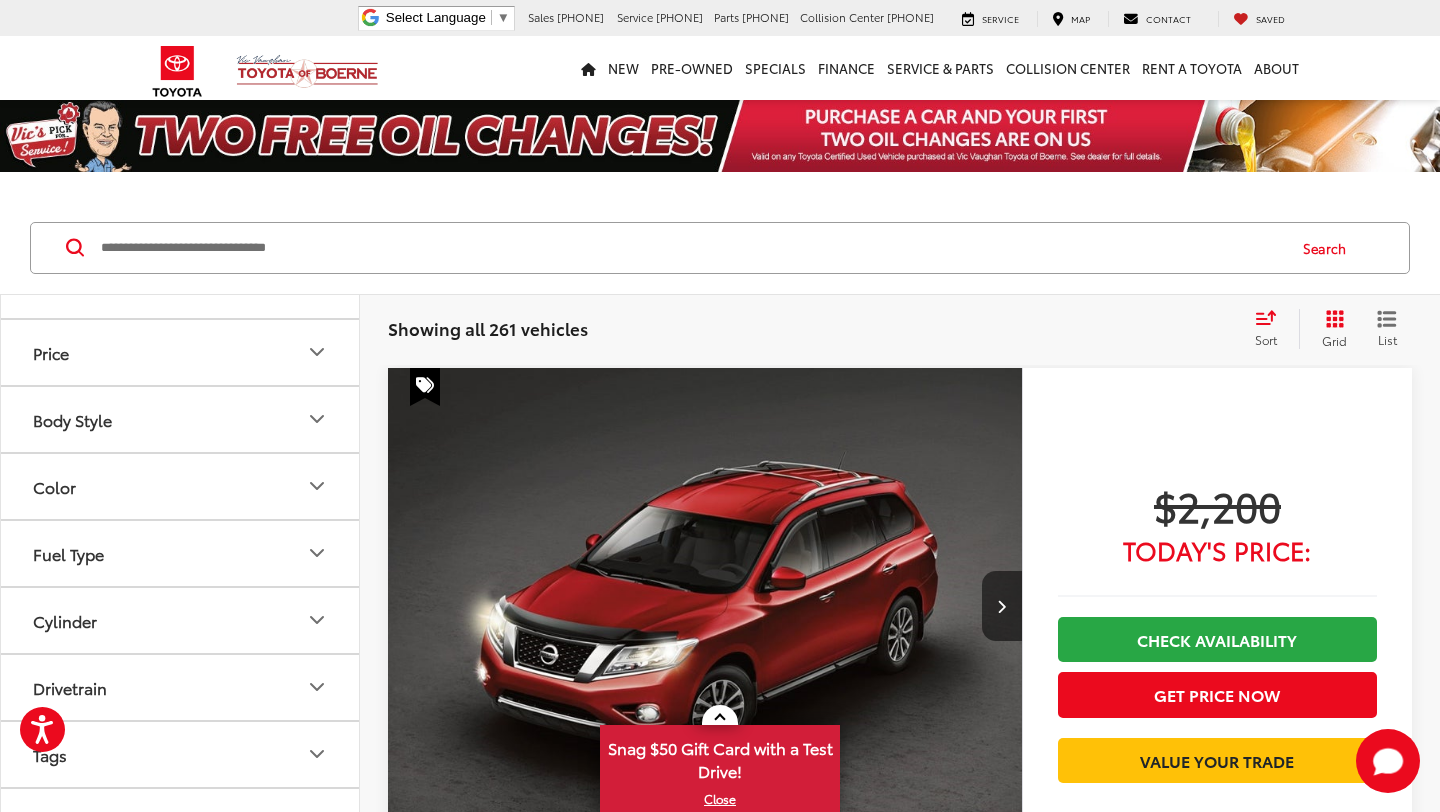 scroll, scrollTop: 3626, scrollLeft: 0, axis: vertical 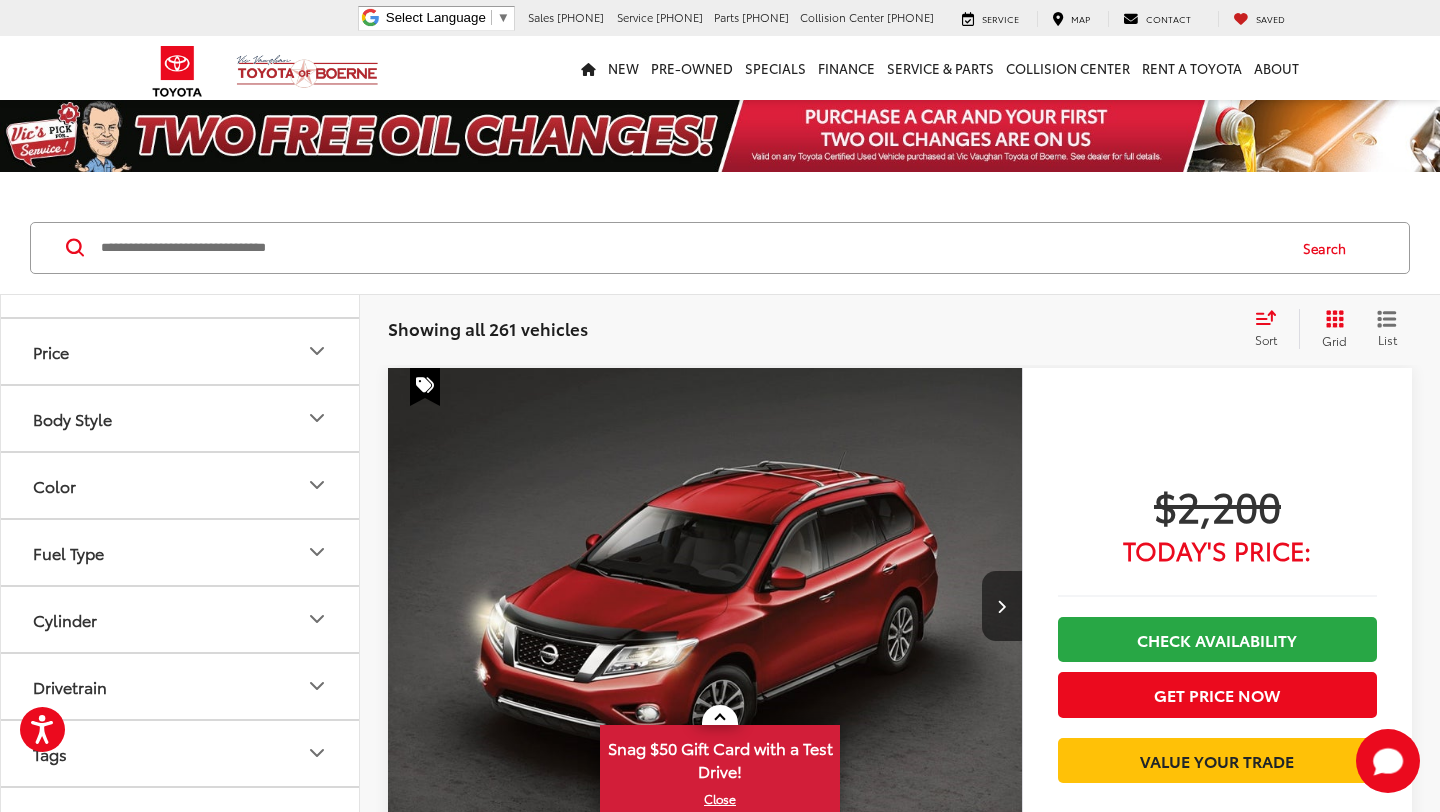 click on "Body Style" at bounding box center (181, 418) 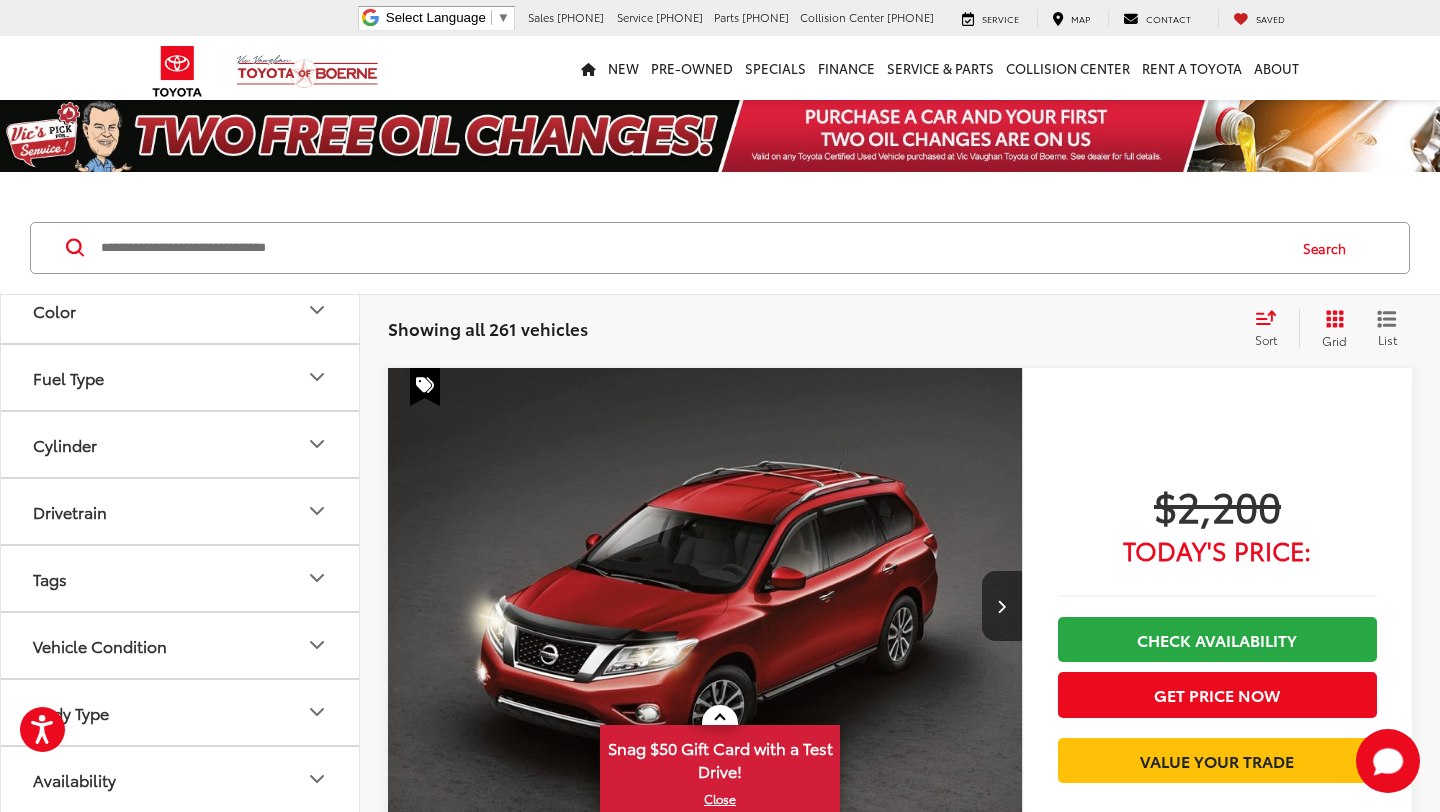 scroll, scrollTop: 4360, scrollLeft: 0, axis: vertical 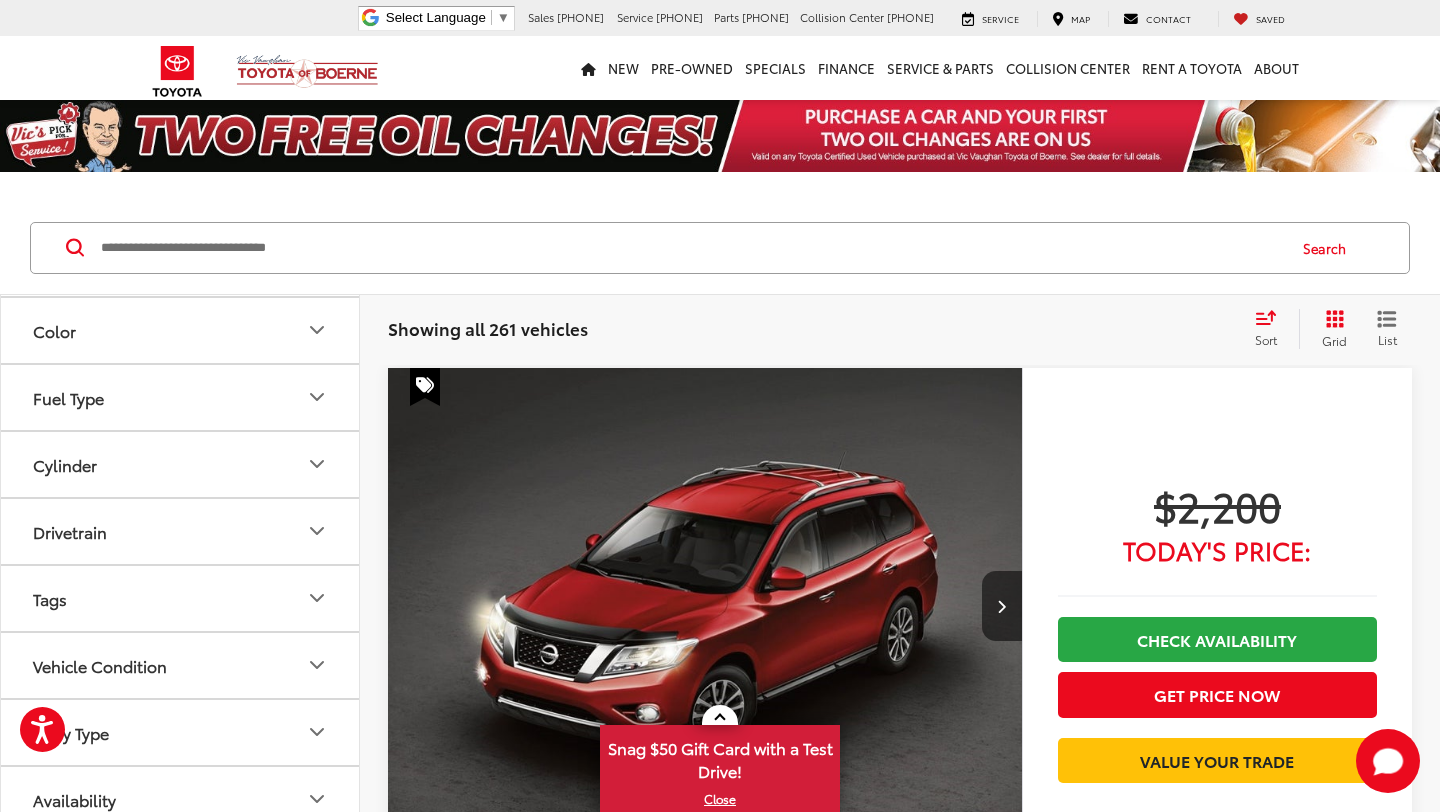 click on "Availability" at bounding box center [181, 799] 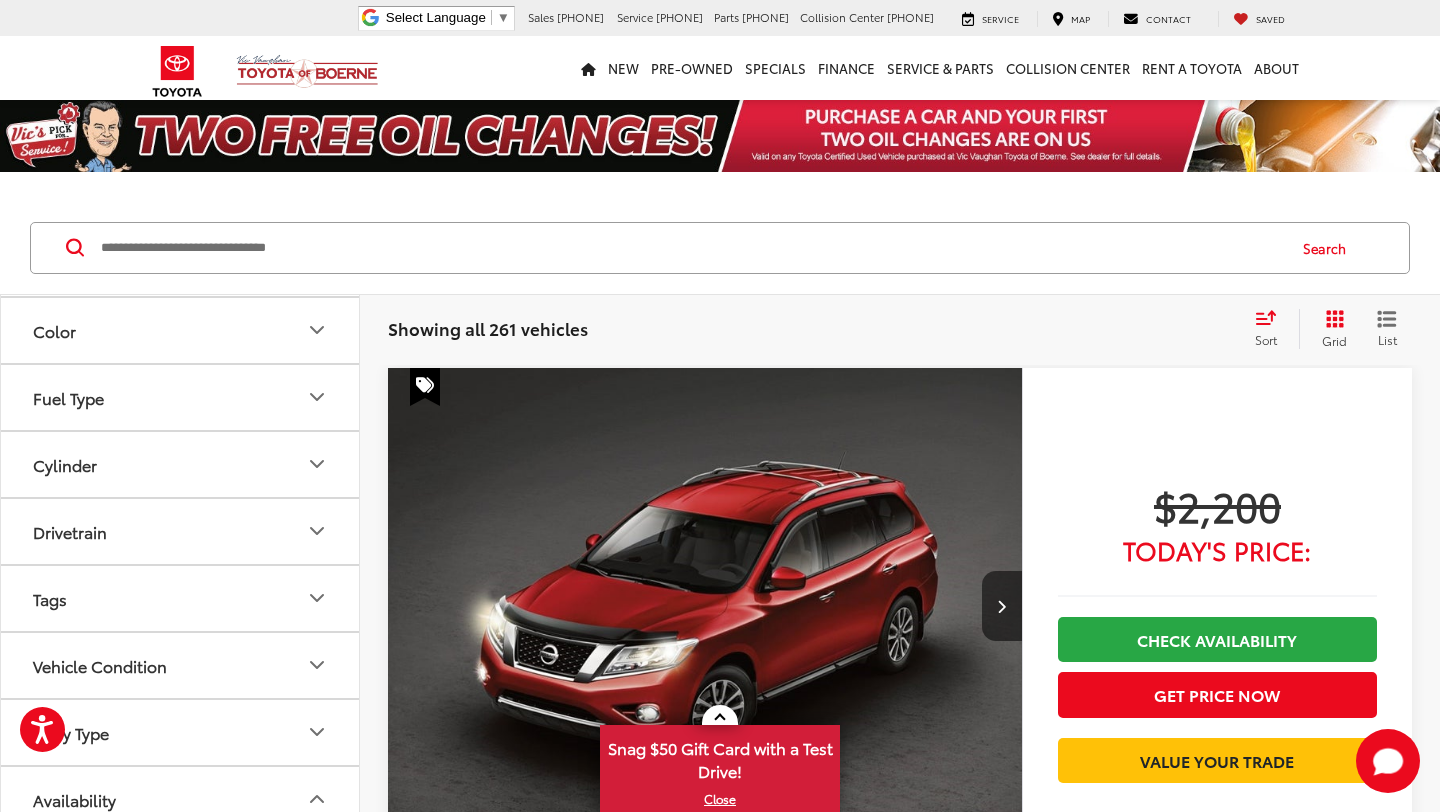 click on "Body Type" at bounding box center (181, 732) 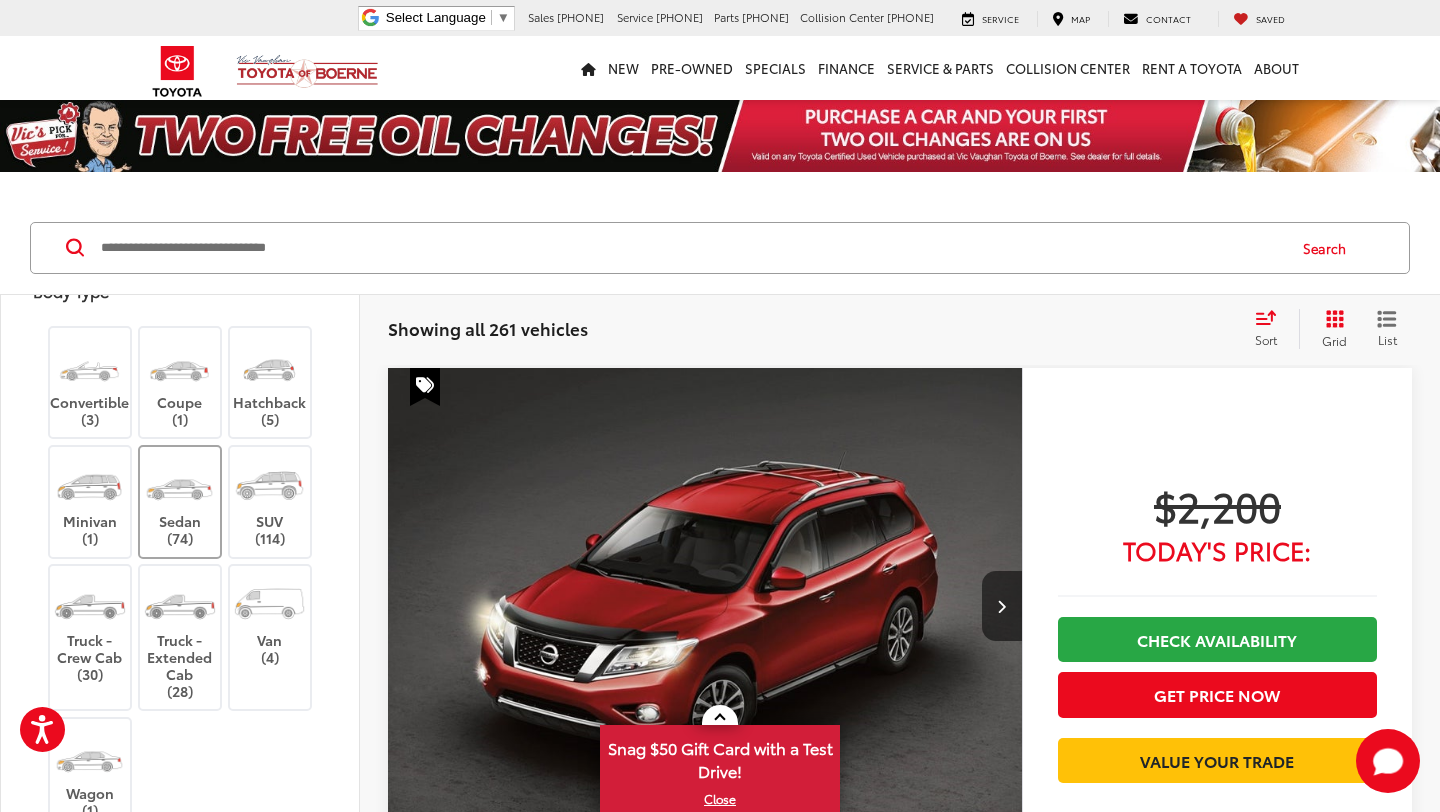 scroll, scrollTop: 4804, scrollLeft: 0, axis: vertical 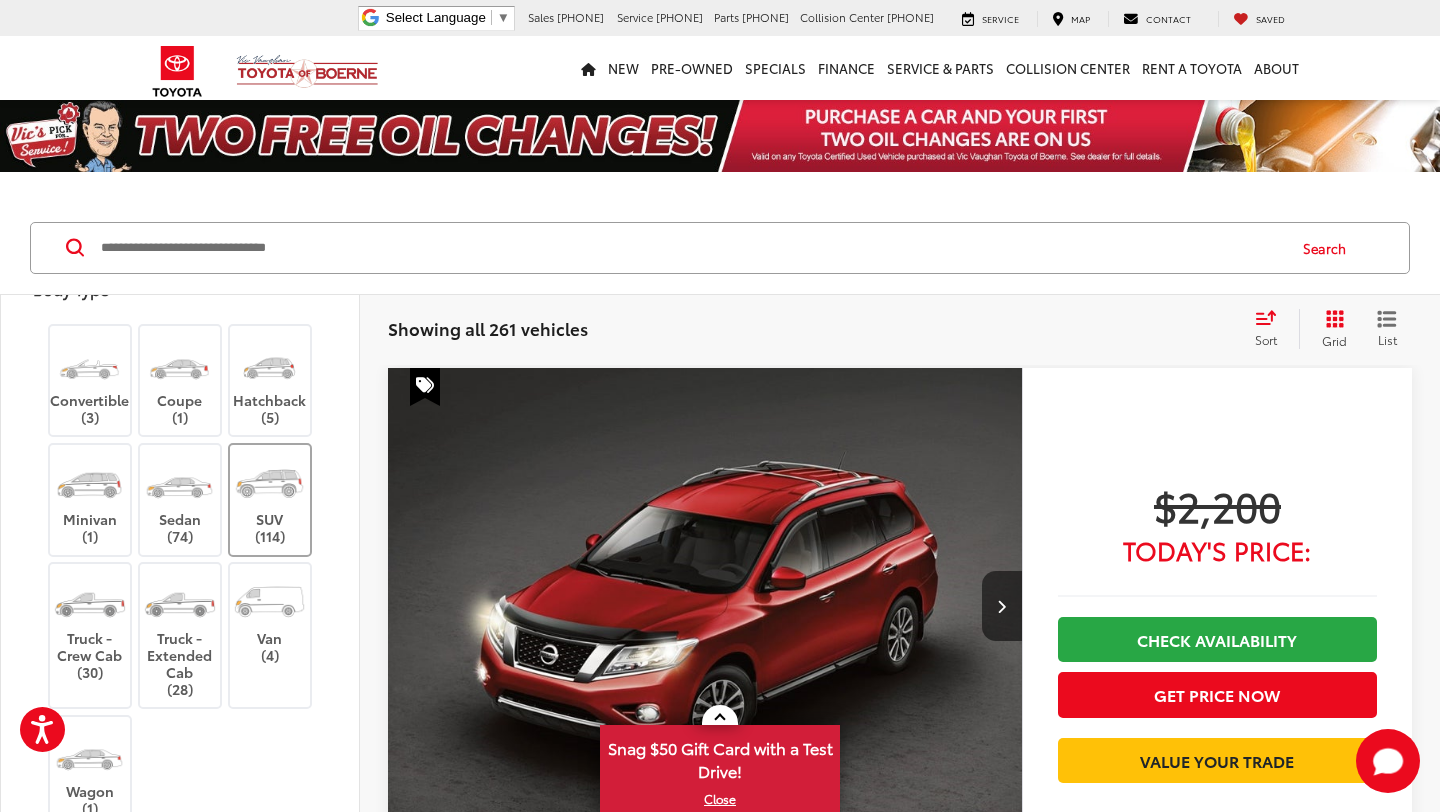 click at bounding box center [269, 483] 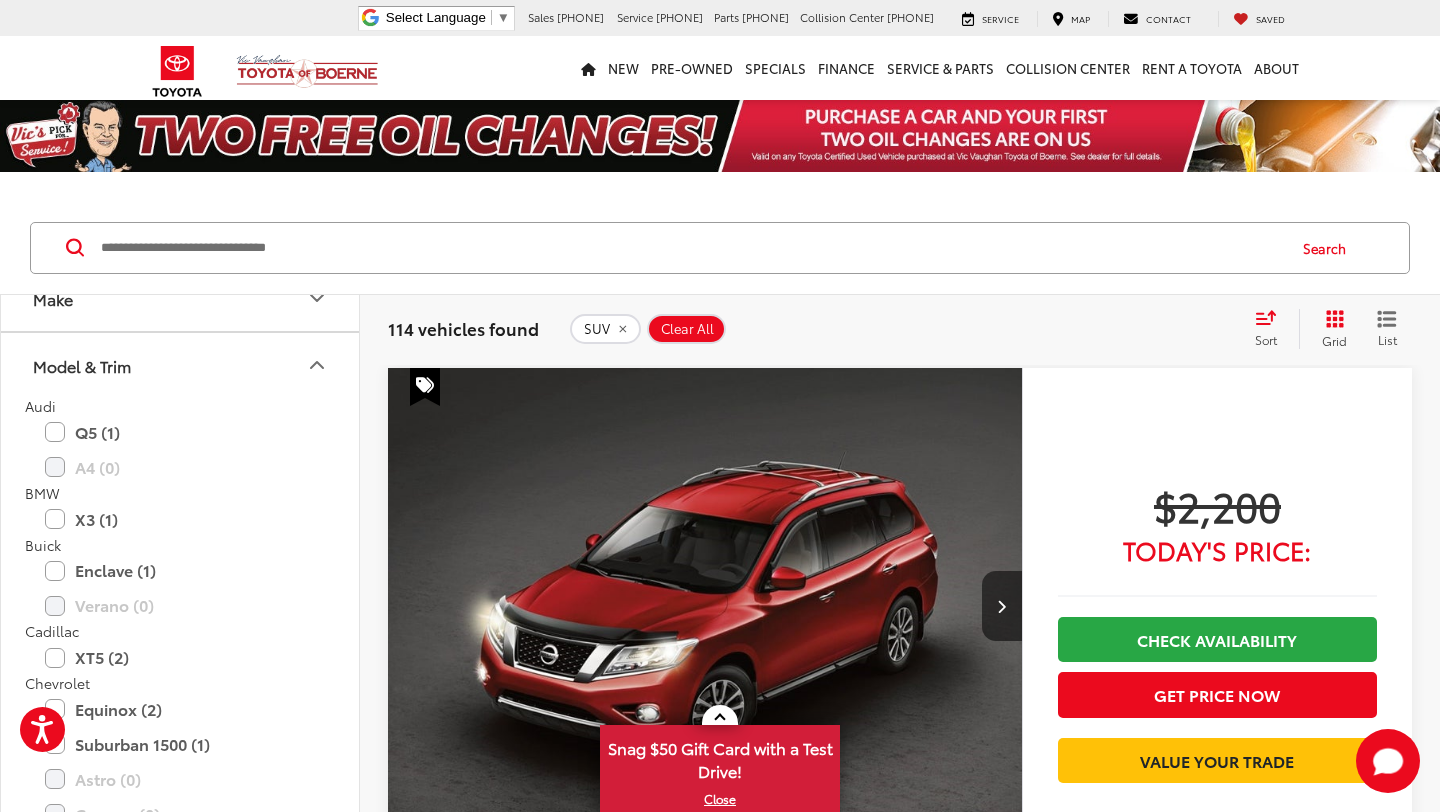 scroll, scrollTop: 0, scrollLeft: 0, axis: both 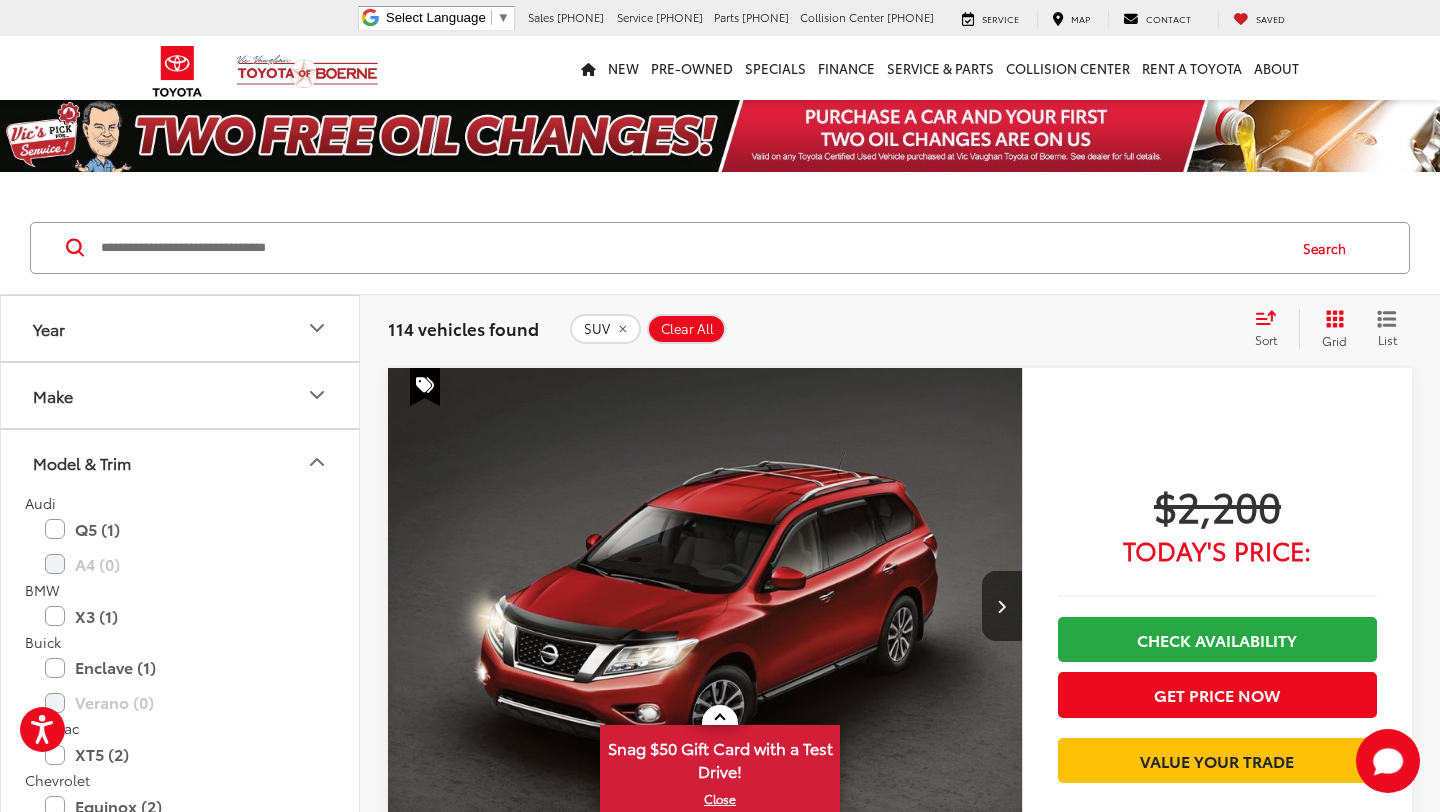 click 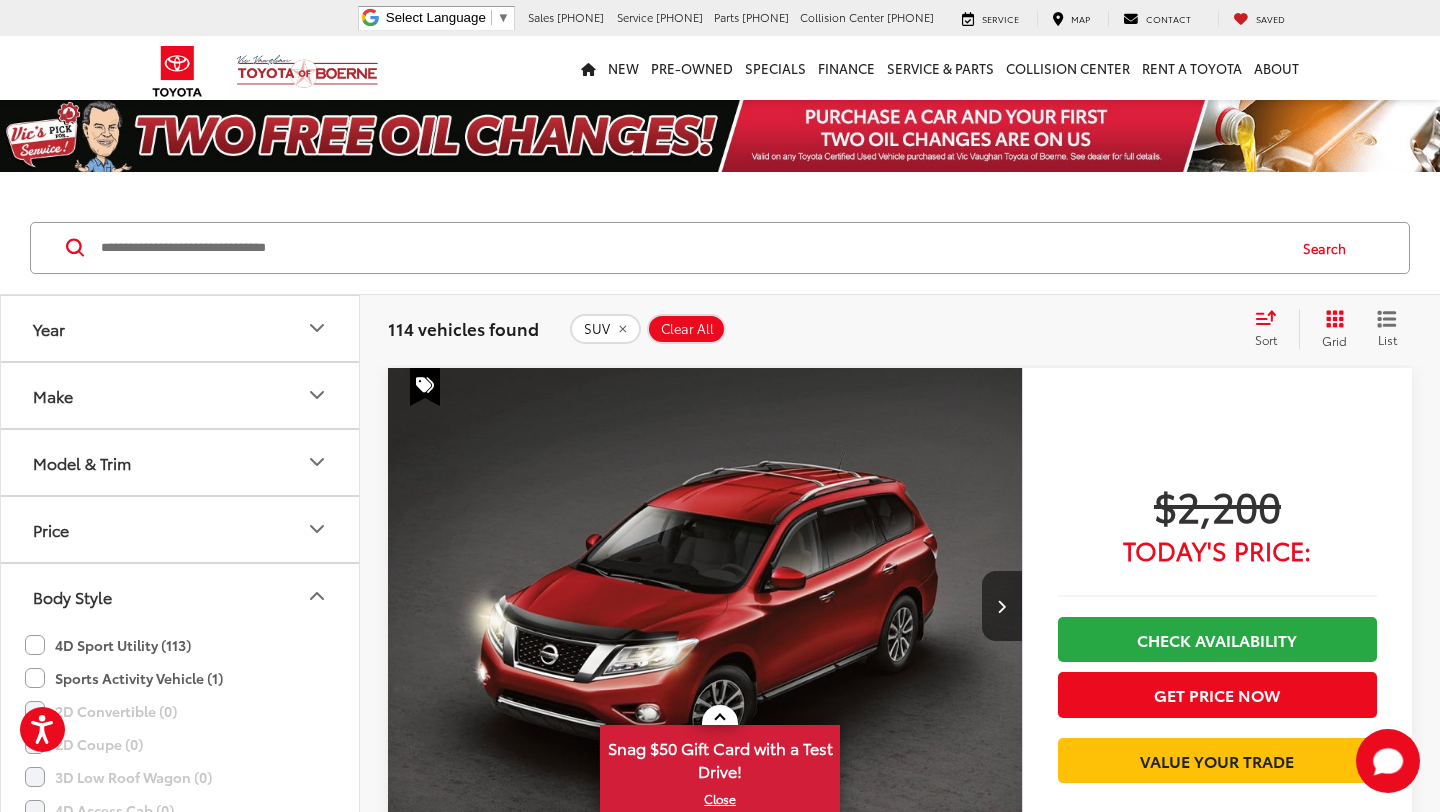 click on "Price" at bounding box center [181, 529] 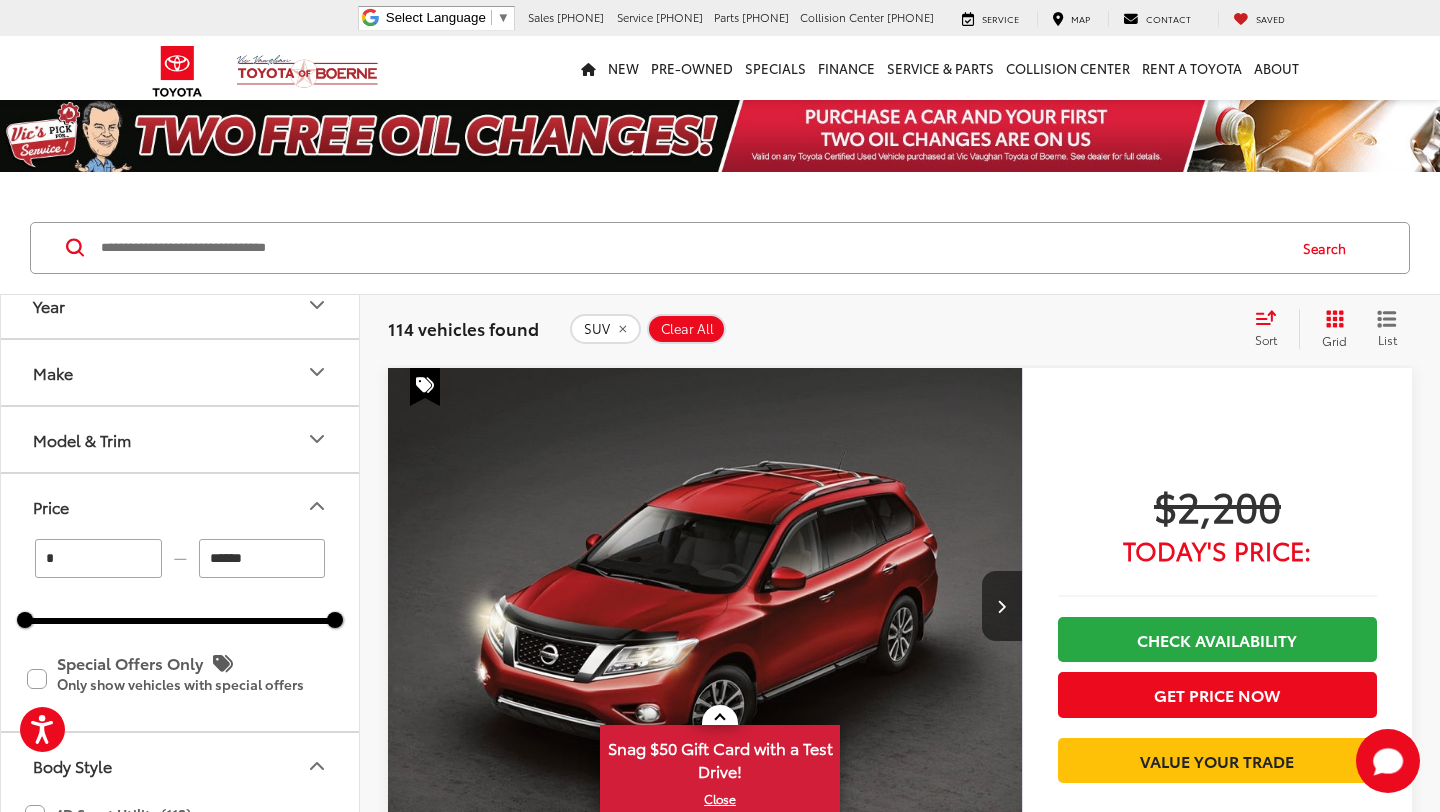 scroll, scrollTop: 30, scrollLeft: 0, axis: vertical 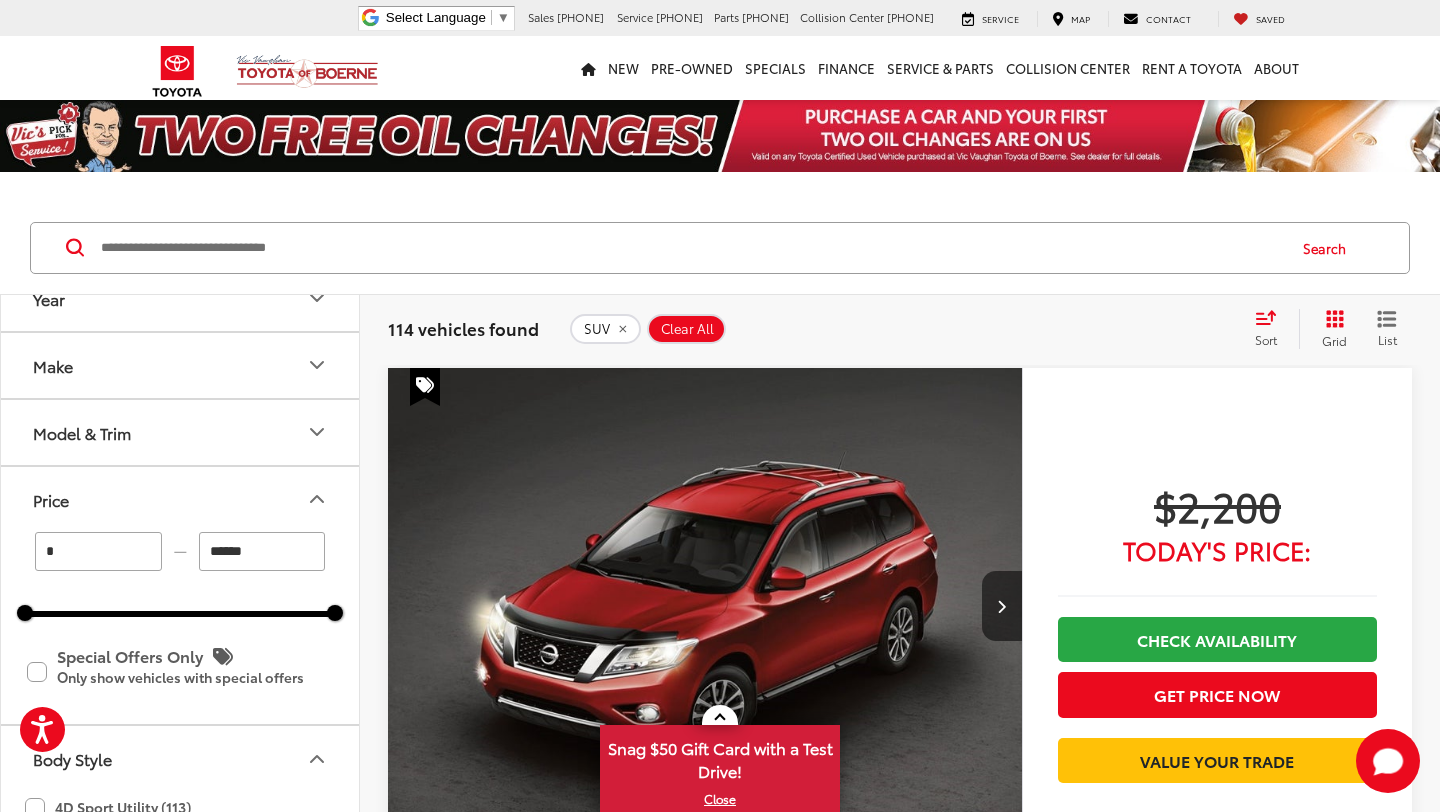 click on "*" at bounding box center (98, 551) 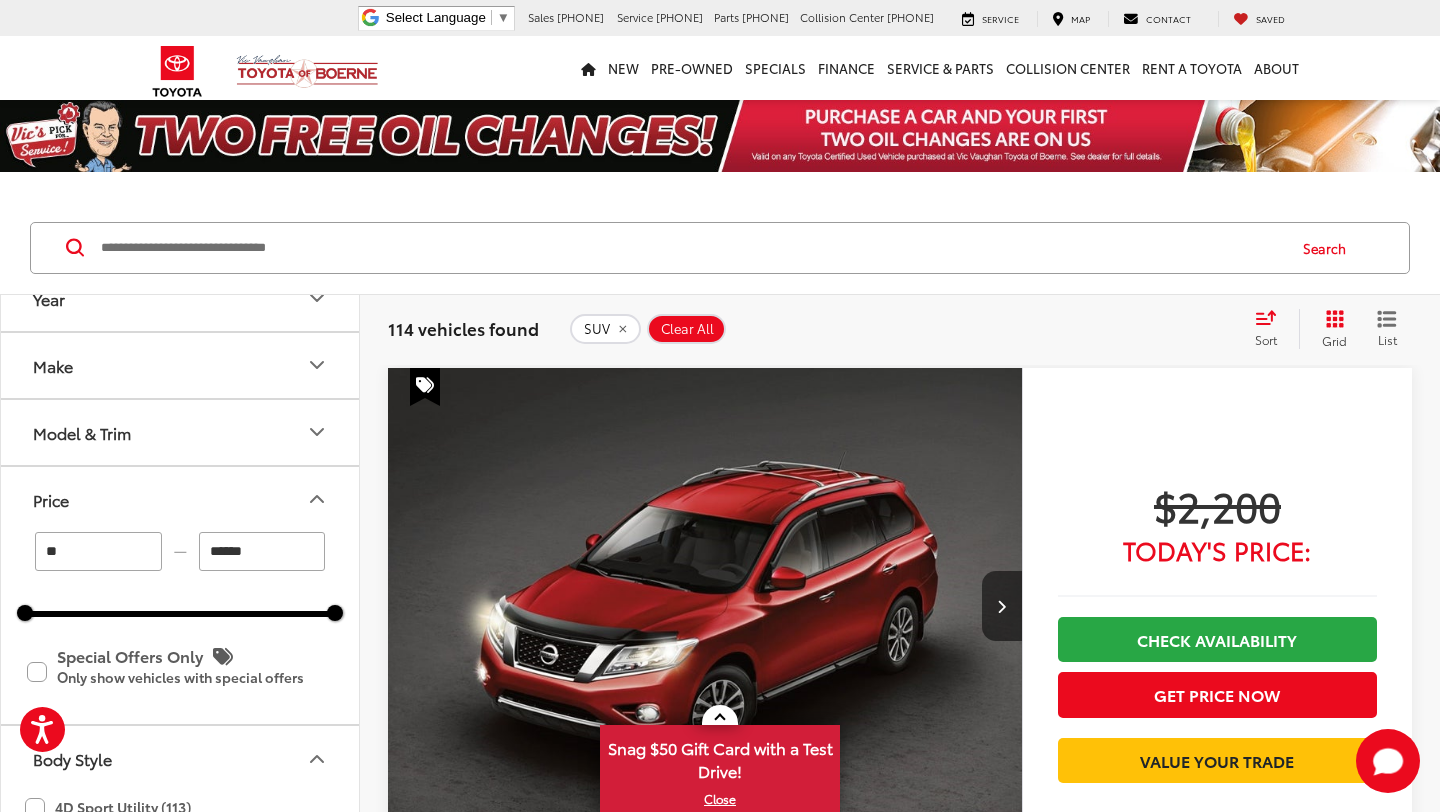 type on "*" 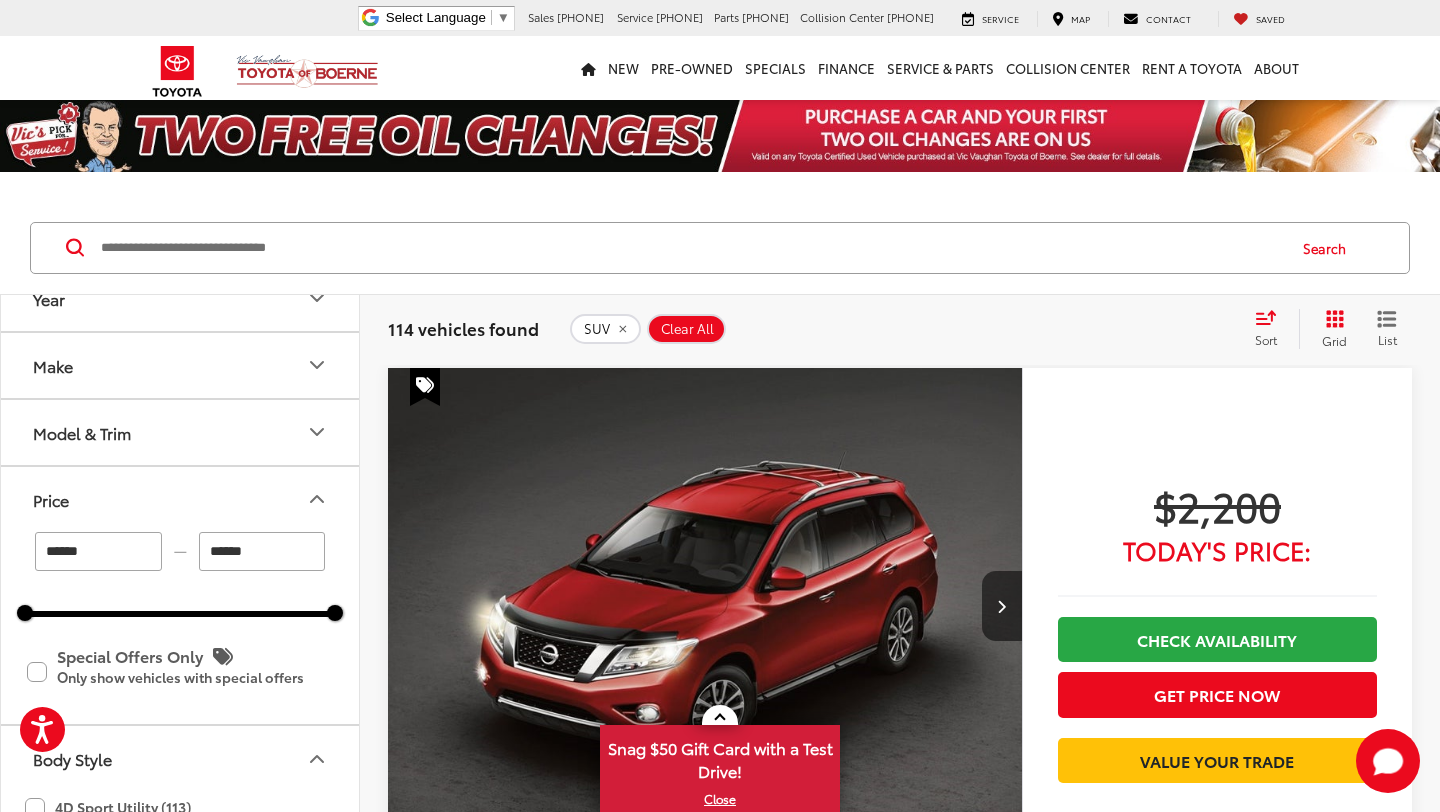 type on "******" 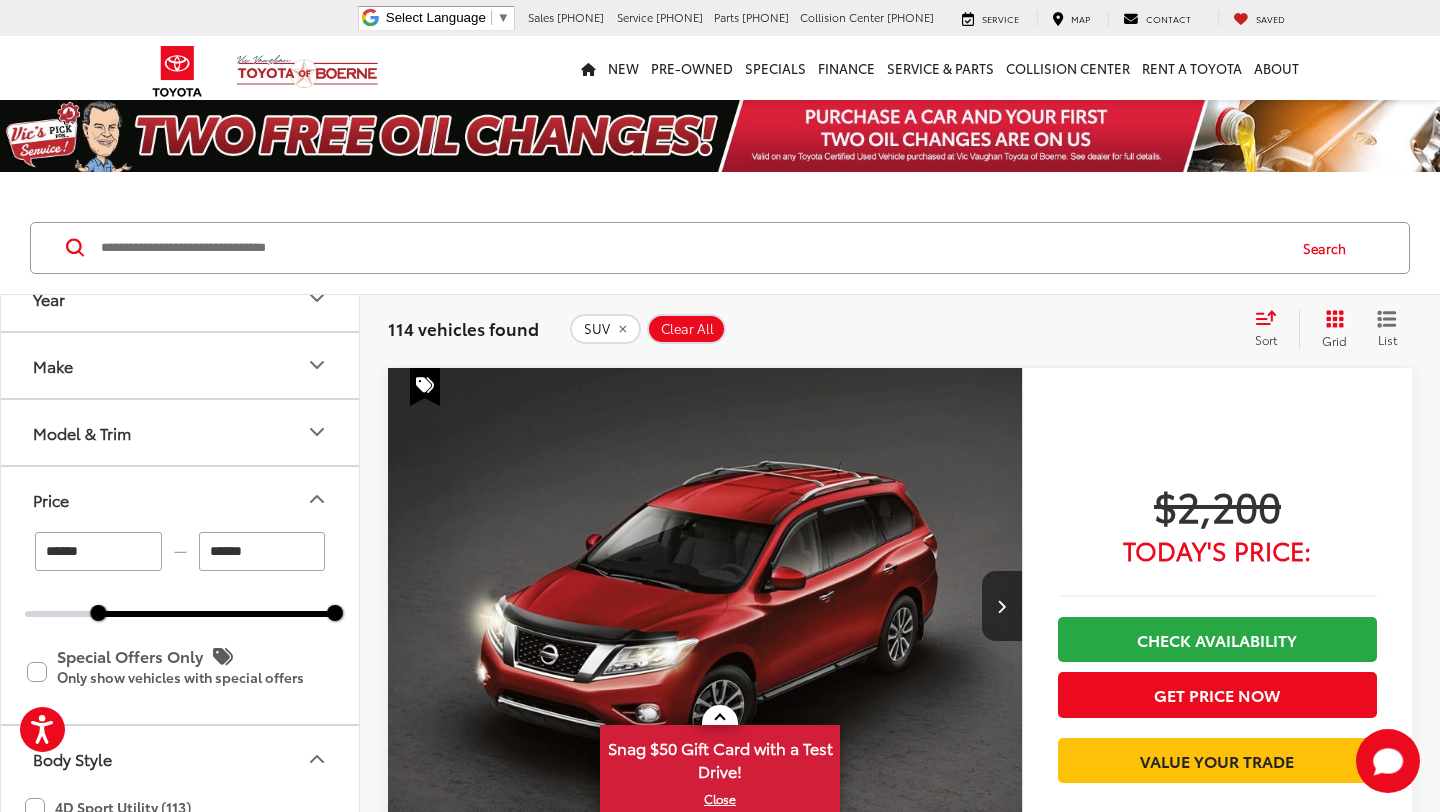 drag, startPoint x: 285, startPoint y: 549, endPoint x: 188, endPoint y: 549, distance: 97 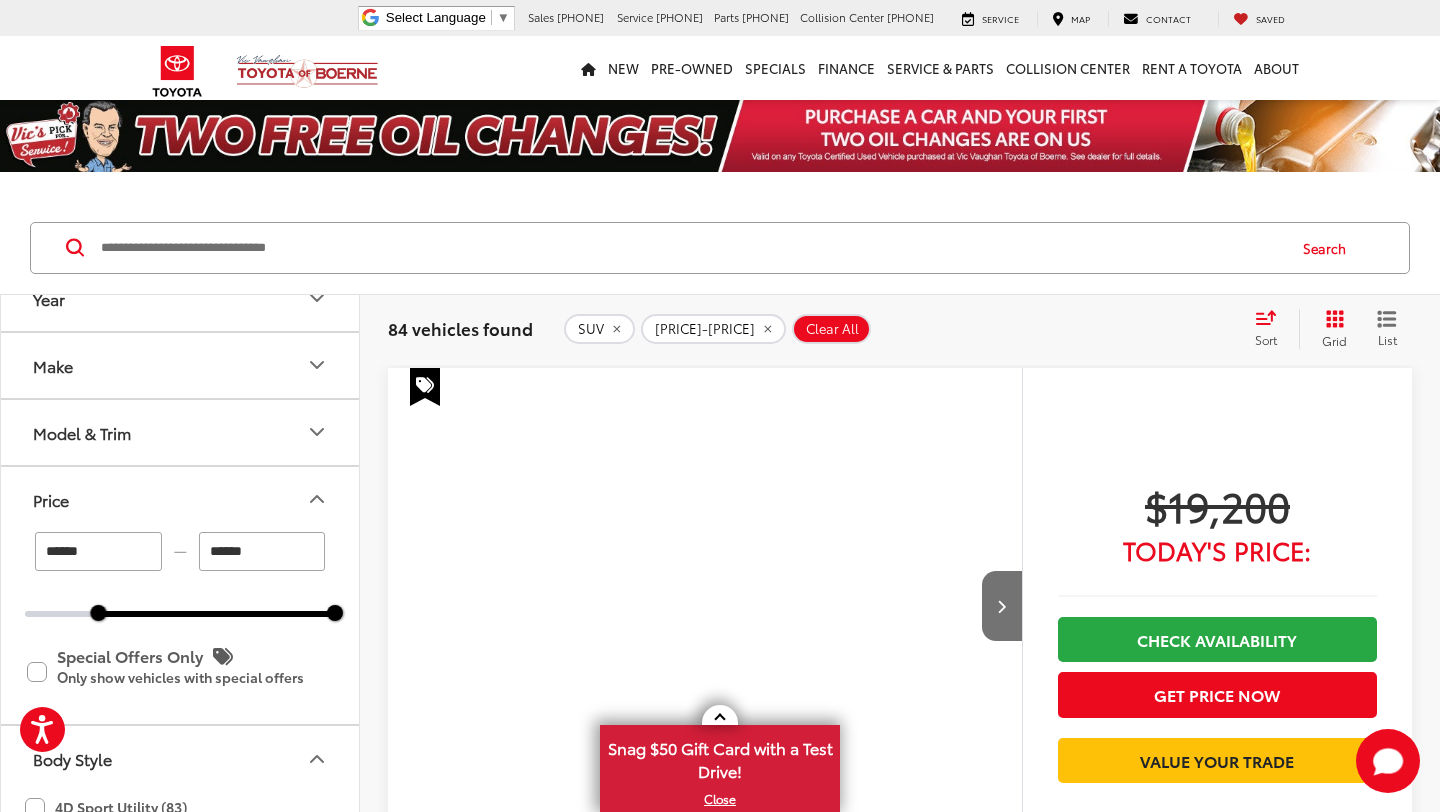 click on "******" at bounding box center [262, 551] 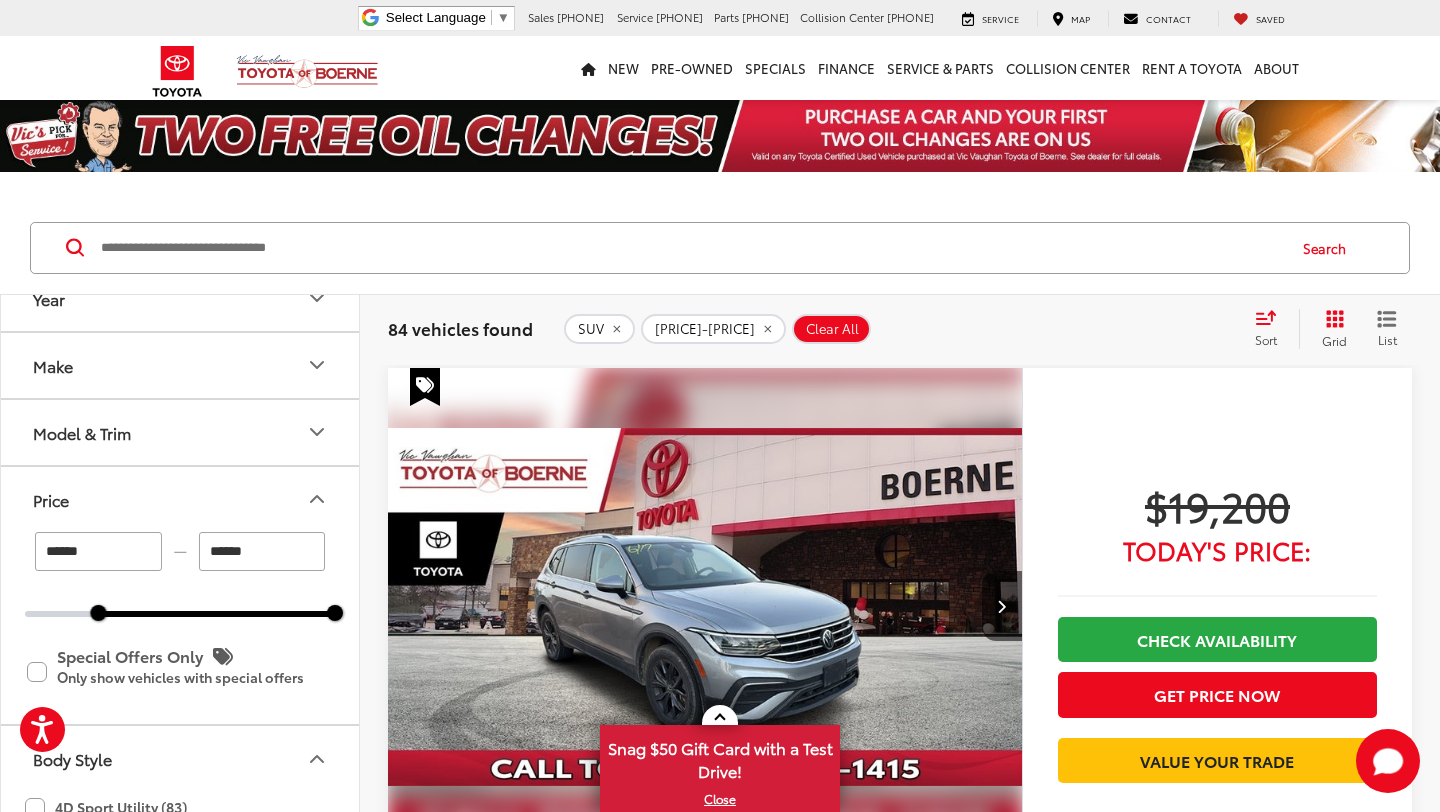 click on "******" at bounding box center (262, 551) 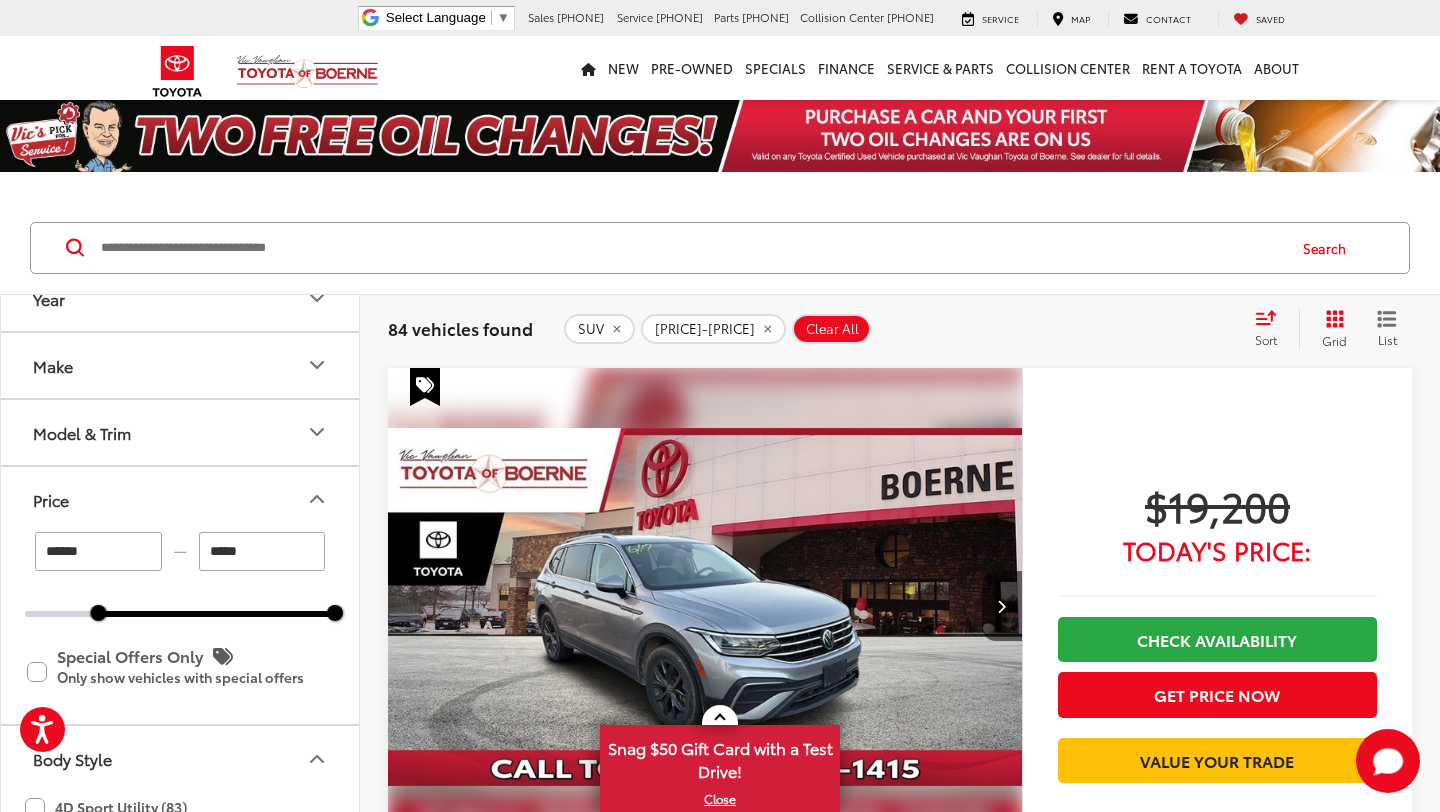 click on "****** — ***** 18000 76000" at bounding box center (180, 574) 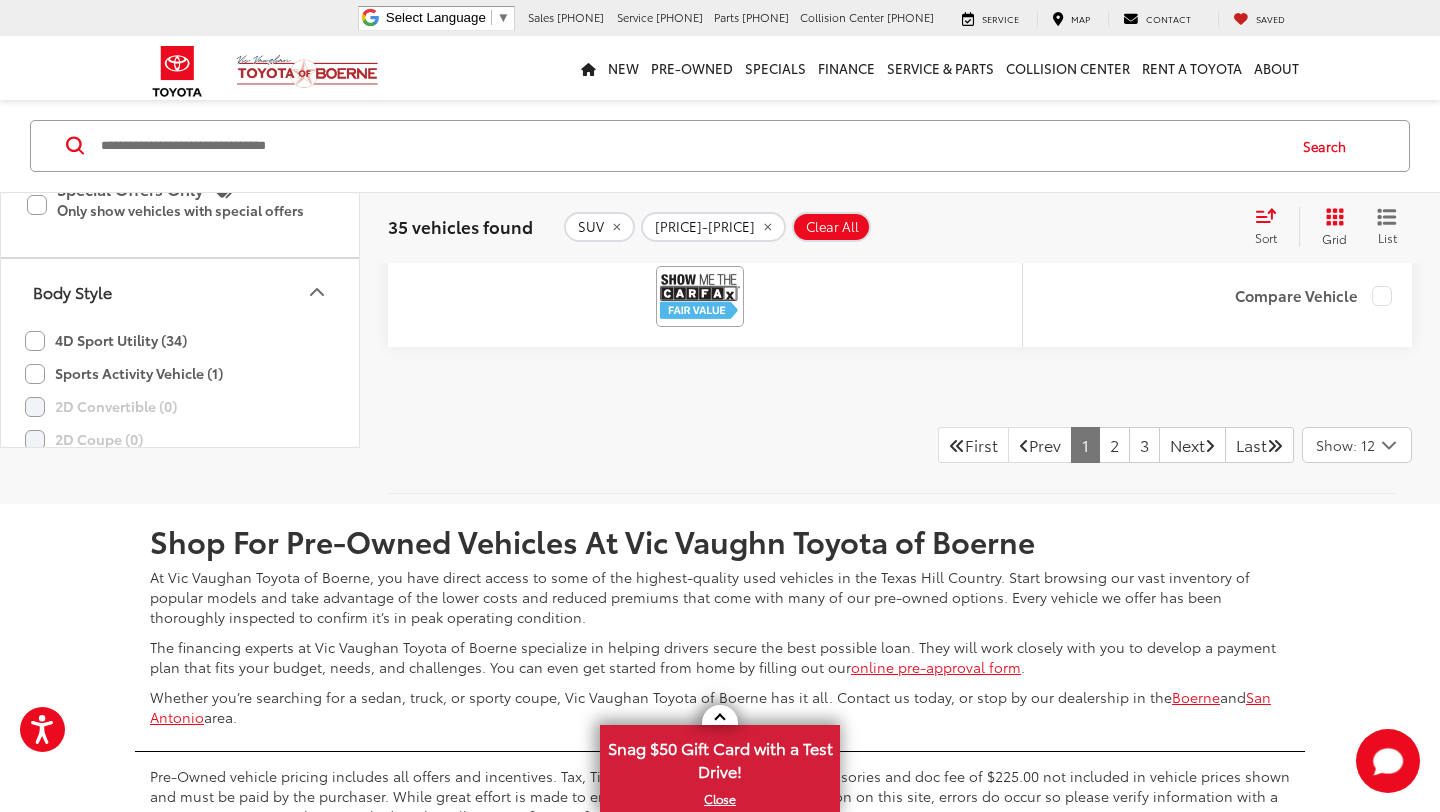 scroll, scrollTop: 10129, scrollLeft: 0, axis: vertical 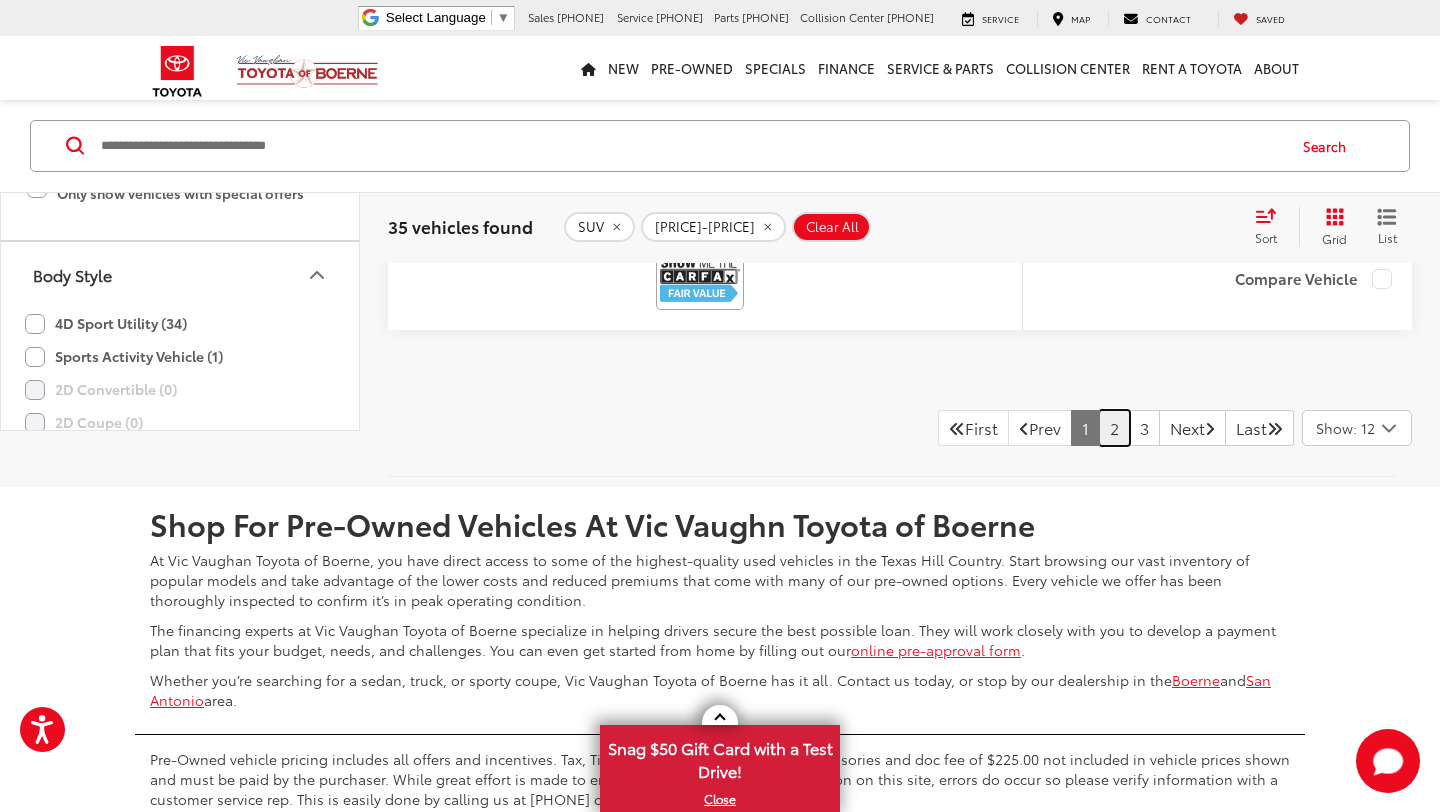 click on "2" at bounding box center (1114, 428) 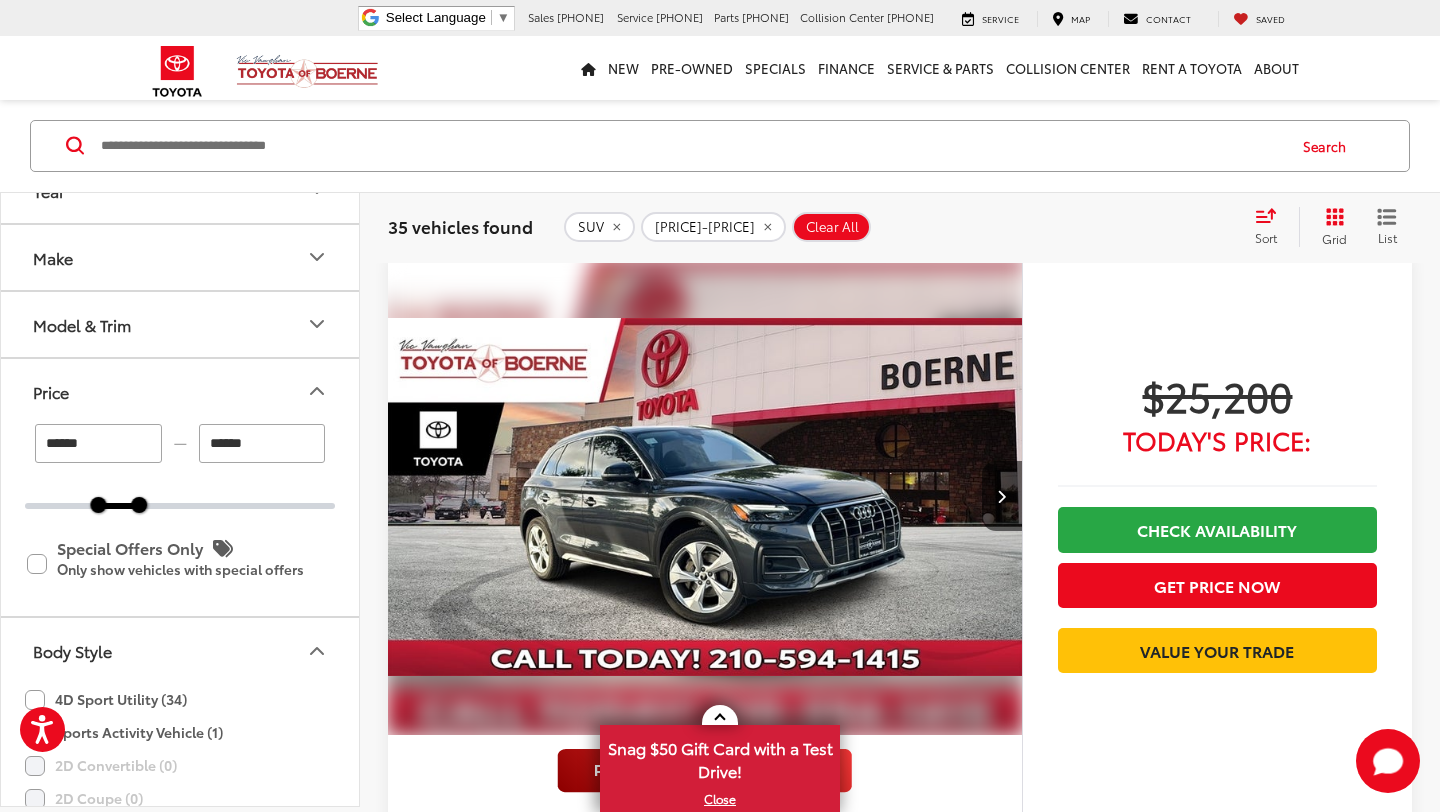 scroll, scrollTop: 8597, scrollLeft: 0, axis: vertical 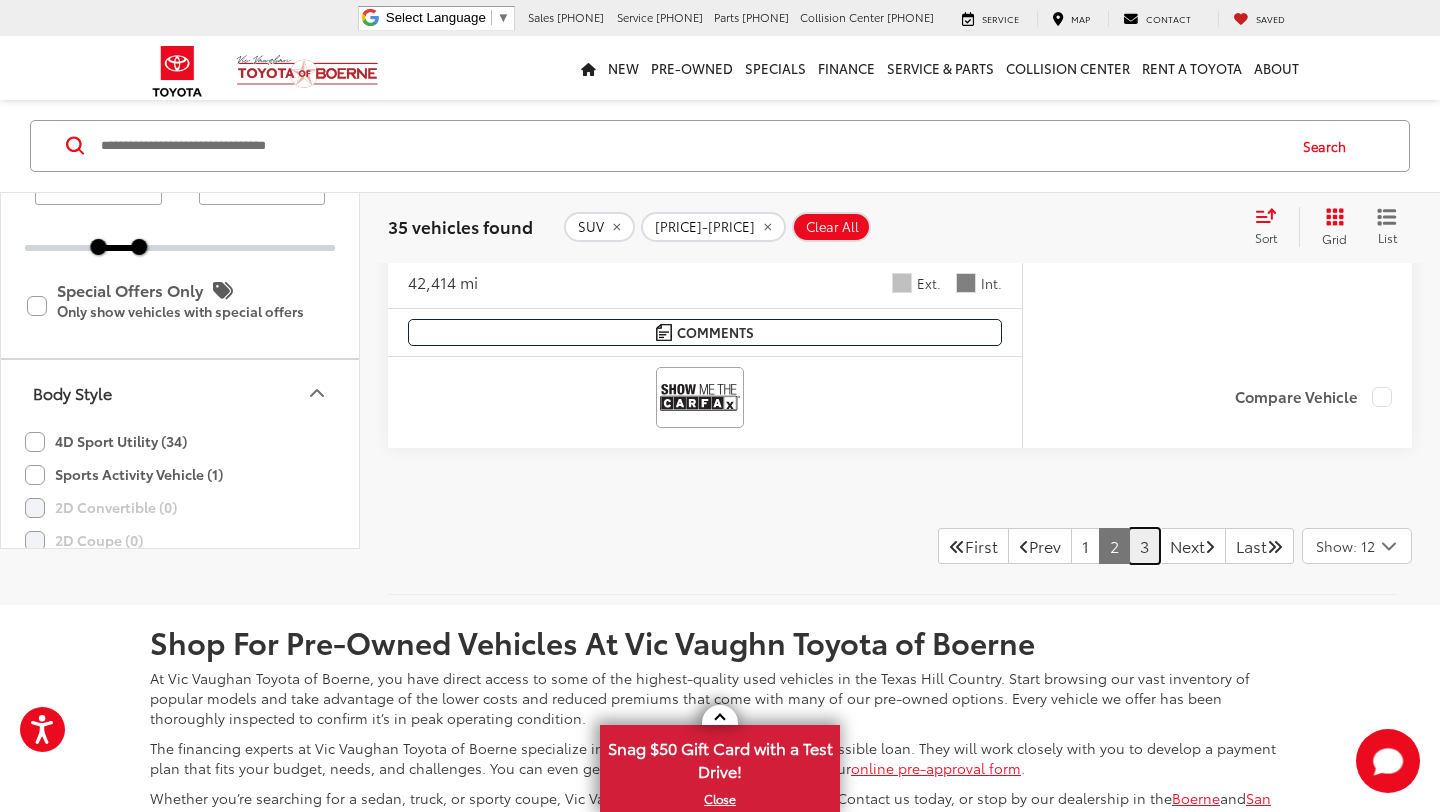click on "3" at bounding box center (1144, 546) 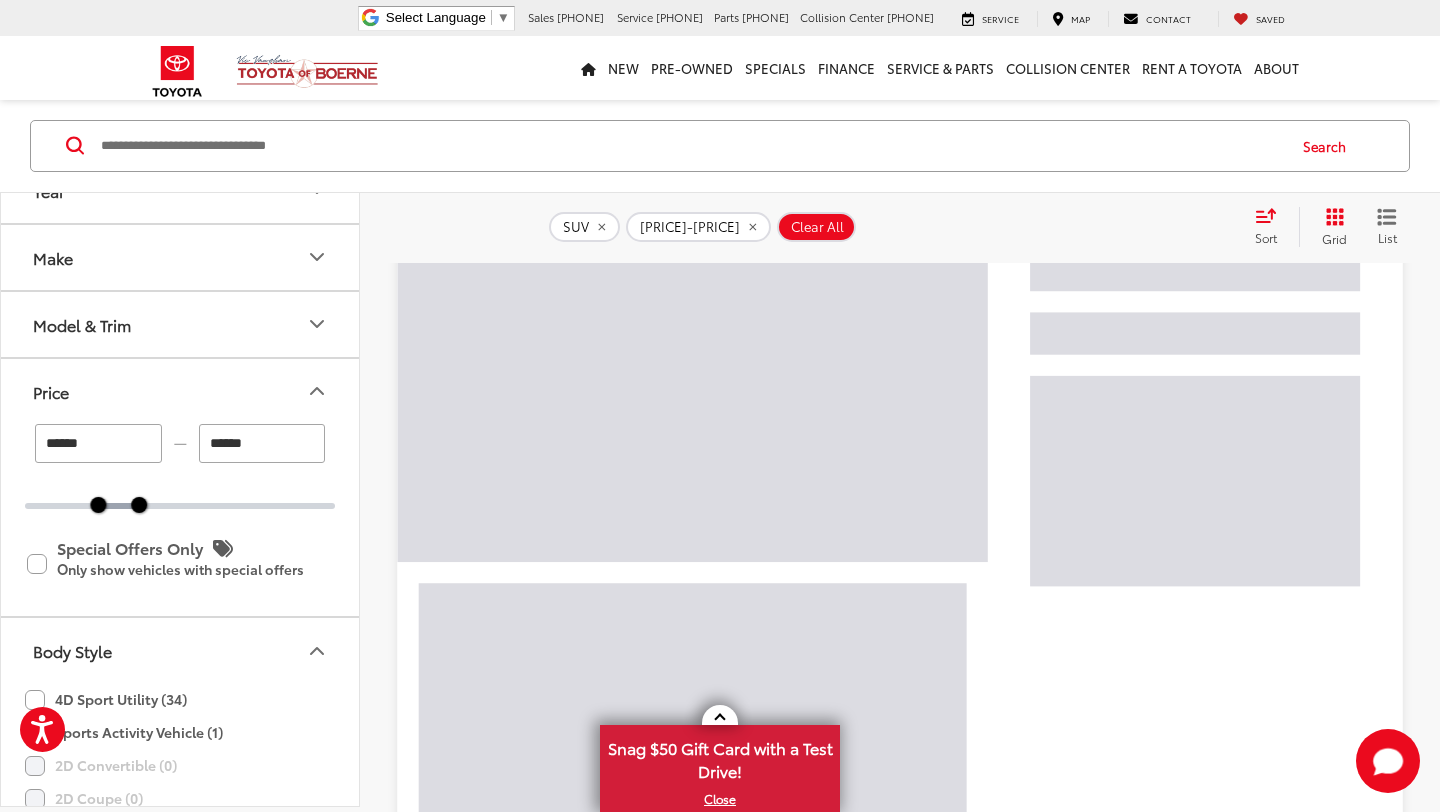 scroll, scrollTop: 102, scrollLeft: 0, axis: vertical 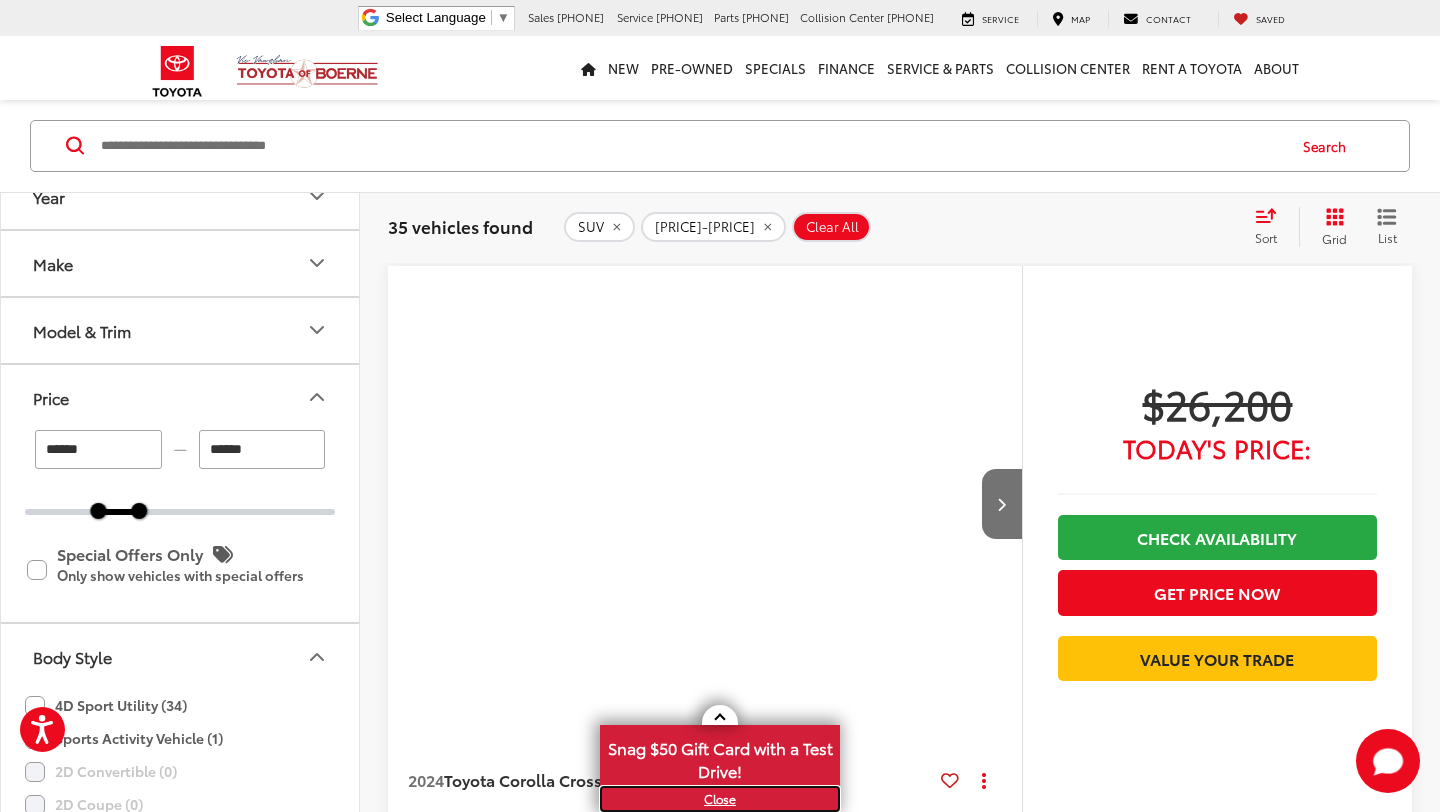 click on "X" at bounding box center (720, 799) 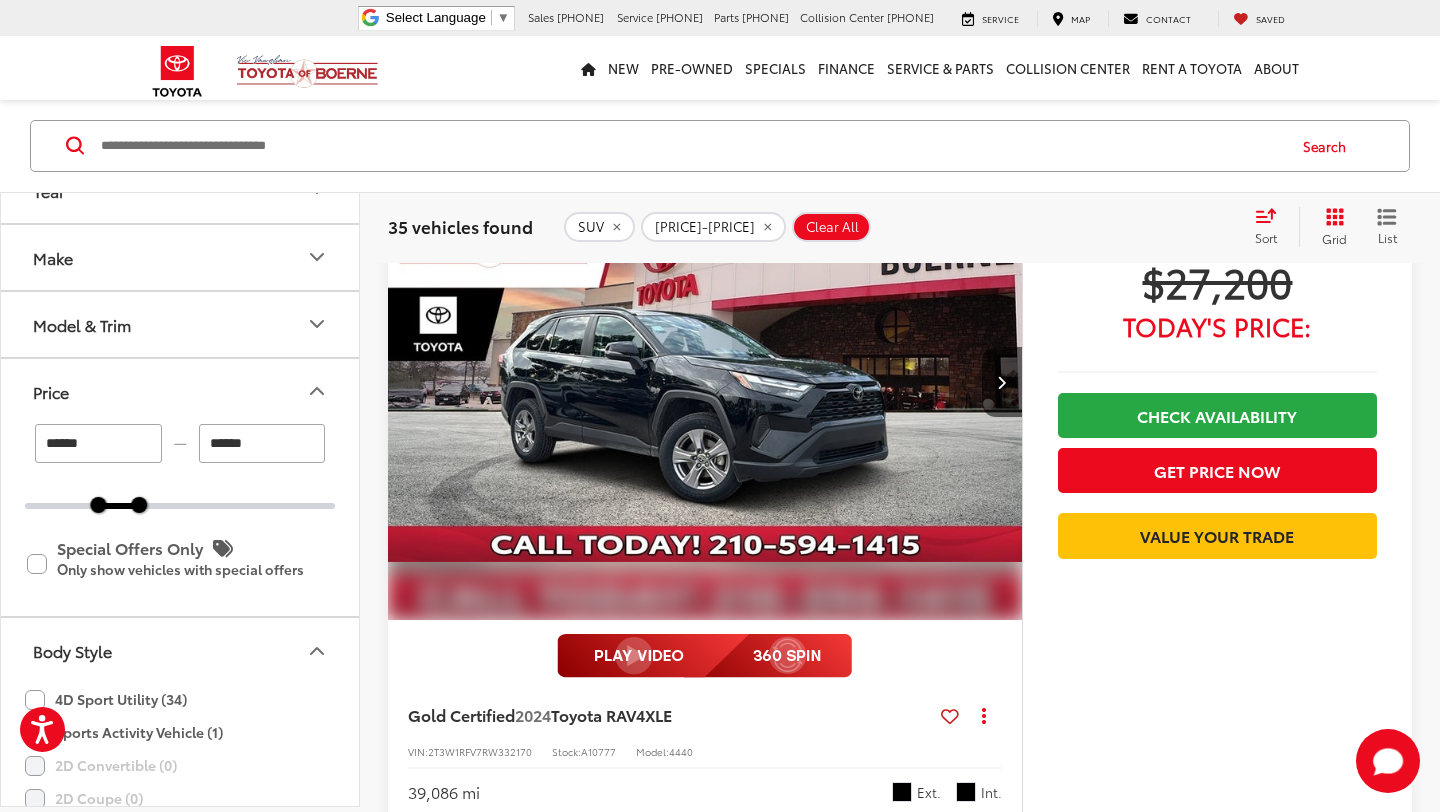 scroll, scrollTop: 7048, scrollLeft: 0, axis: vertical 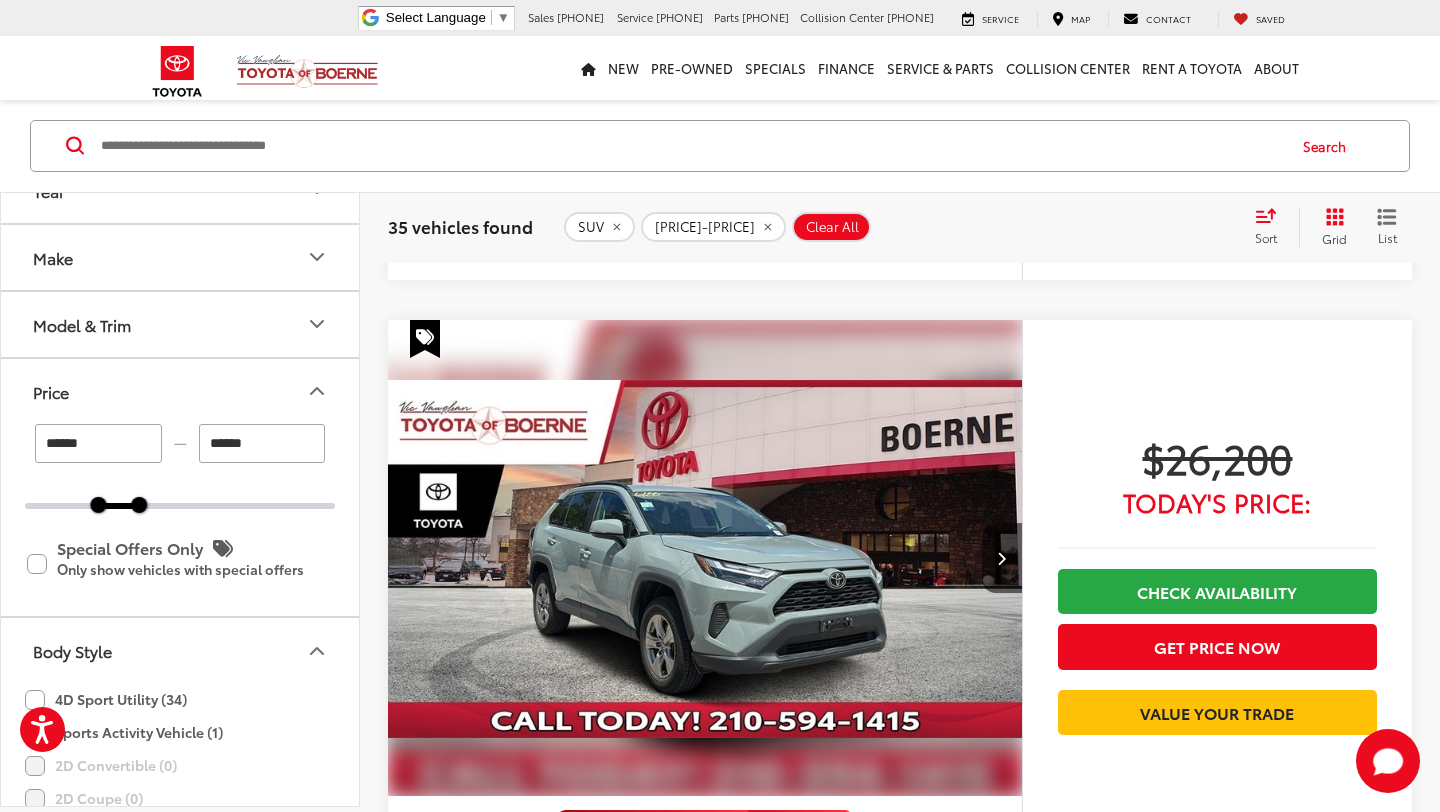 click at bounding box center (705, 559) 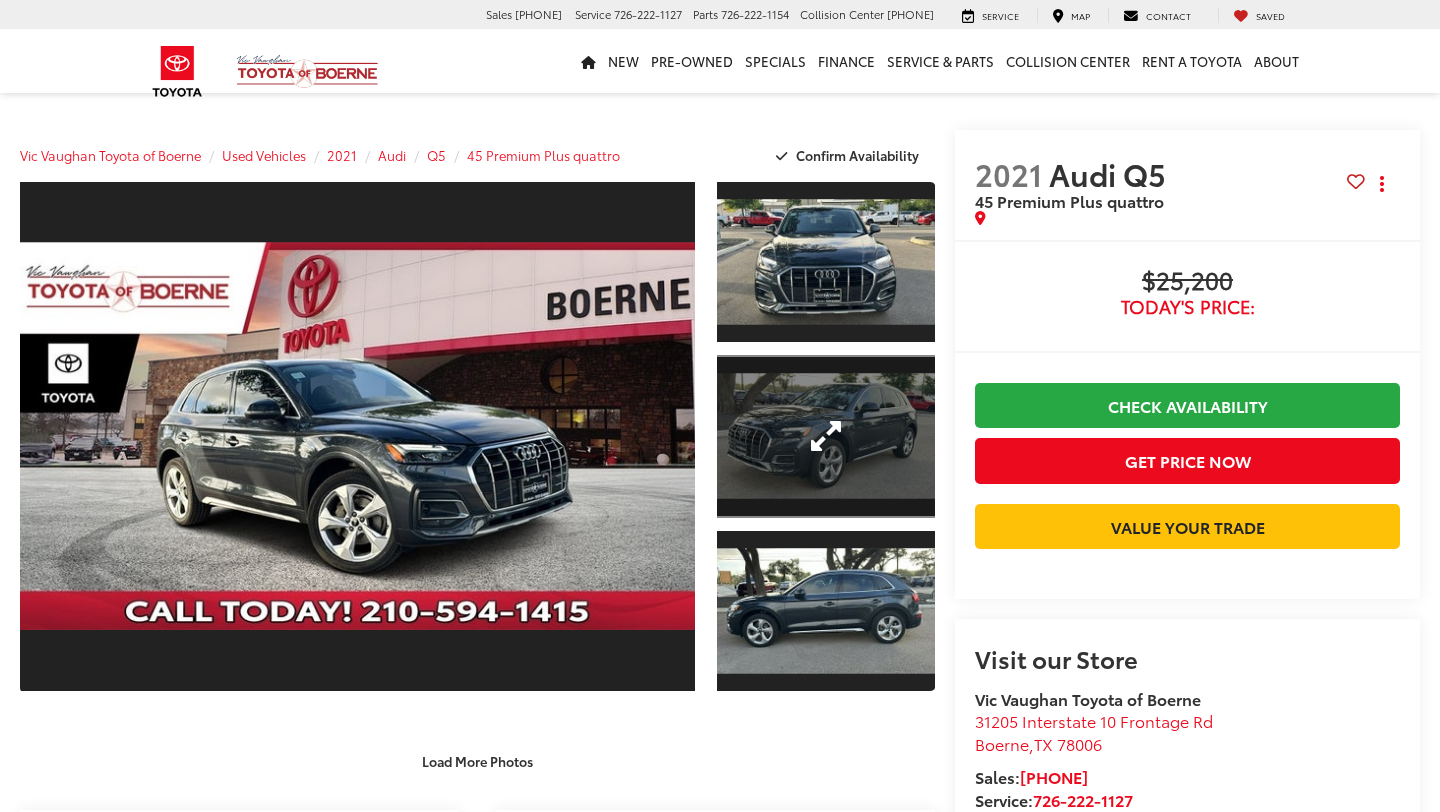 scroll, scrollTop: 0, scrollLeft: 0, axis: both 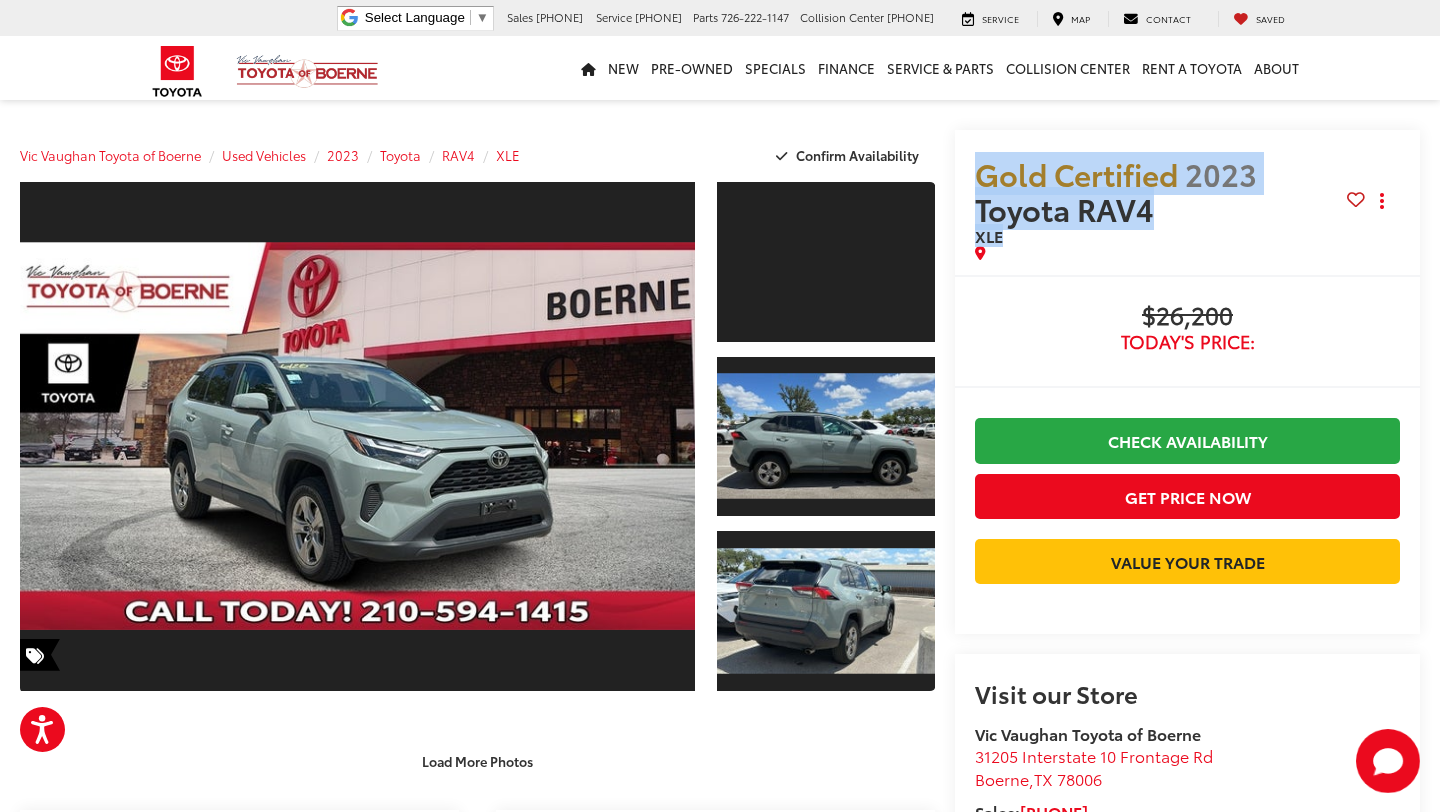 drag, startPoint x: 1188, startPoint y: 226, endPoint x: 977, endPoint y: 181, distance: 215.74522 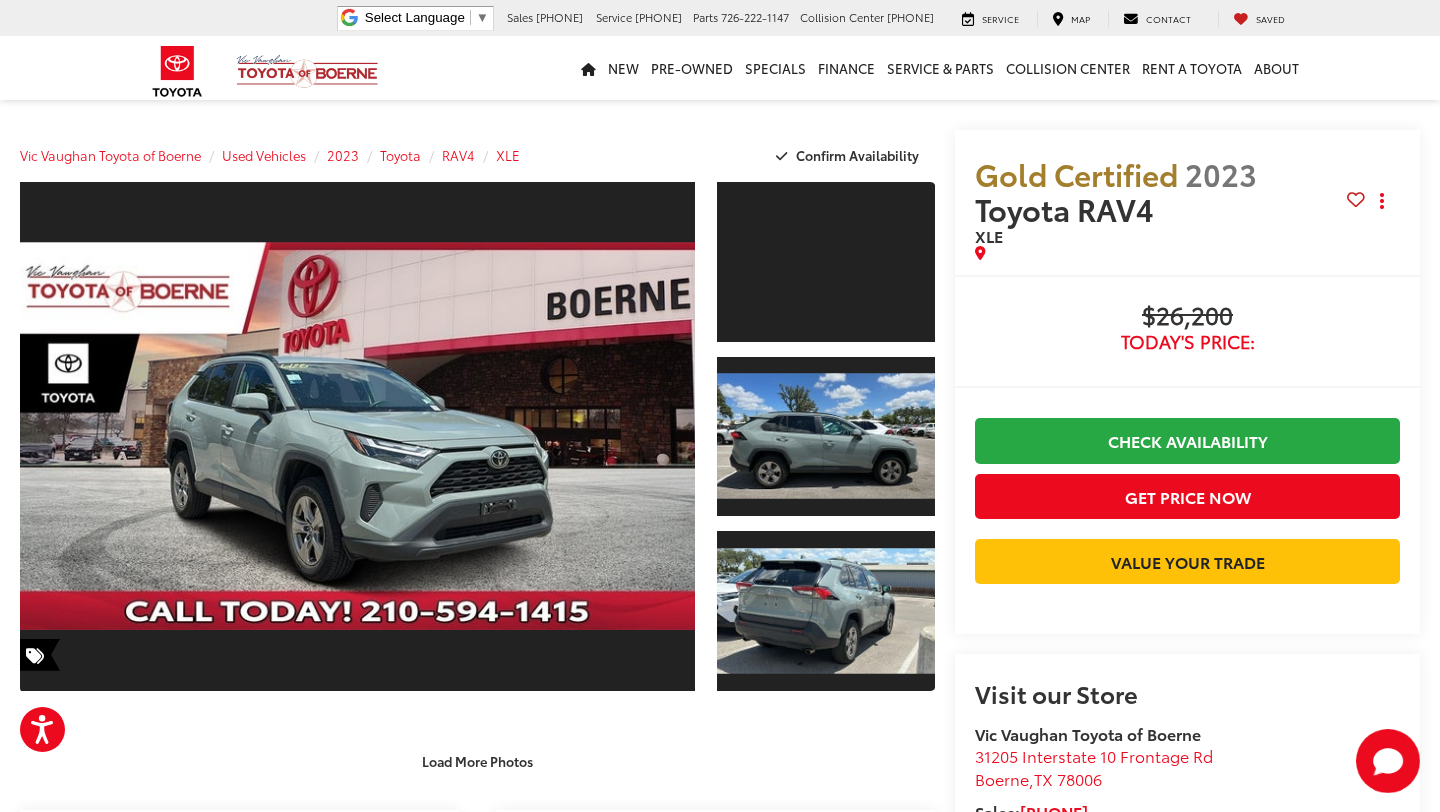 click on "Toyota RAV4" at bounding box center (1068, 208) 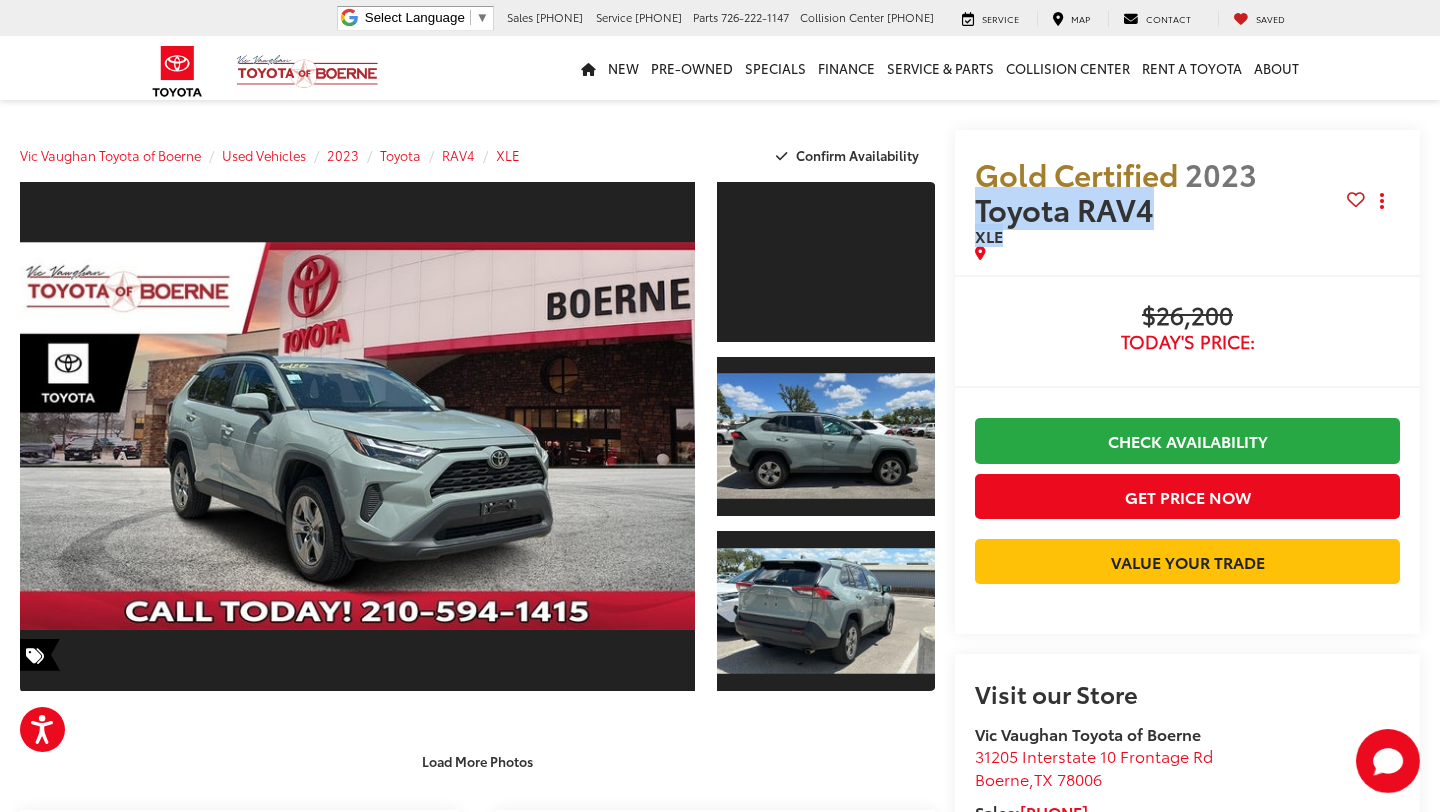 drag, startPoint x: 1064, startPoint y: 234, endPoint x: 967, endPoint y: 207, distance: 100.68764 